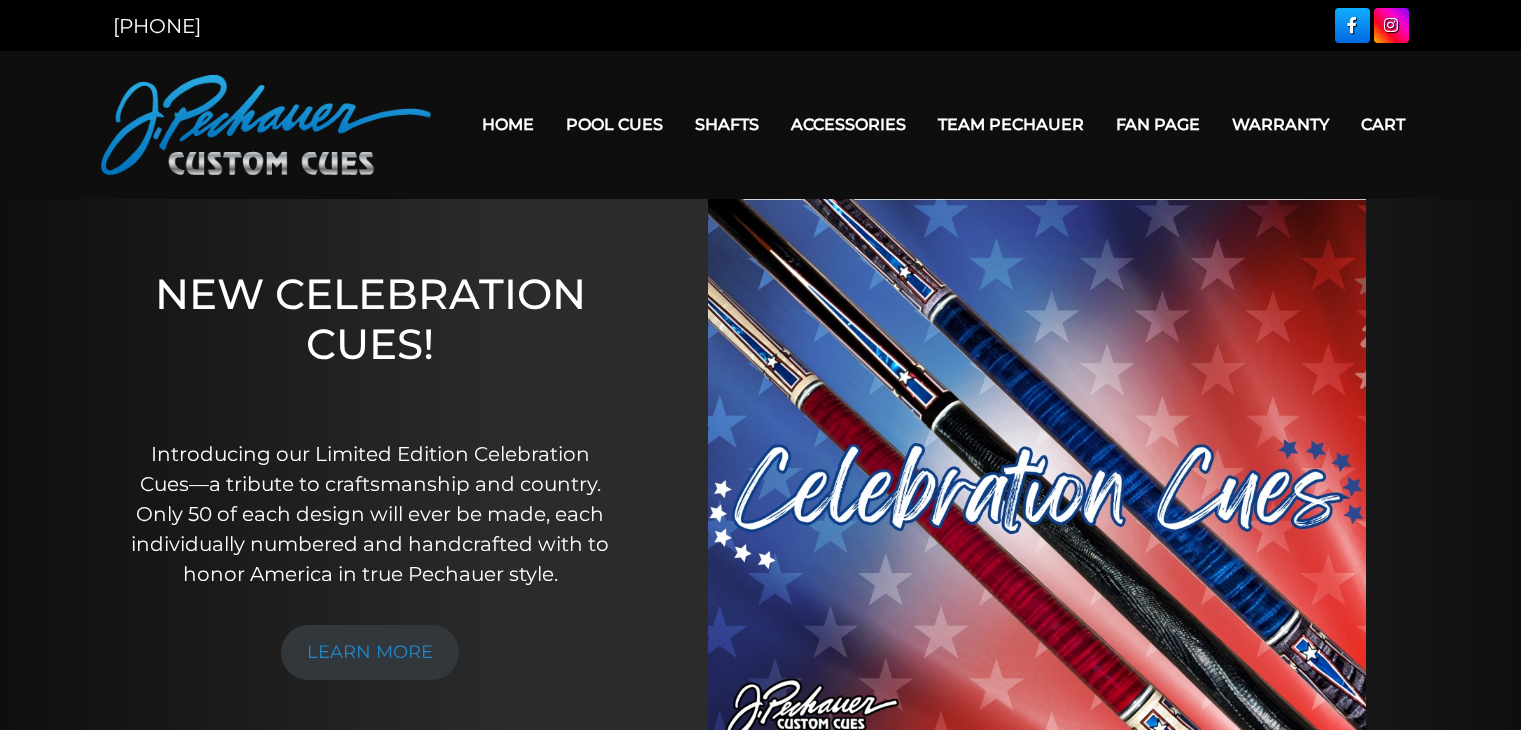 scroll, scrollTop: 0, scrollLeft: 0, axis: both 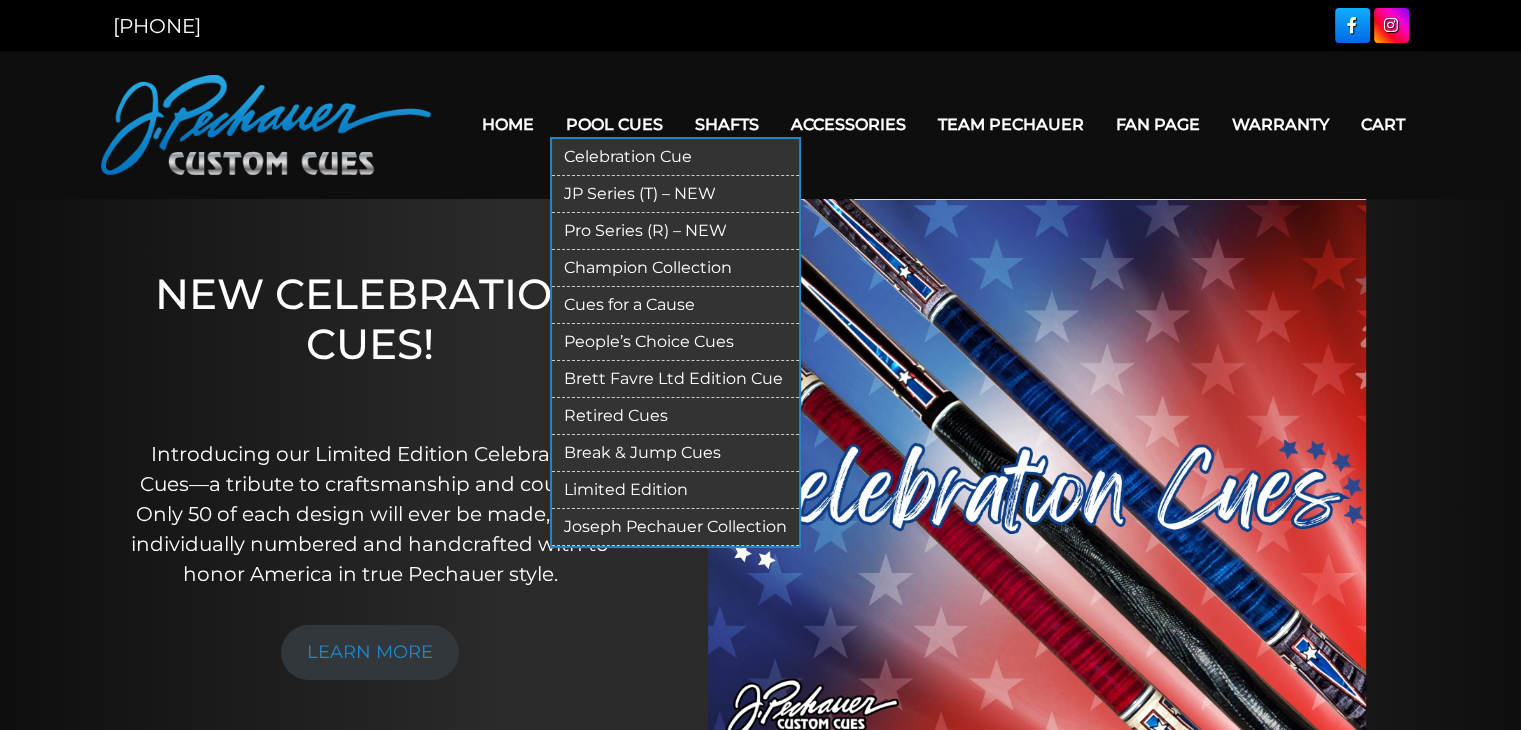 click on "Pro Series (R) – NEW" at bounding box center [675, 231] 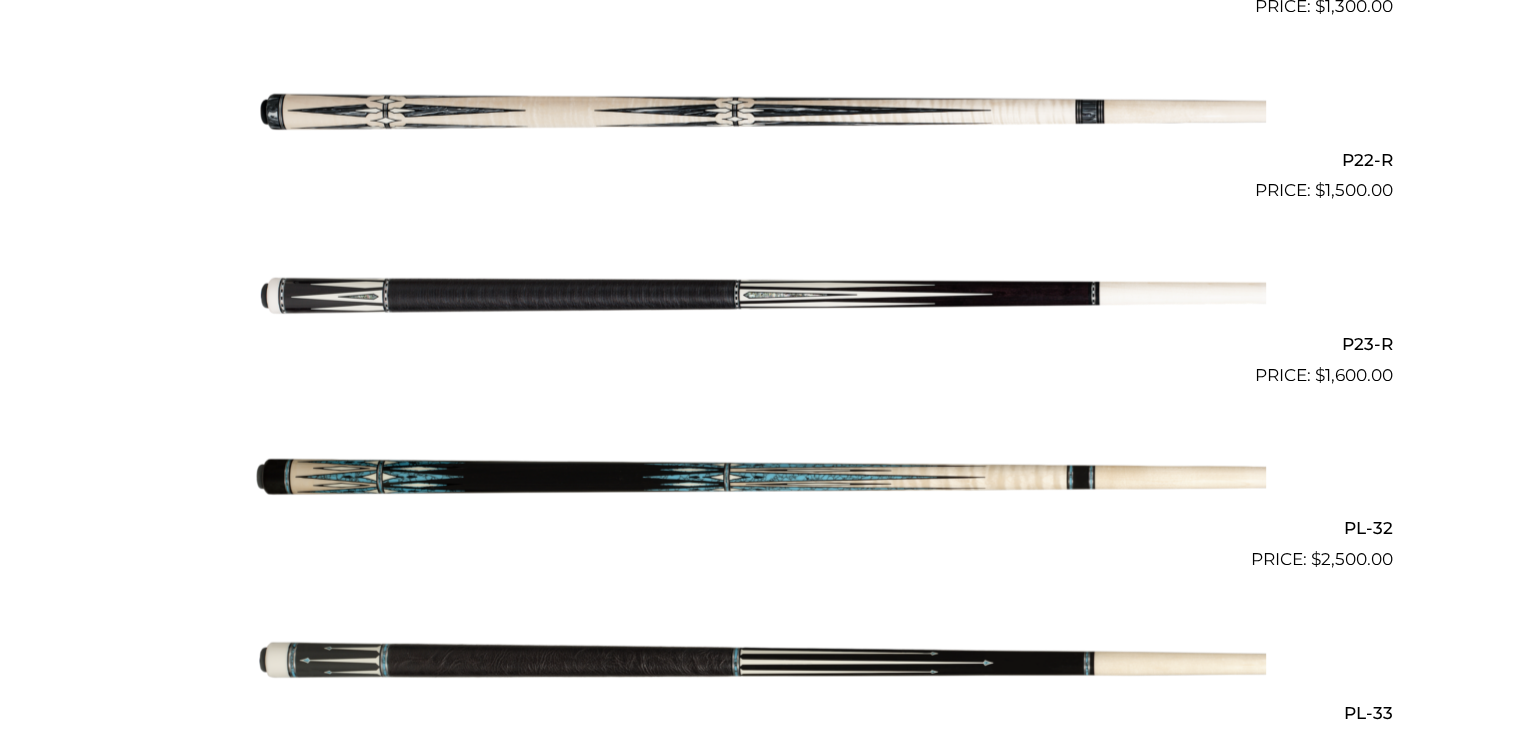 scroll, scrollTop: 4514, scrollLeft: 0, axis: vertical 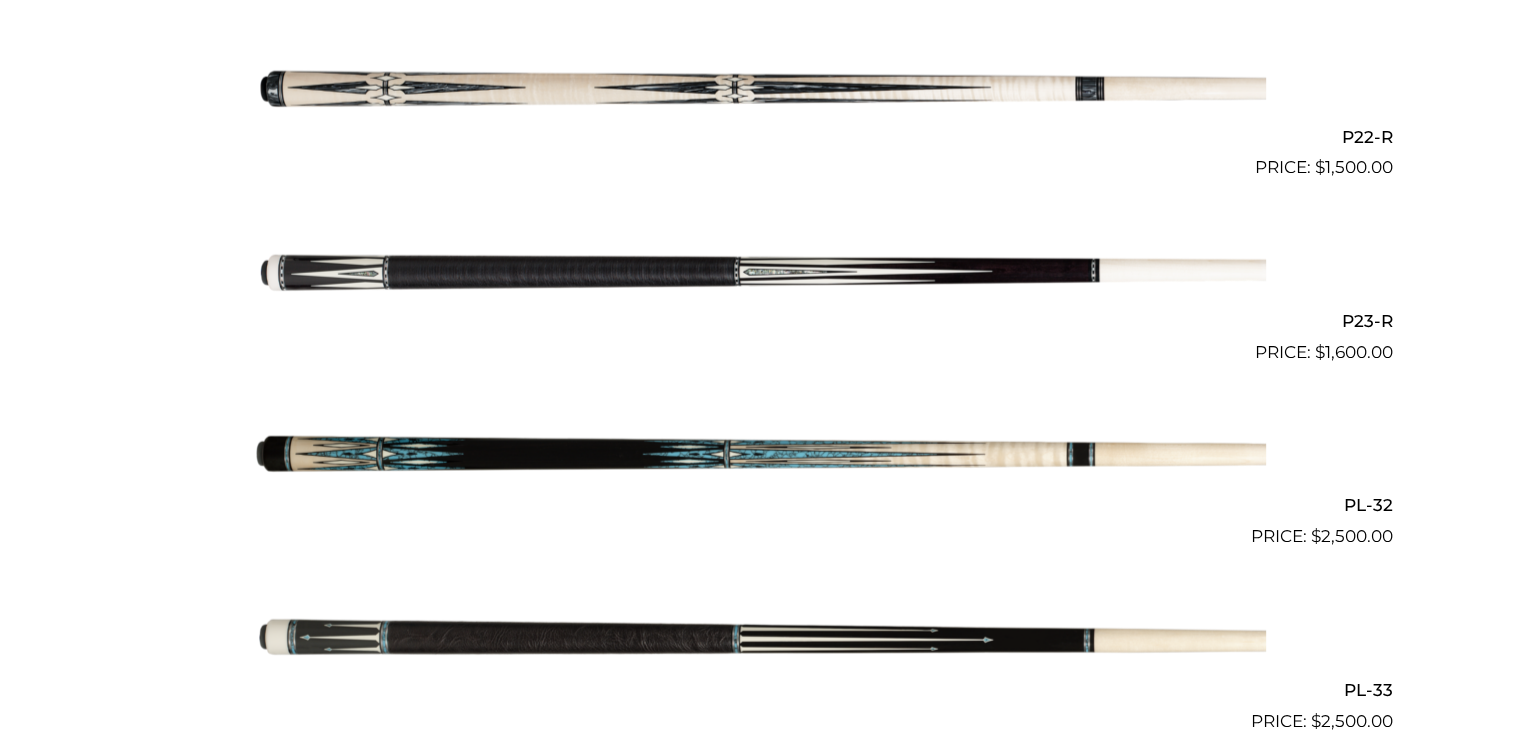 click at bounding box center (761, 273) 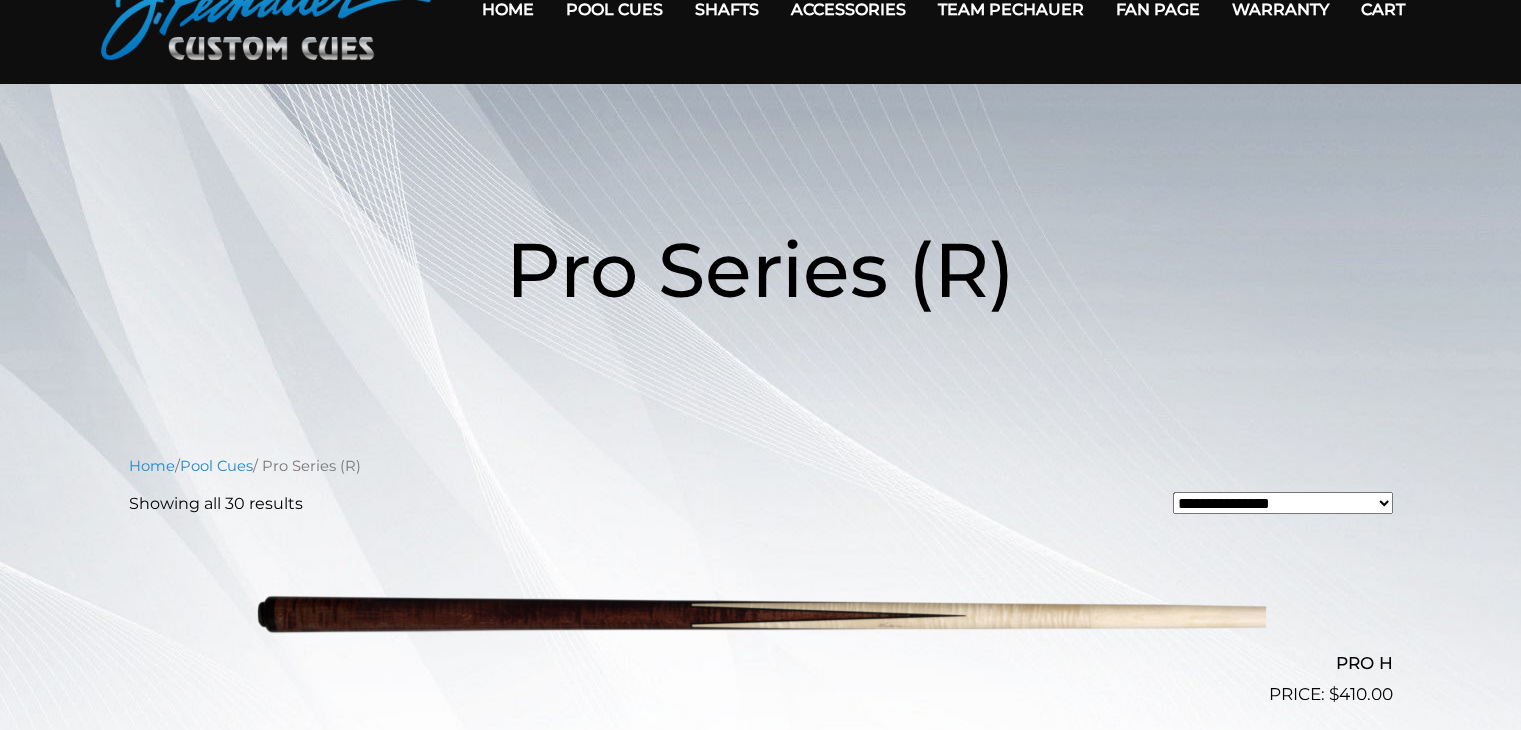 scroll, scrollTop: 0, scrollLeft: 0, axis: both 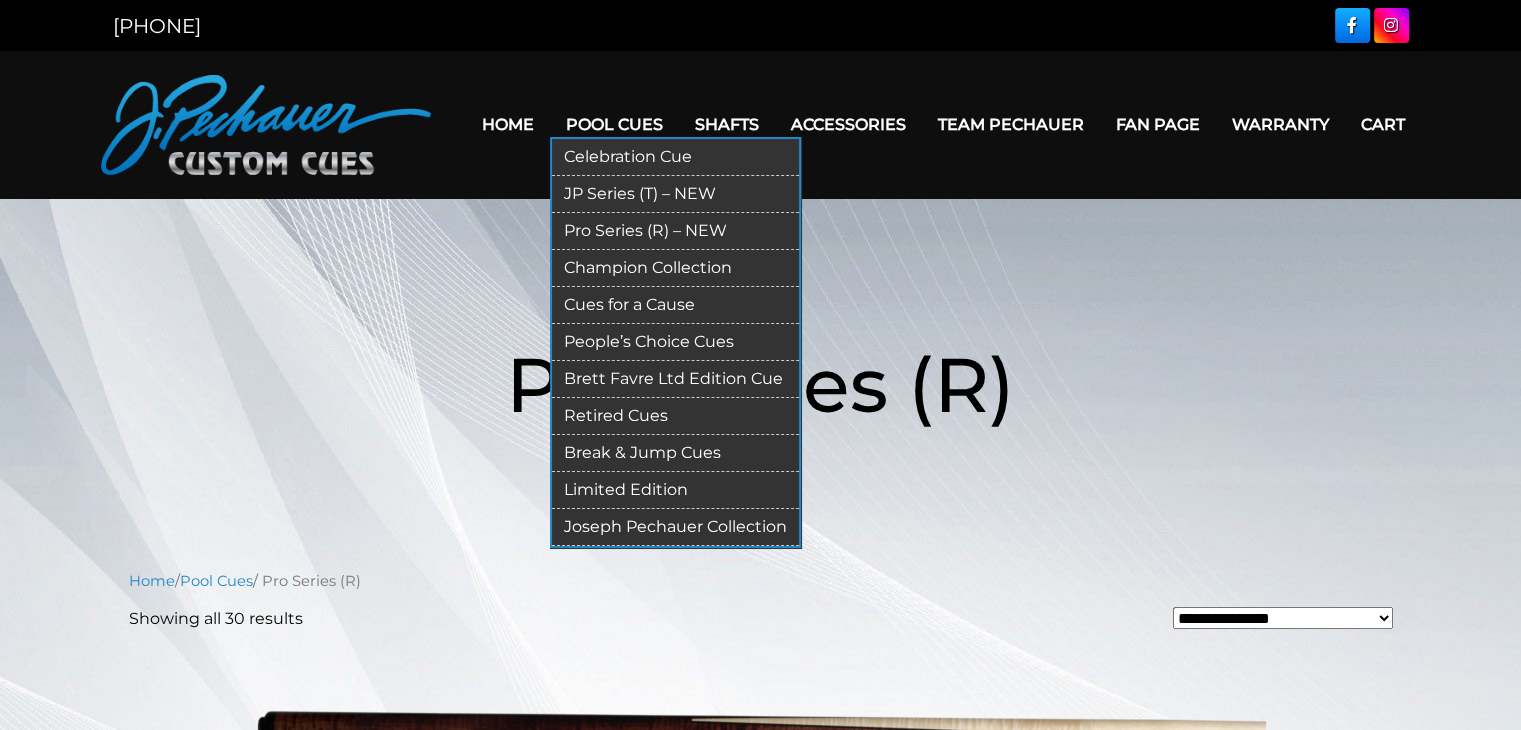 click on "Champion Collection" at bounding box center [675, 268] 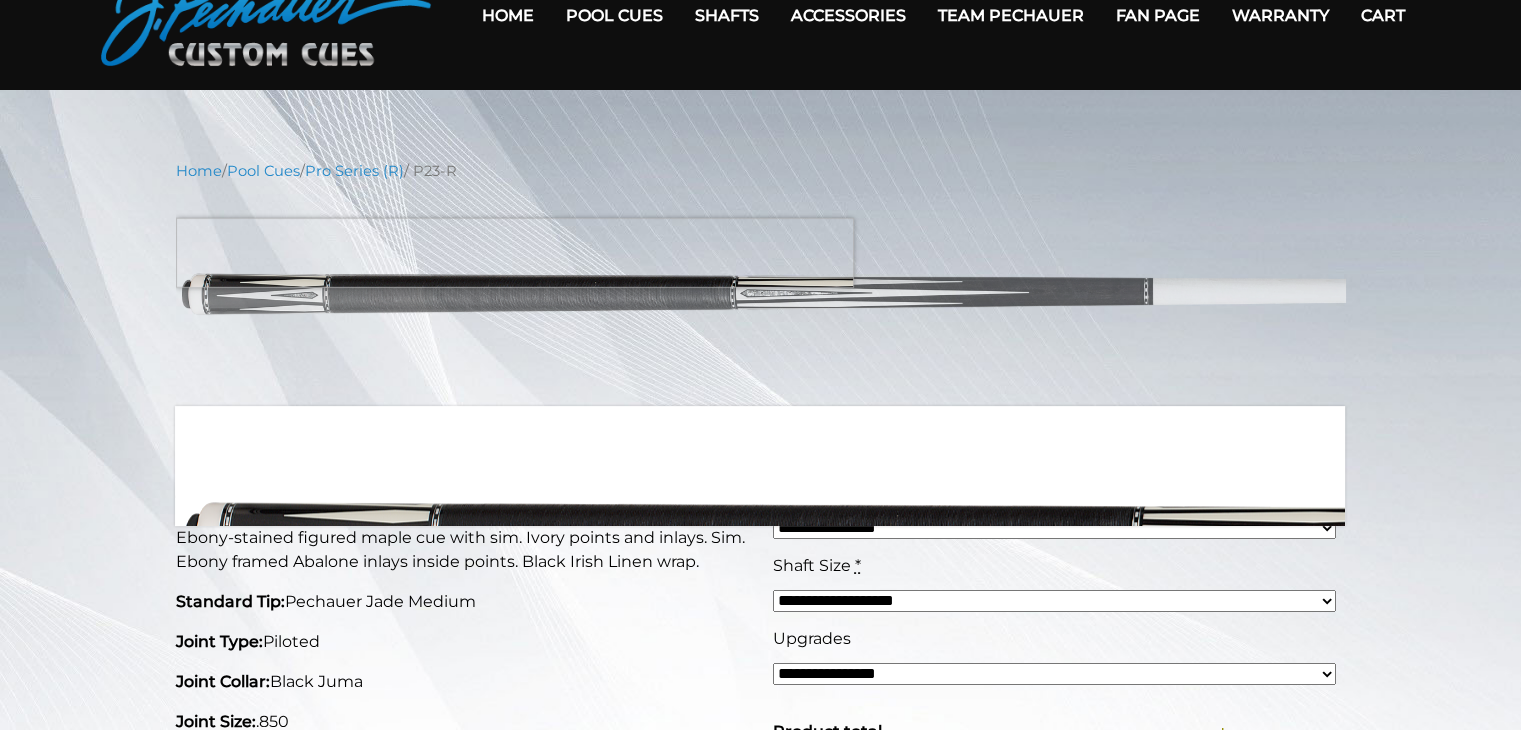 scroll, scrollTop: 0, scrollLeft: 0, axis: both 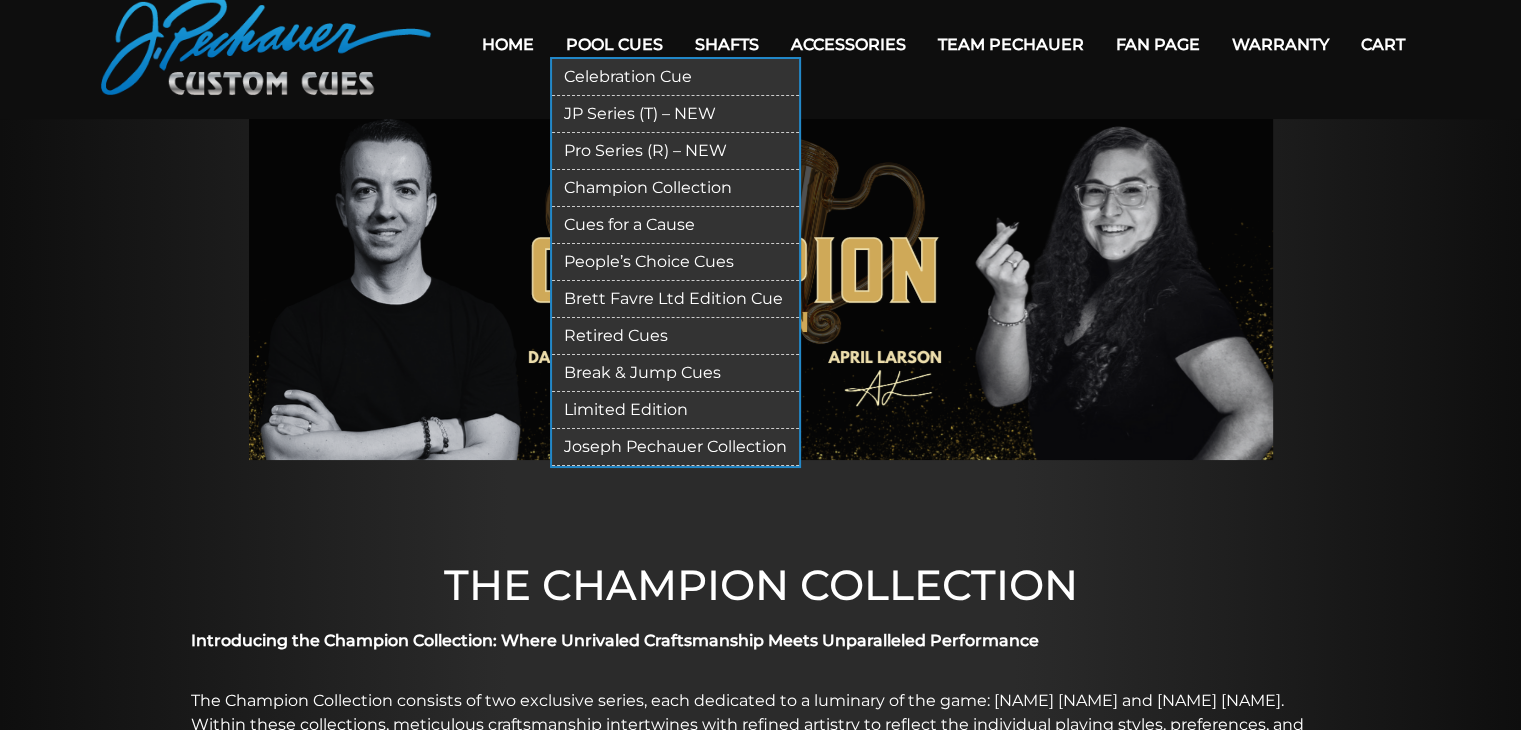click on "Cues for a Cause" at bounding box center (675, 225) 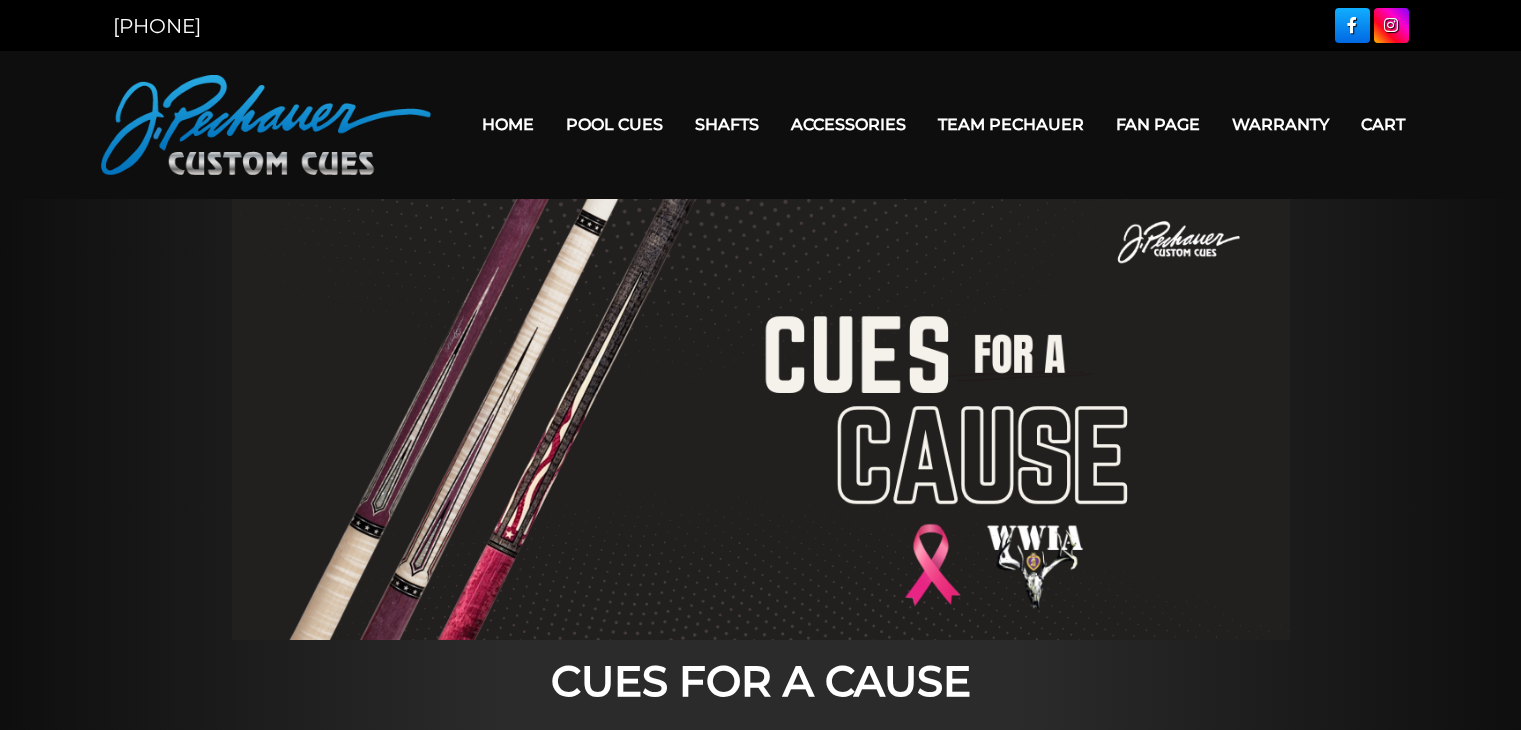 scroll, scrollTop: 0, scrollLeft: 0, axis: both 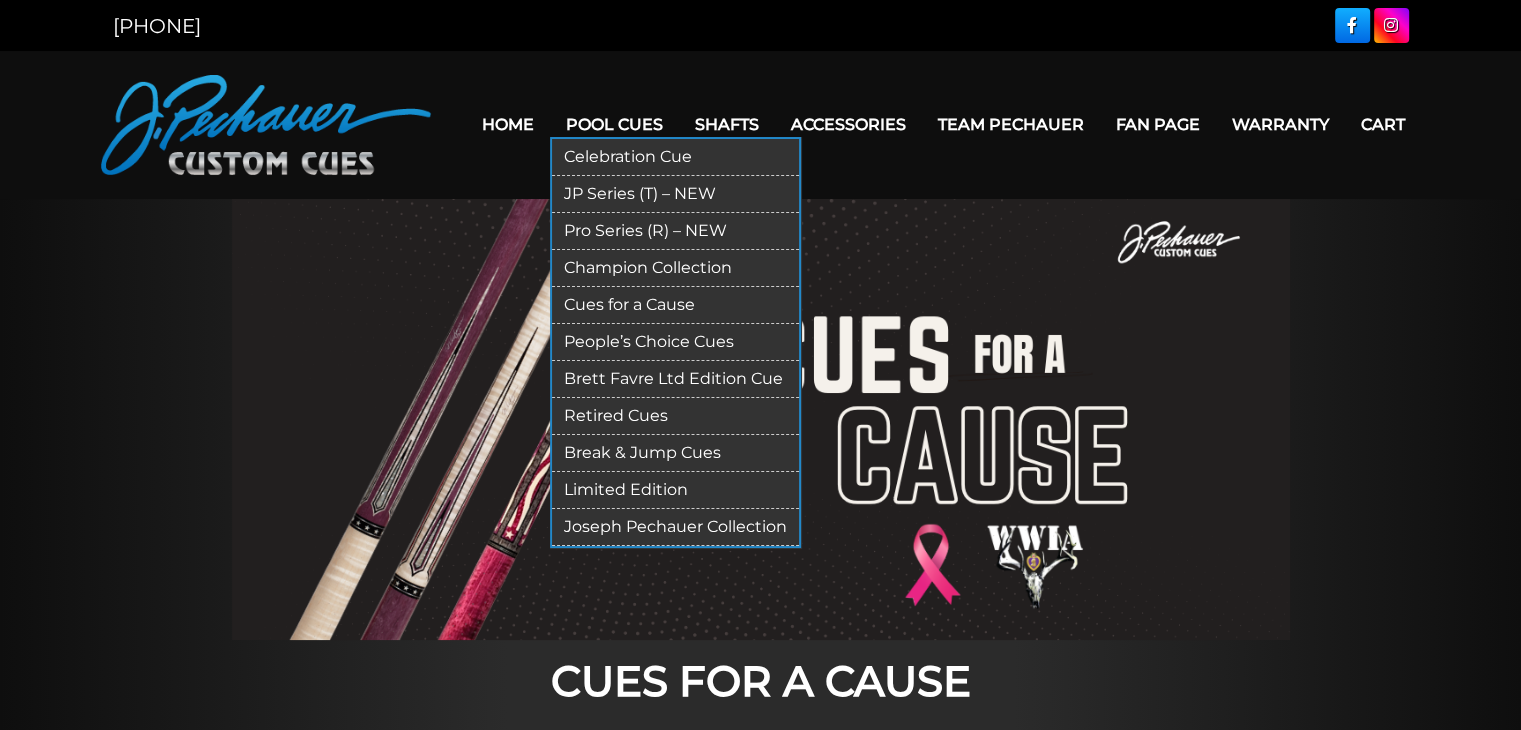 click on "Limited Edition" at bounding box center (675, 490) 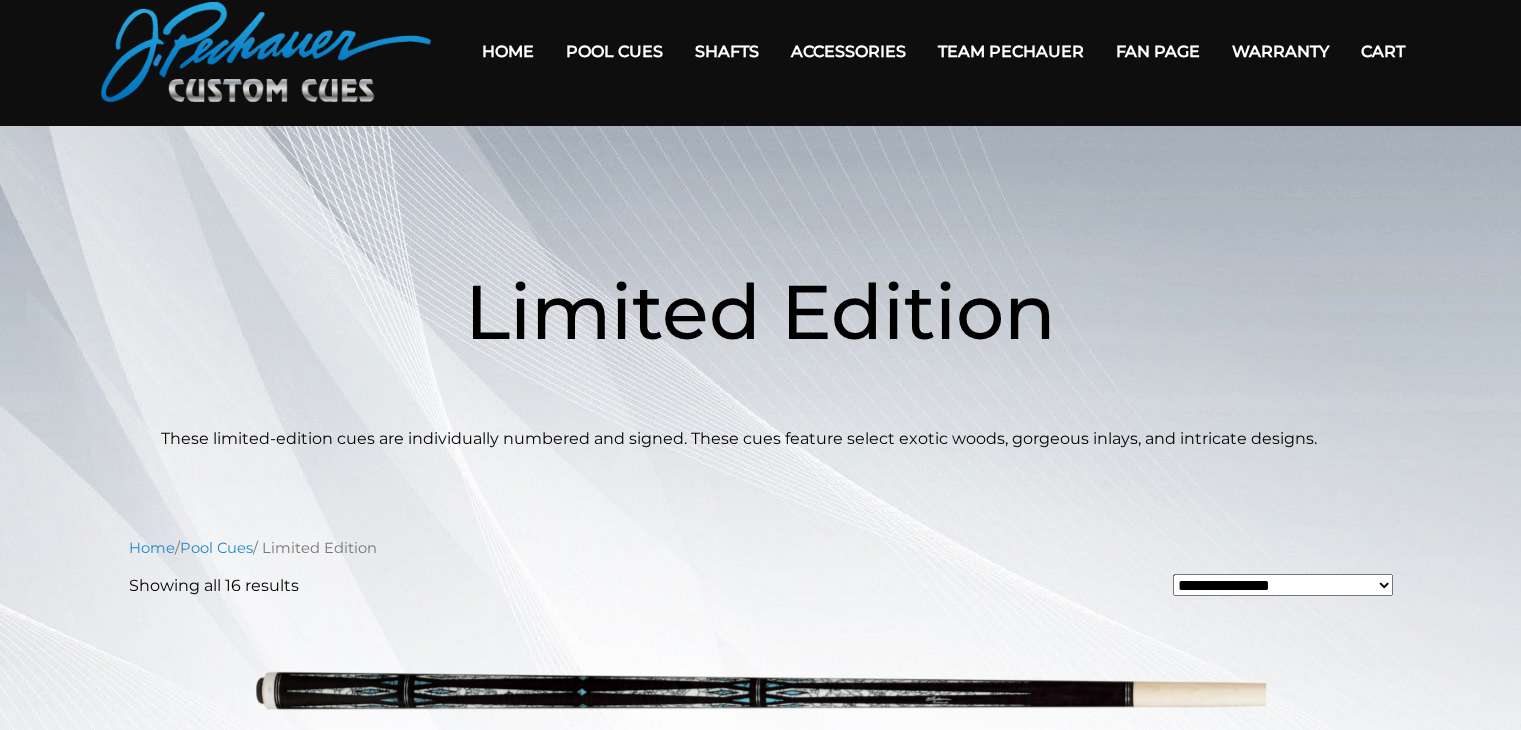 scroll, scrollTop: 0, scrollLeft: 0, axis: both 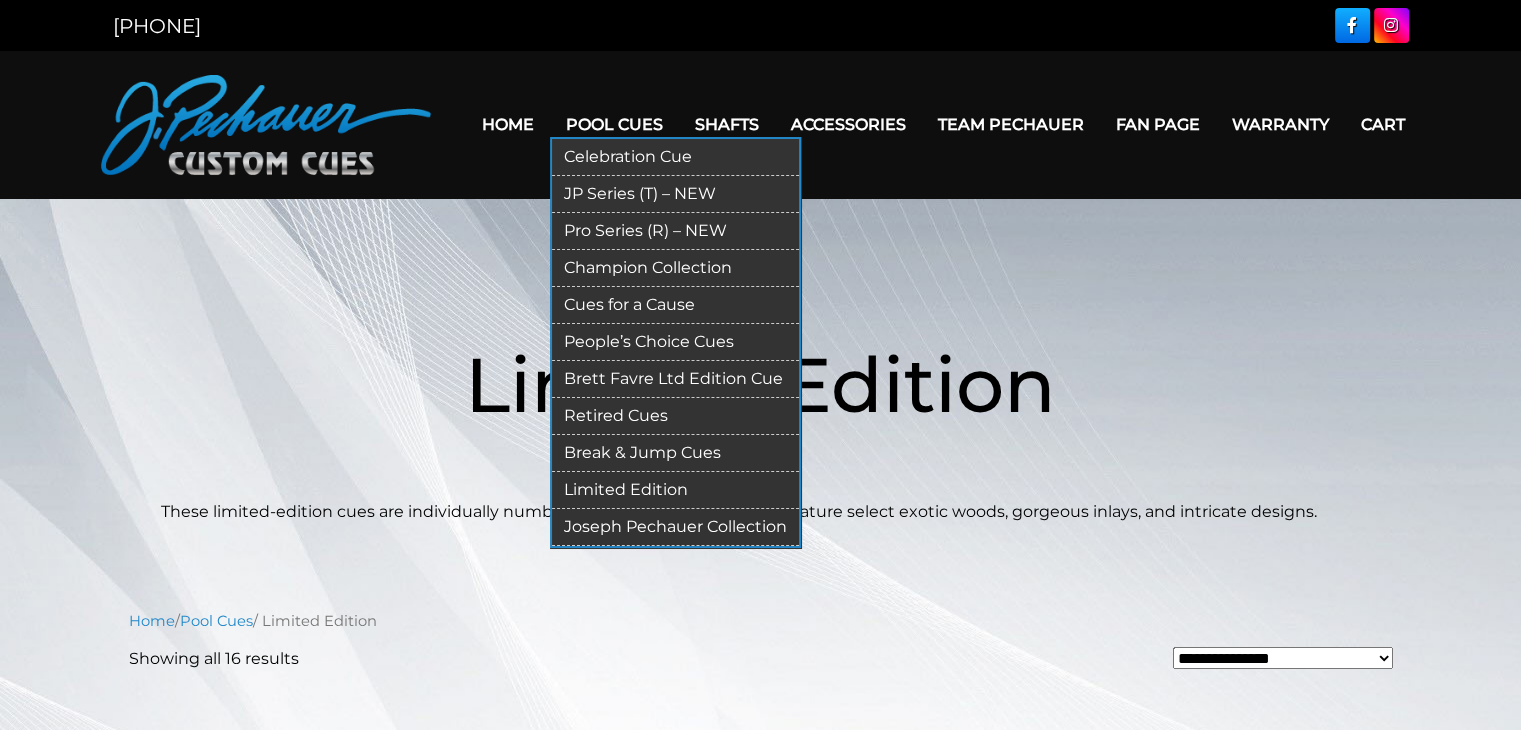 click on "JP Series (T) – NEW" at bounding box center (675, 194) 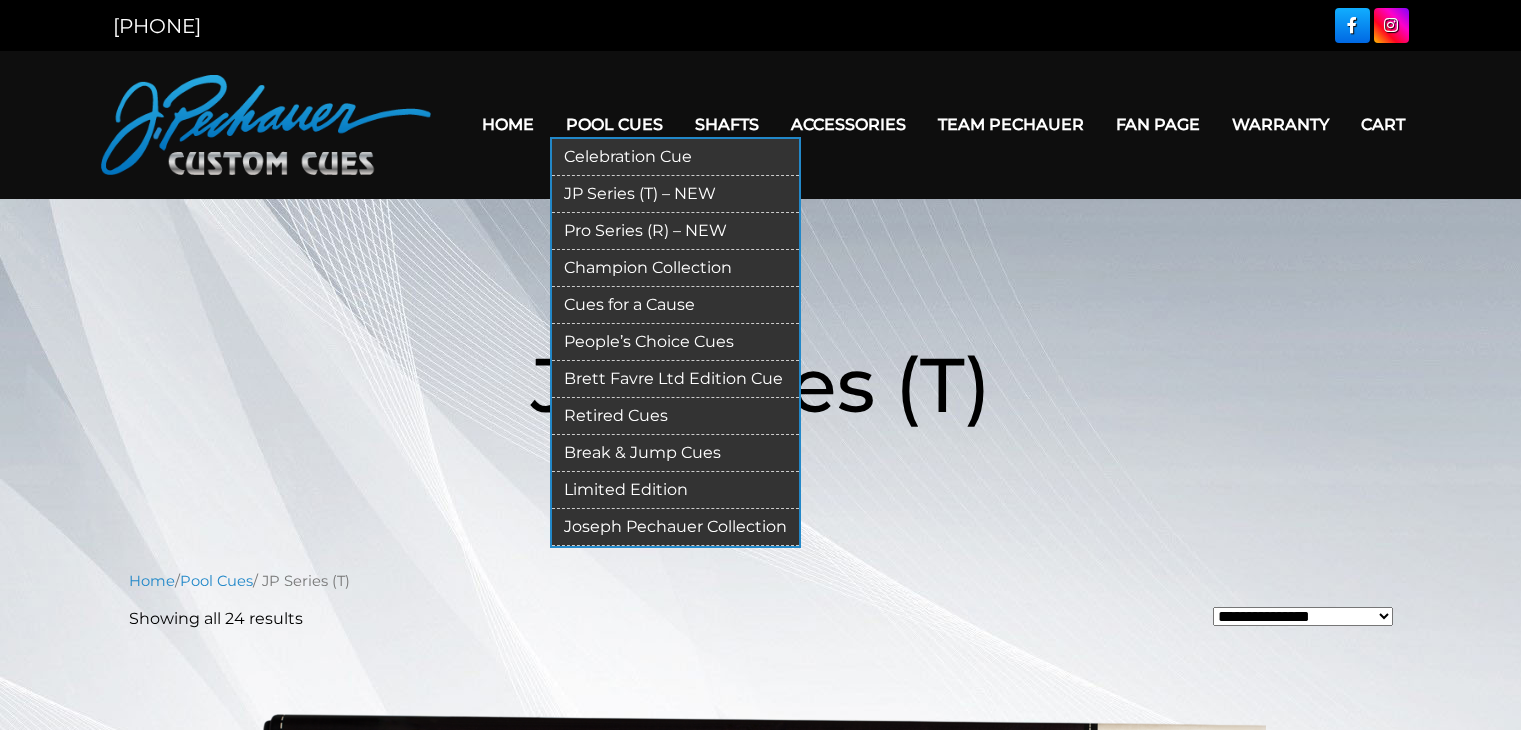 scroll, scrollTop: 0, scrollLeft: 0, axis: both 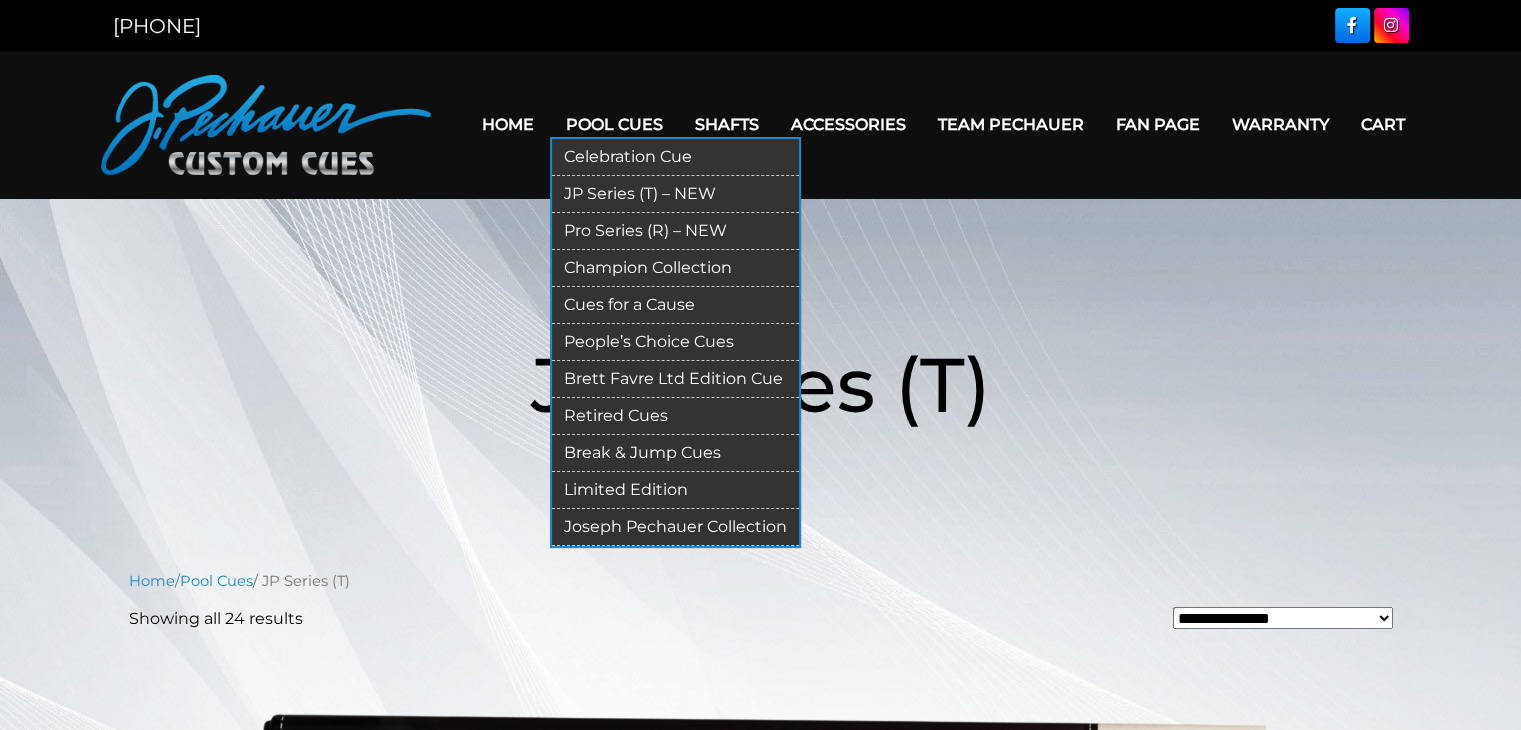 click on "JP Series (T) – NEW" at bounding box center [675, 194] 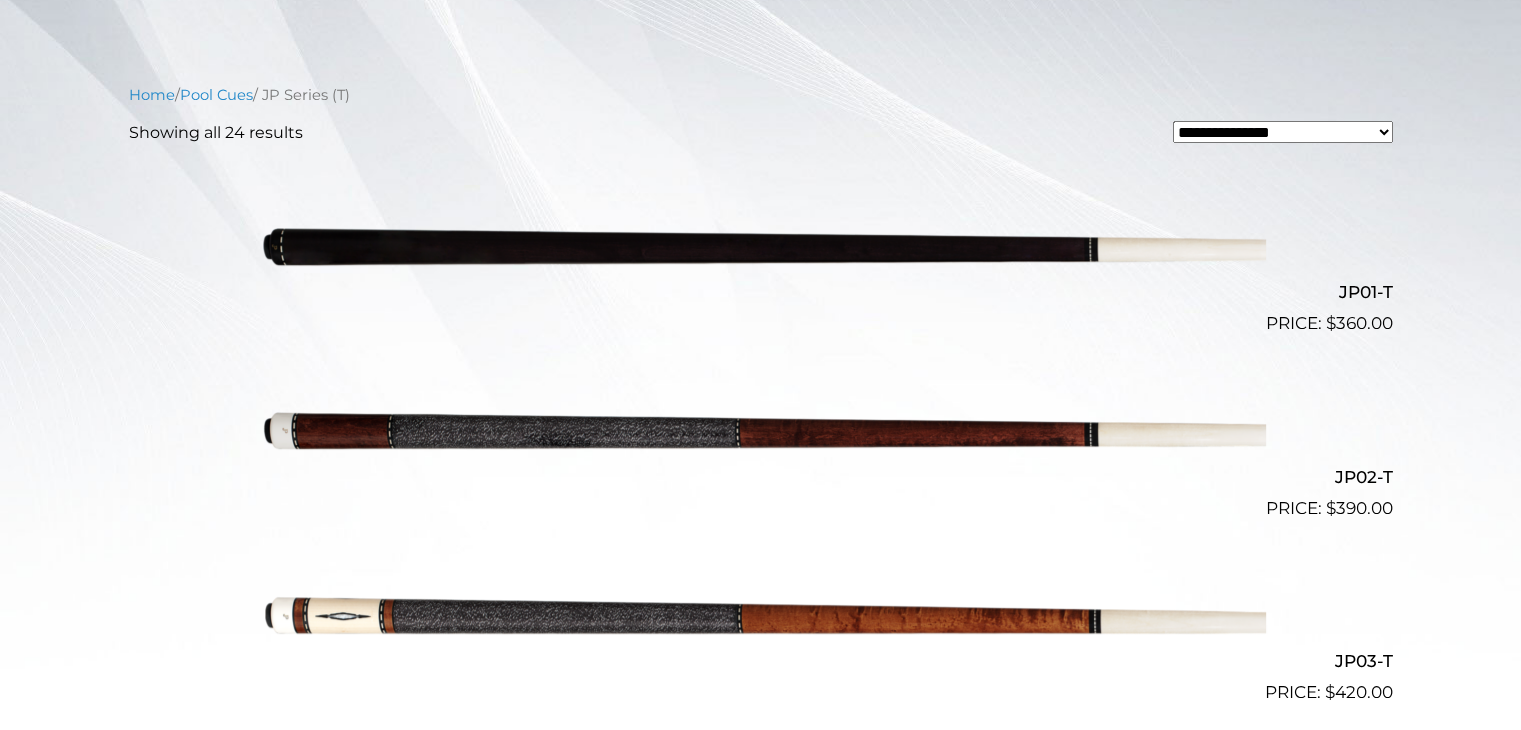 scroll, scrollTop: 0, scrollLeft: 0, axis: both 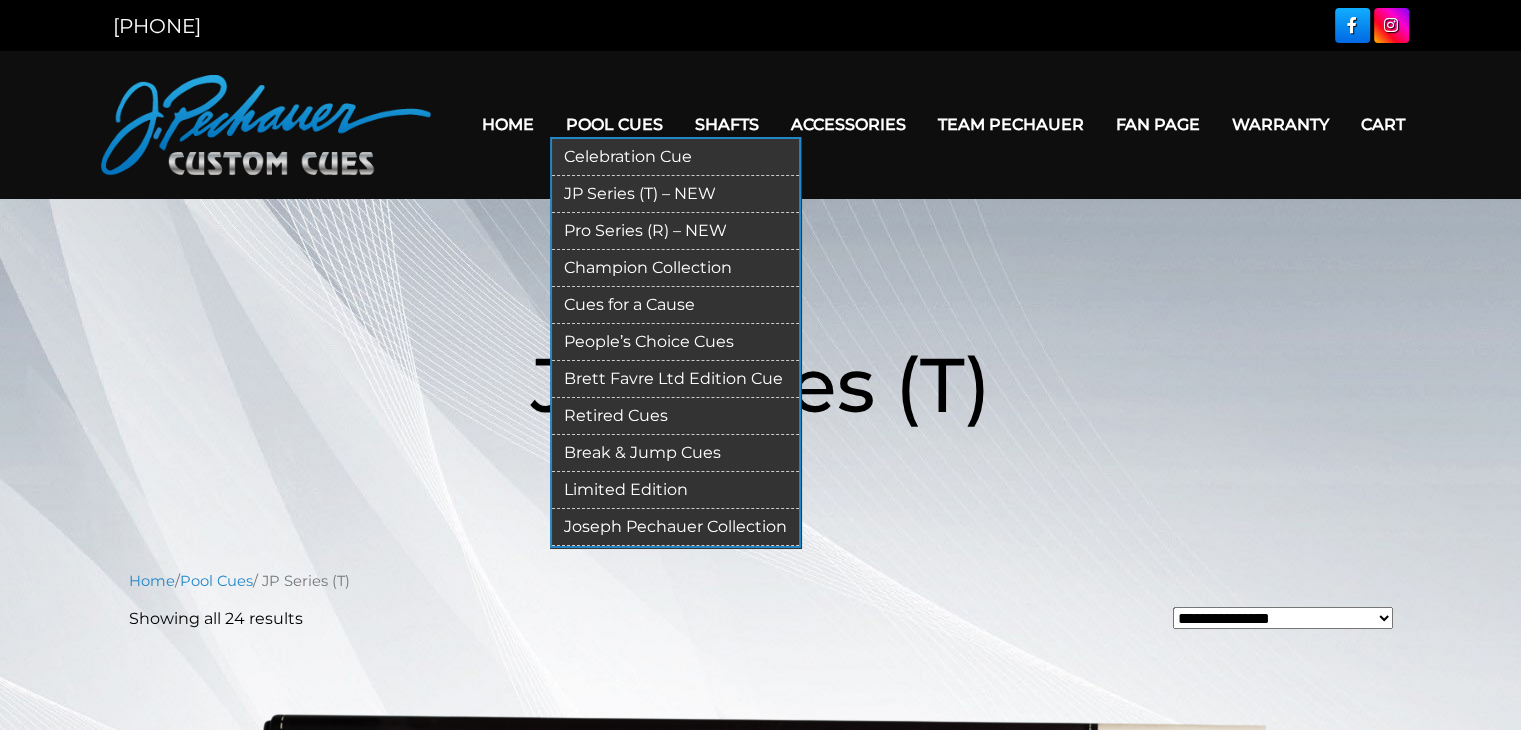 click on "Pro Series (R) – NEW" at bounding box center [675, 231] 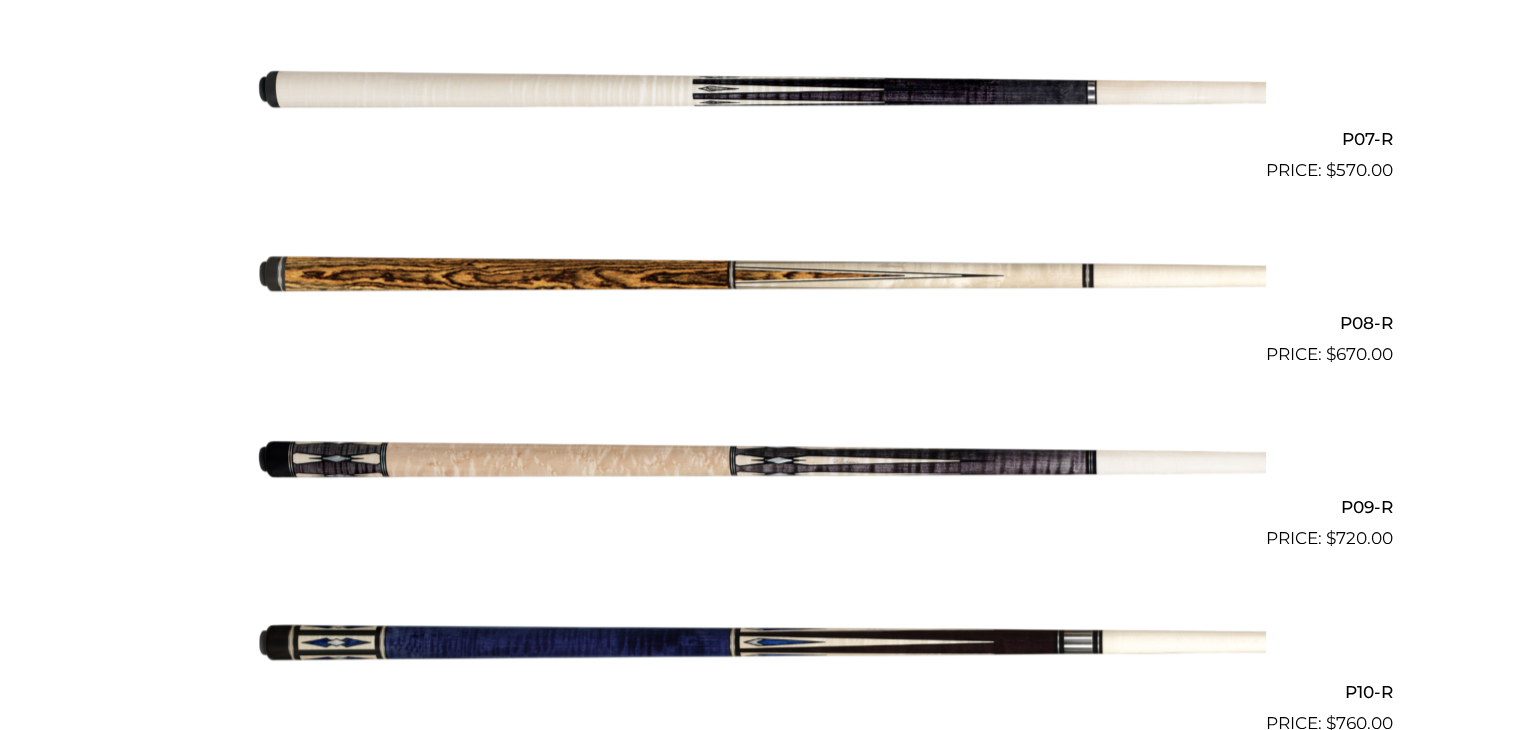 scroll, scrollTop: 1743, scrollLeft: 0, axis: vertical 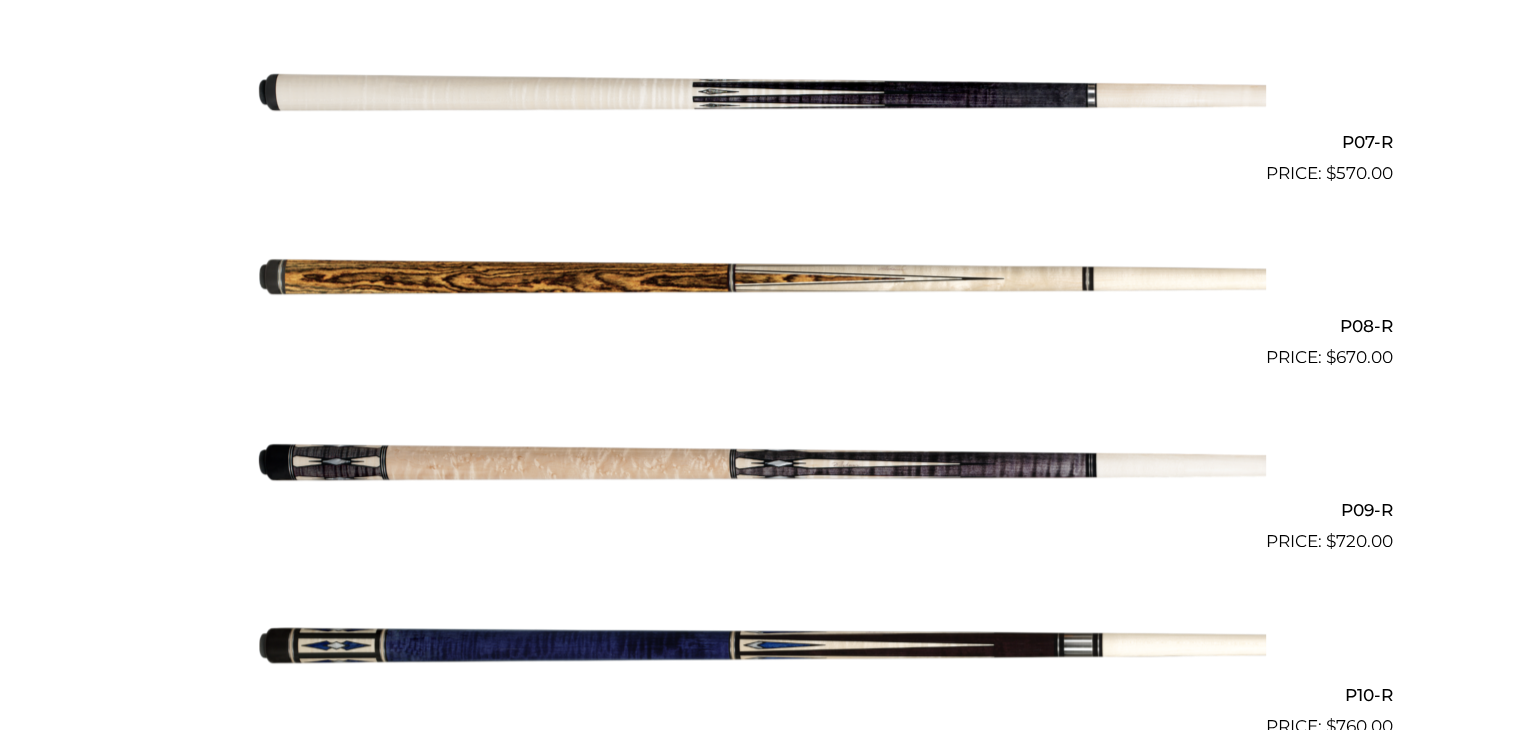 click at bounding box center [761, 279] 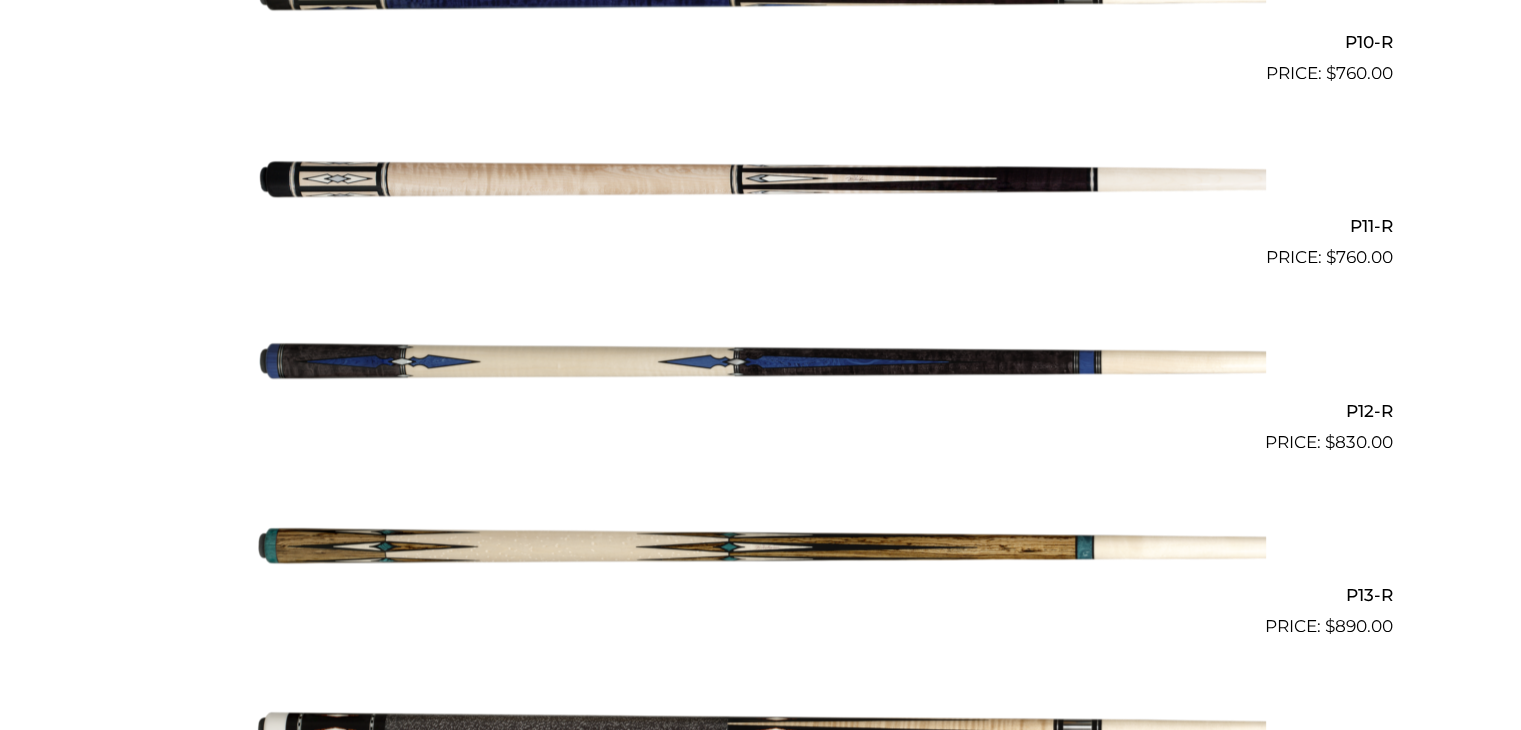 scroll, scrollTop: 2368, scrollLeft: 0, axis: vertical 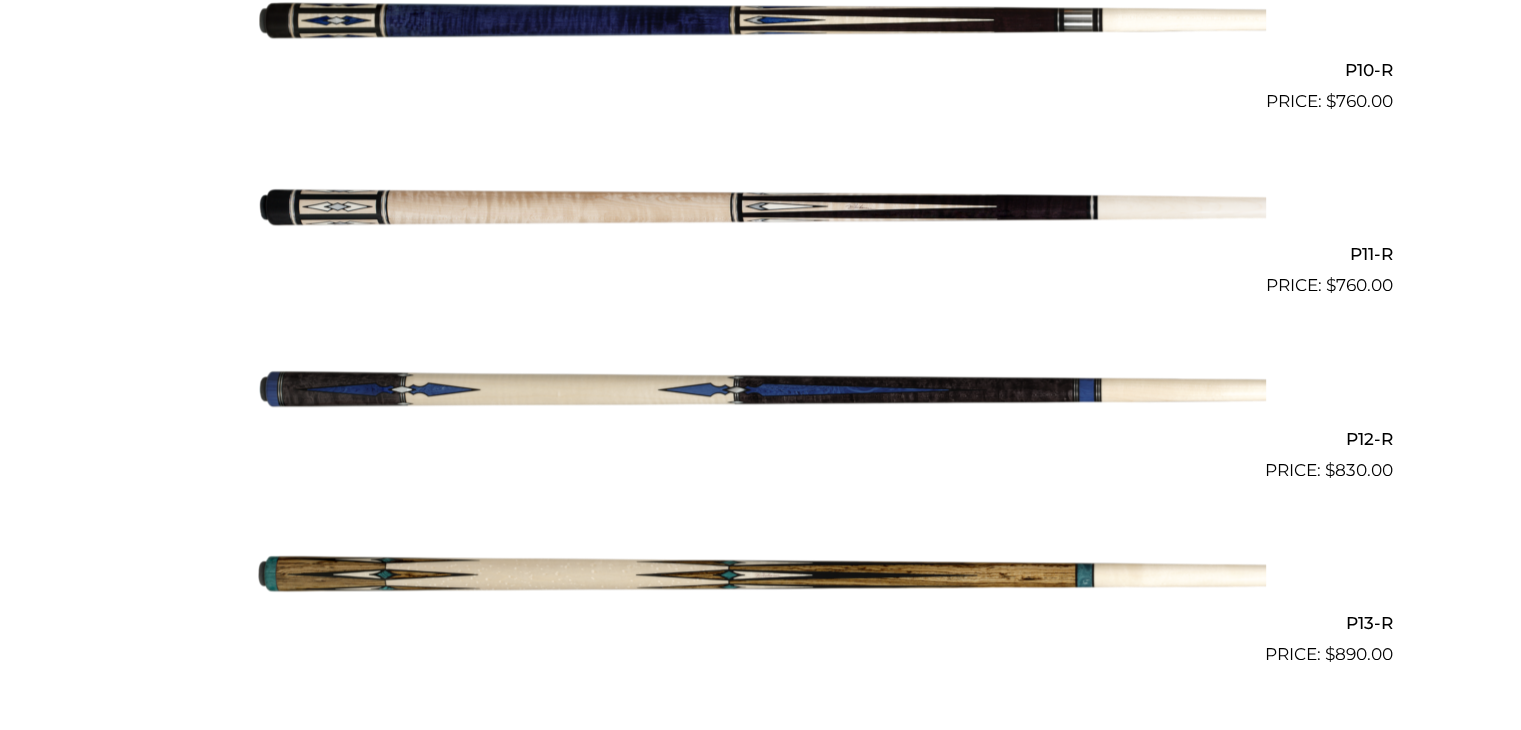 click at bounding box center (761, 207) 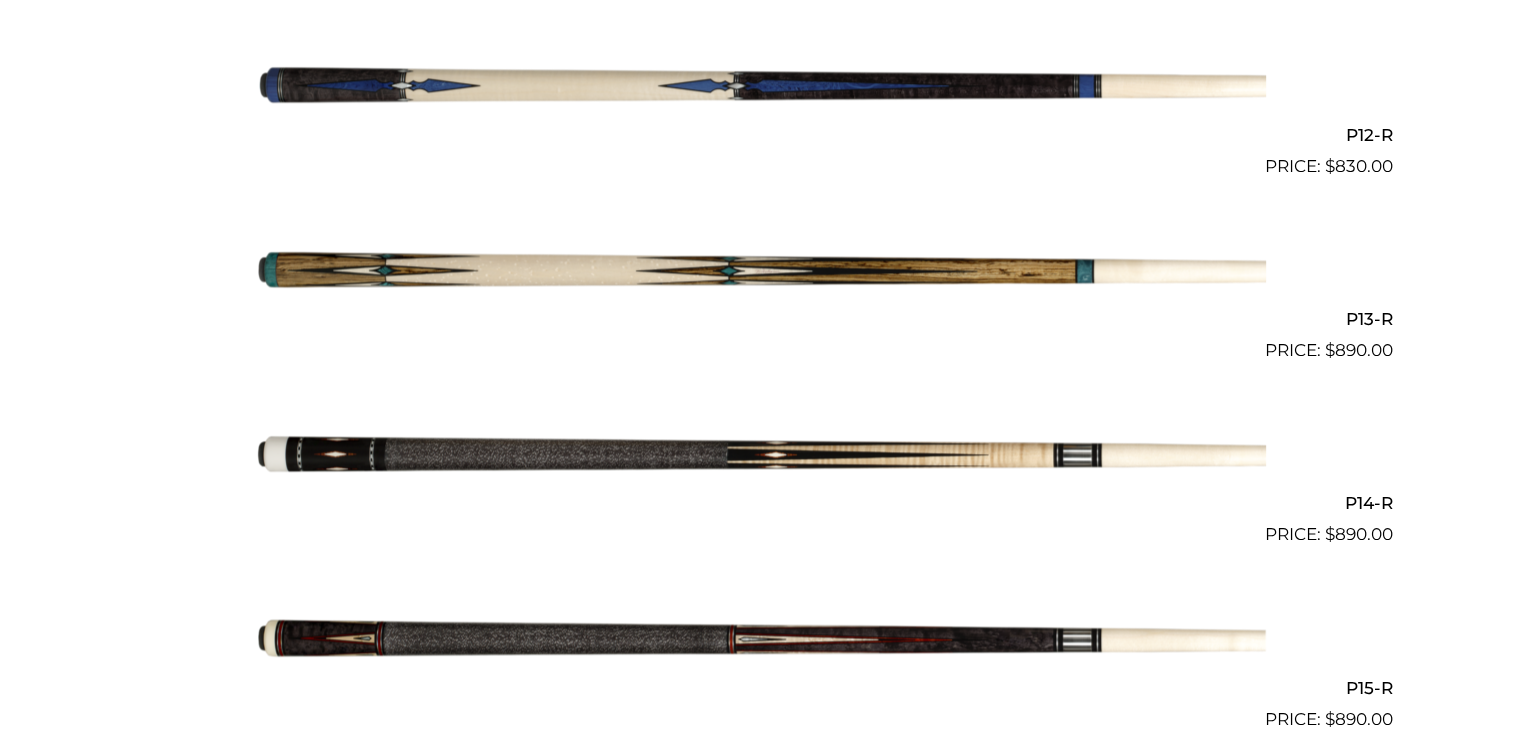 scroll, scrollTop: 2695, scrollLeft: 0, axis: vertical 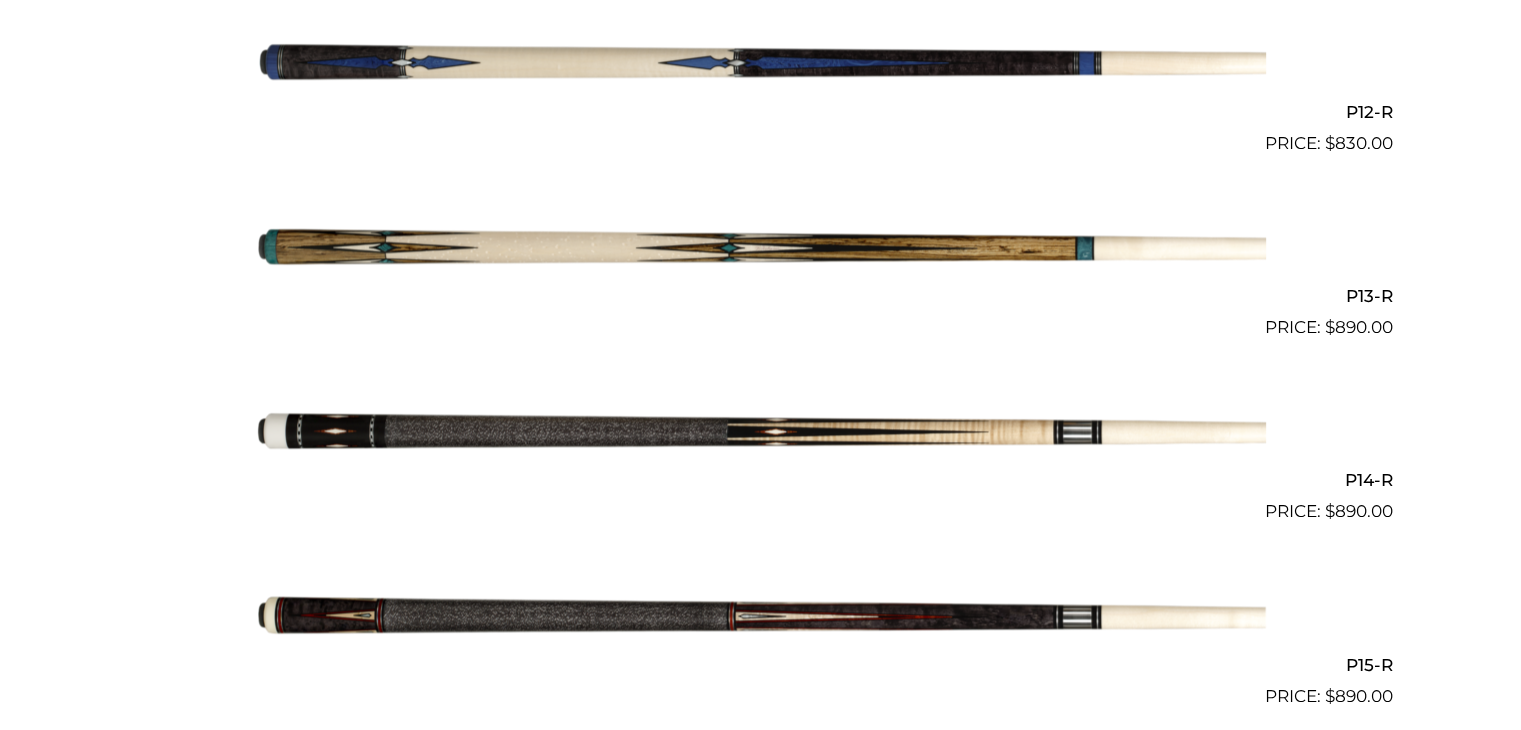 click at bounding box center [761, 433] 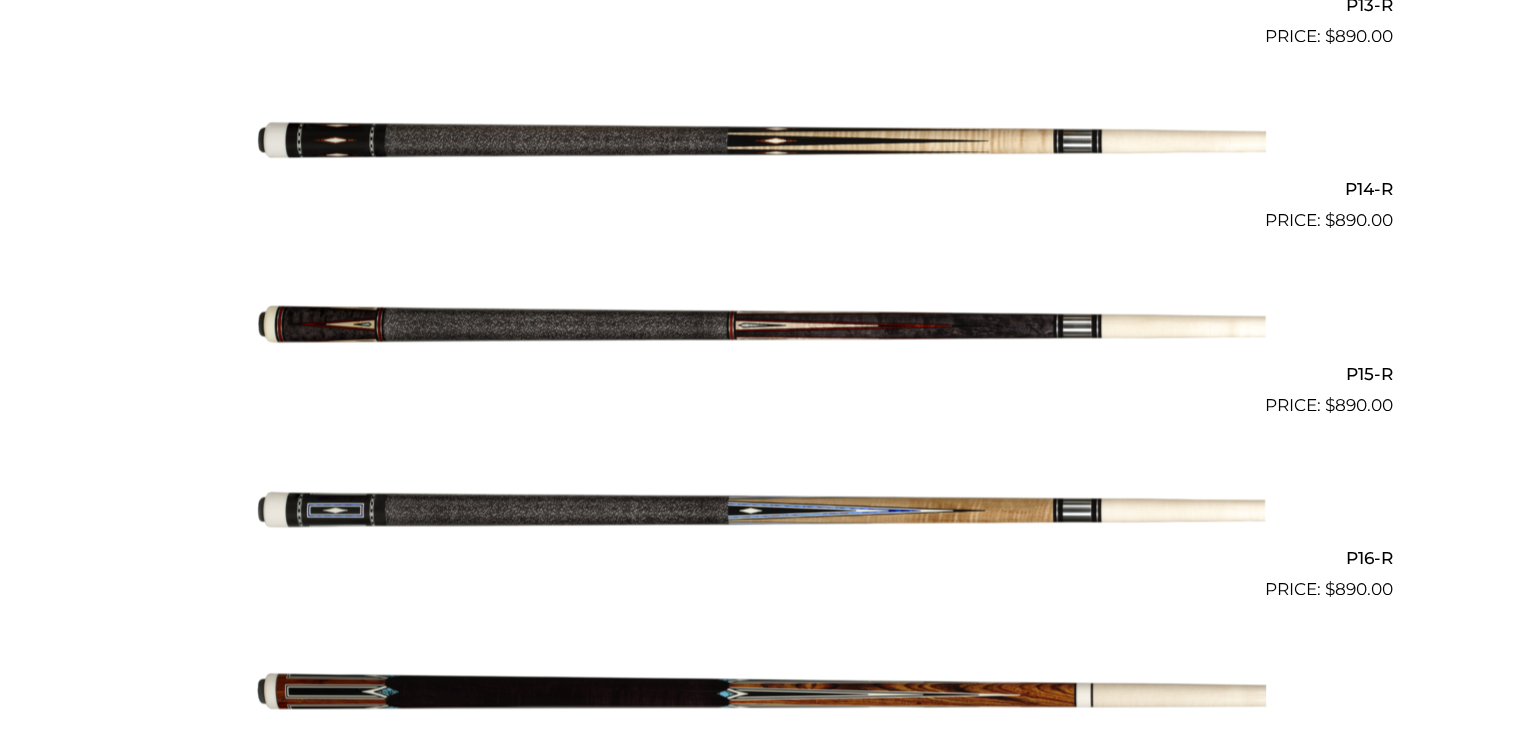 scroll, scrollTop: 2996, scrollLeft: 0, axis: vertical 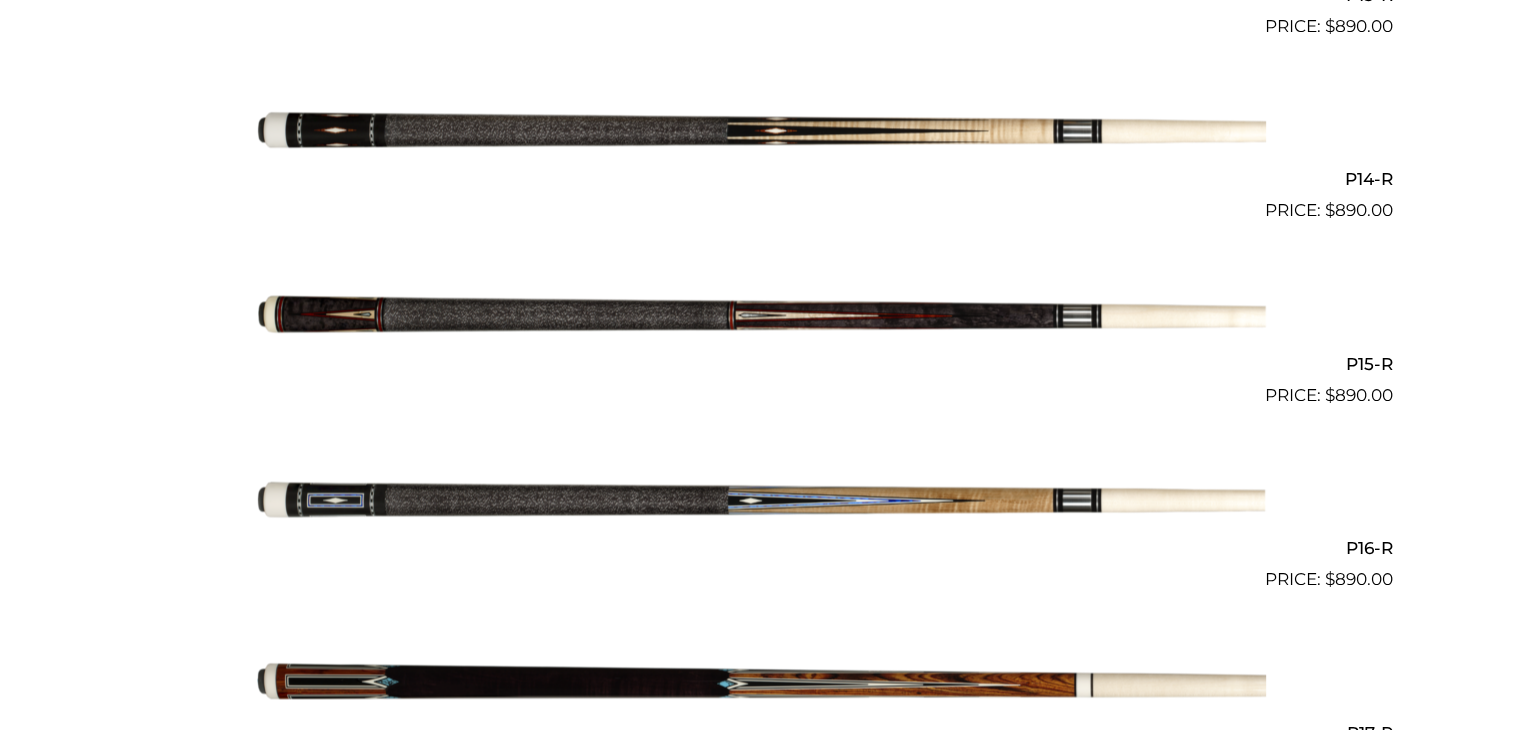 click at bounding box center [761, 501] 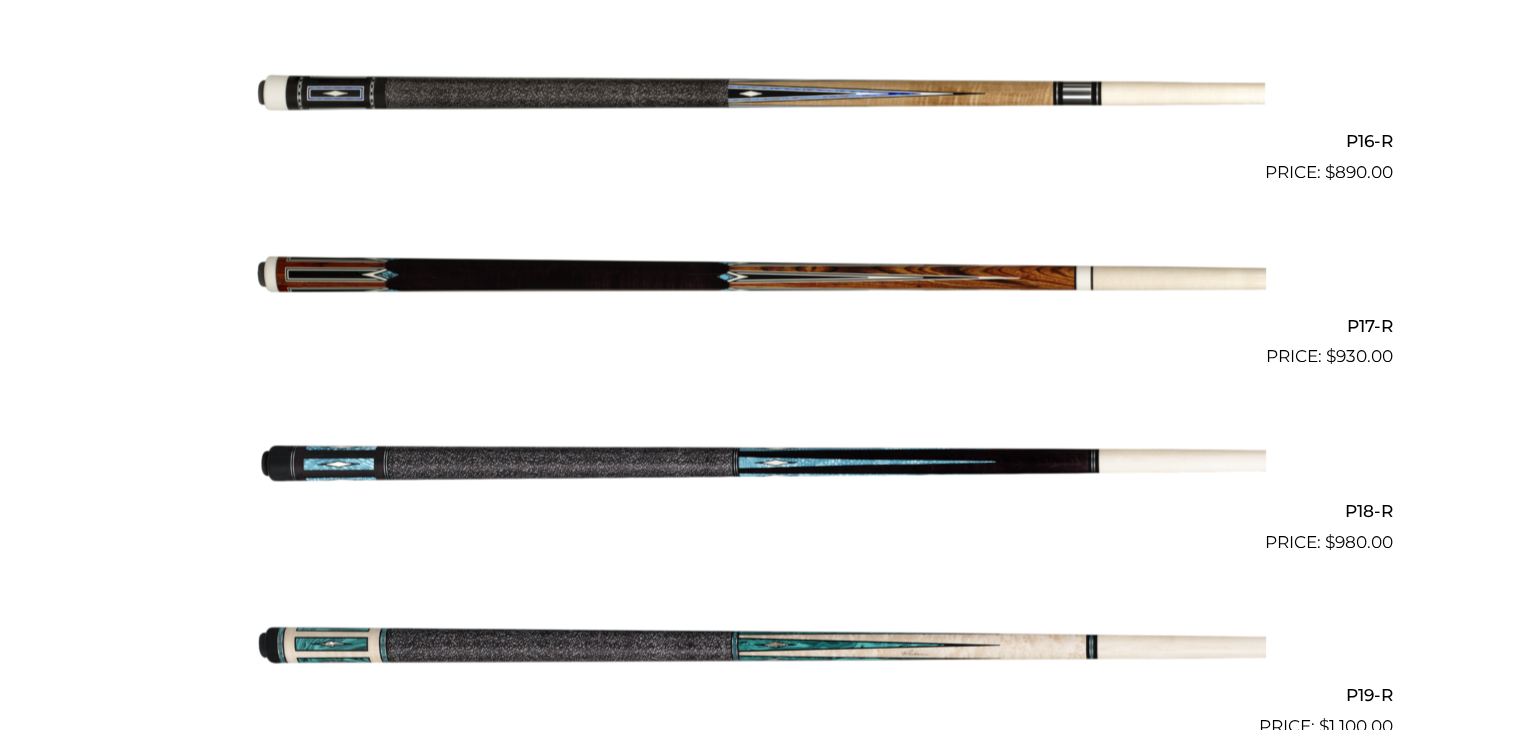 scroll, scrollTop: 3404, scrollLeft: 0, axis: vertical 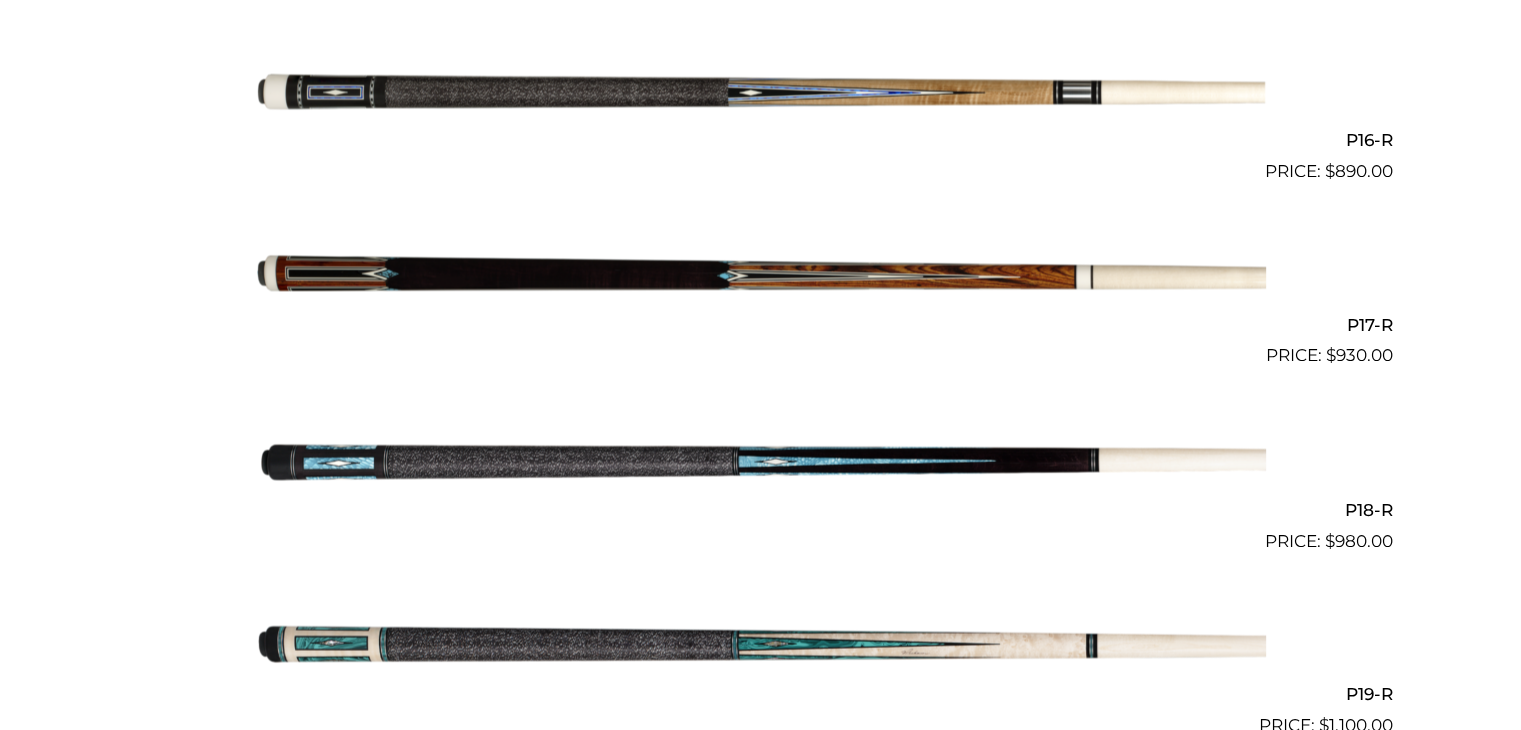 click at bounding box center (761, 461) 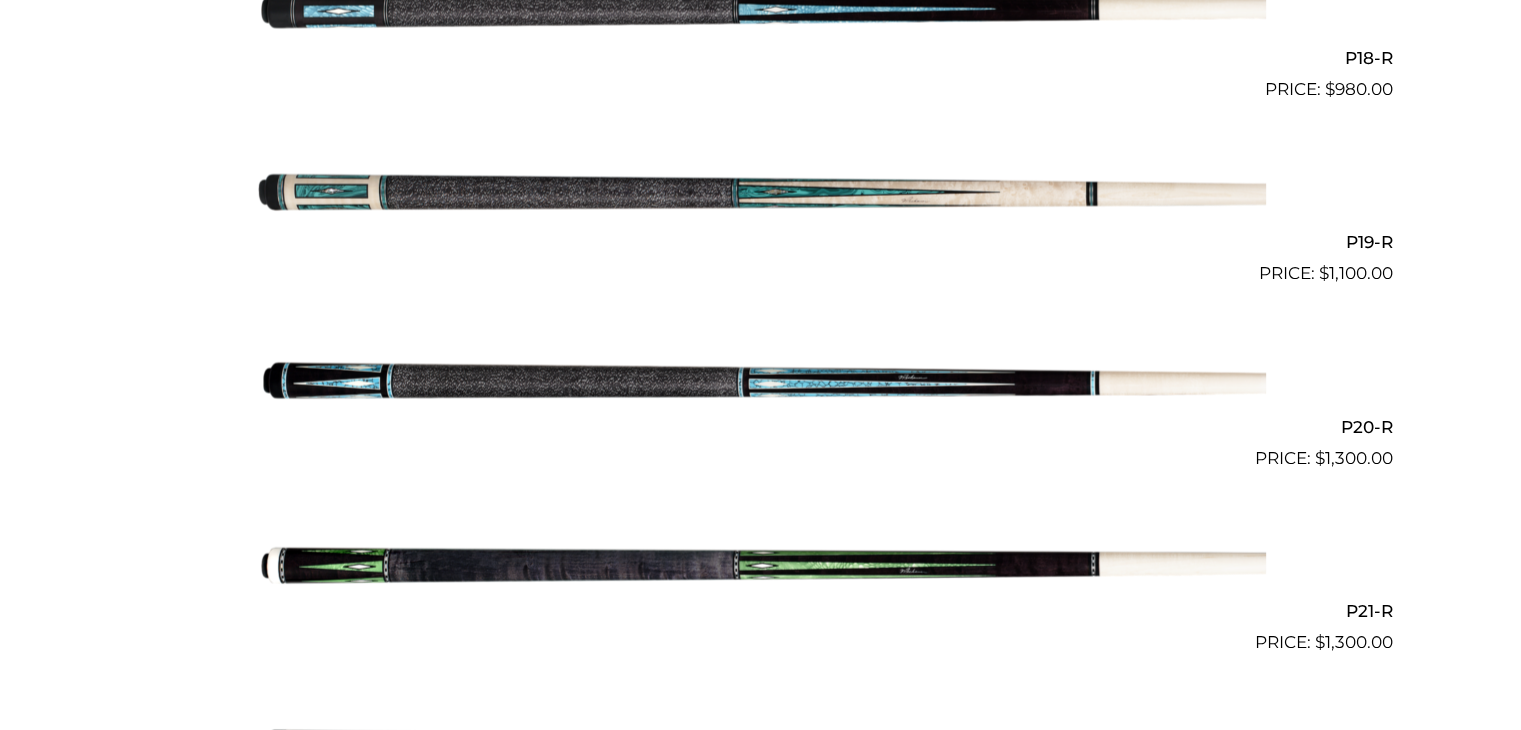 scroll, scrollTop: 3856, scrollLeft: 0, axis: vertical 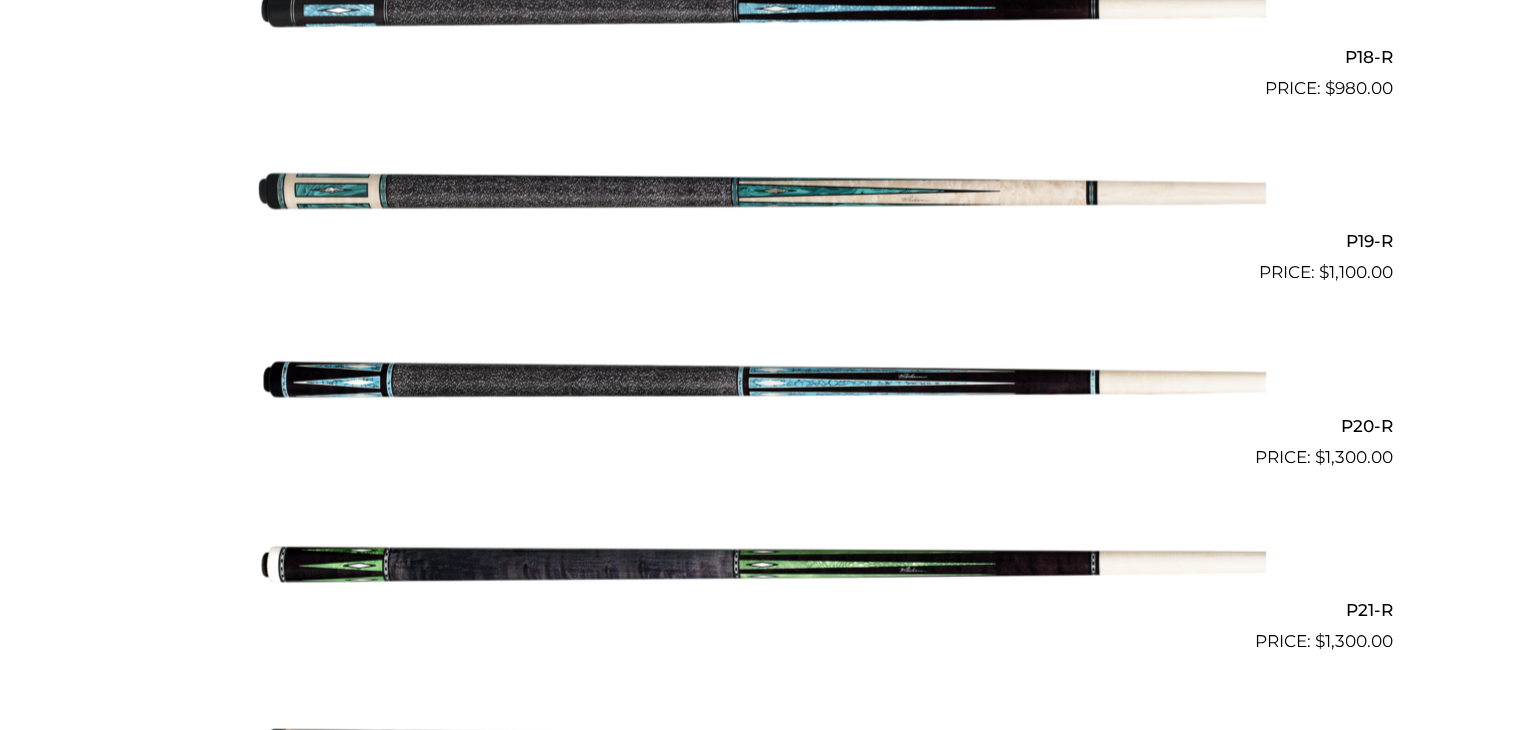 click at bounding box center [761, 563] 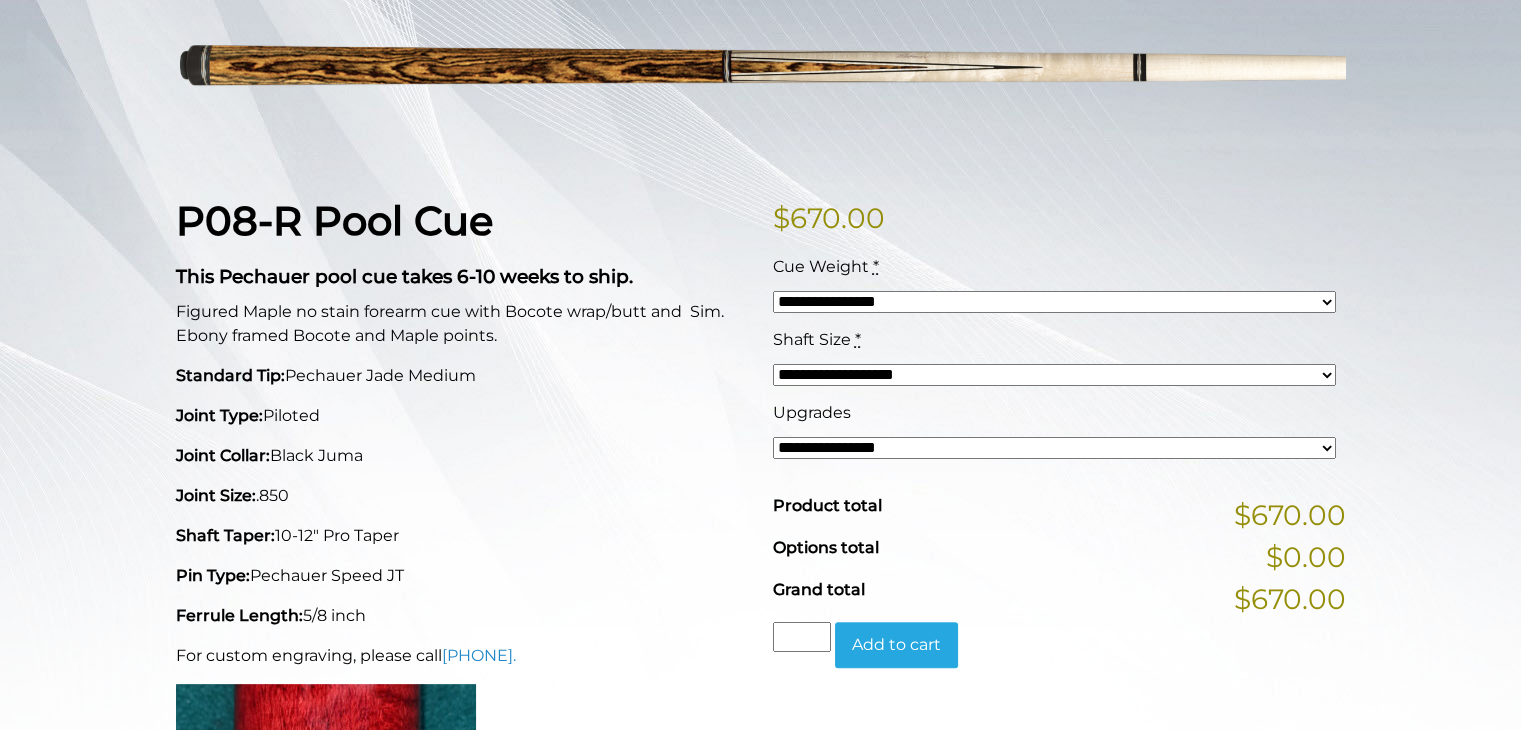 scroll, scrollTop: 340, scrollLeft: 0, axis: vertical 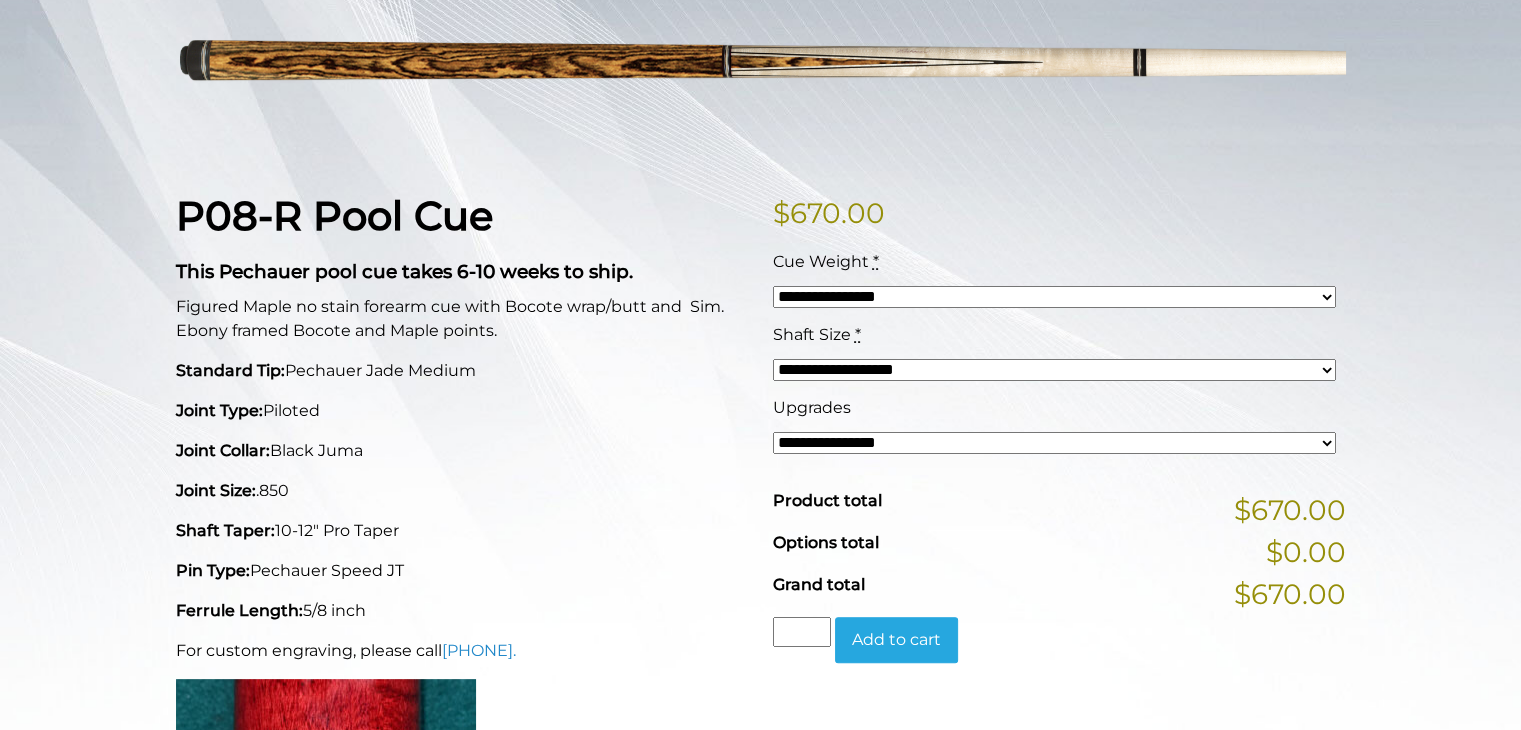 click on "**********" at bounding box center [1054, 297] 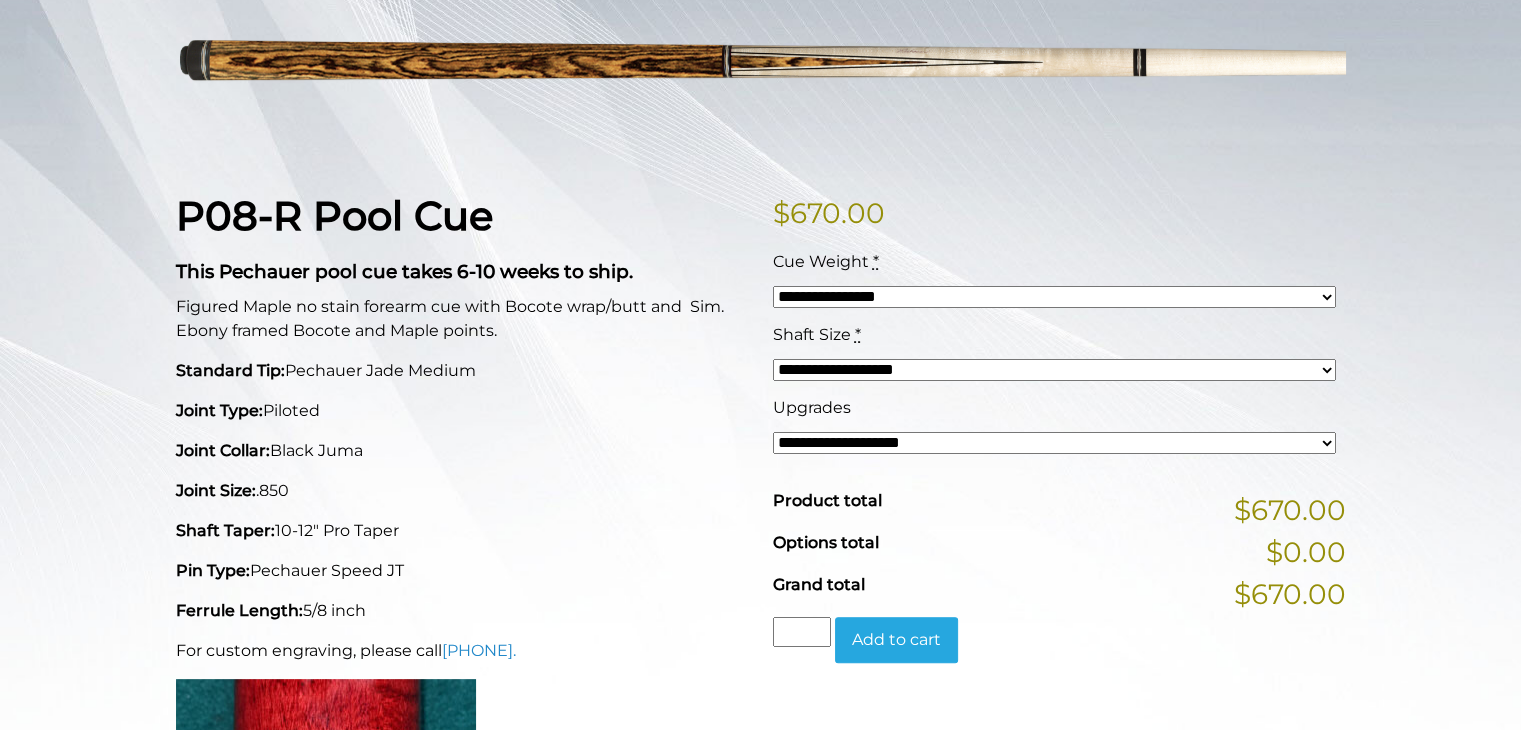 click on "**********" at bounding box center (1054, 443) 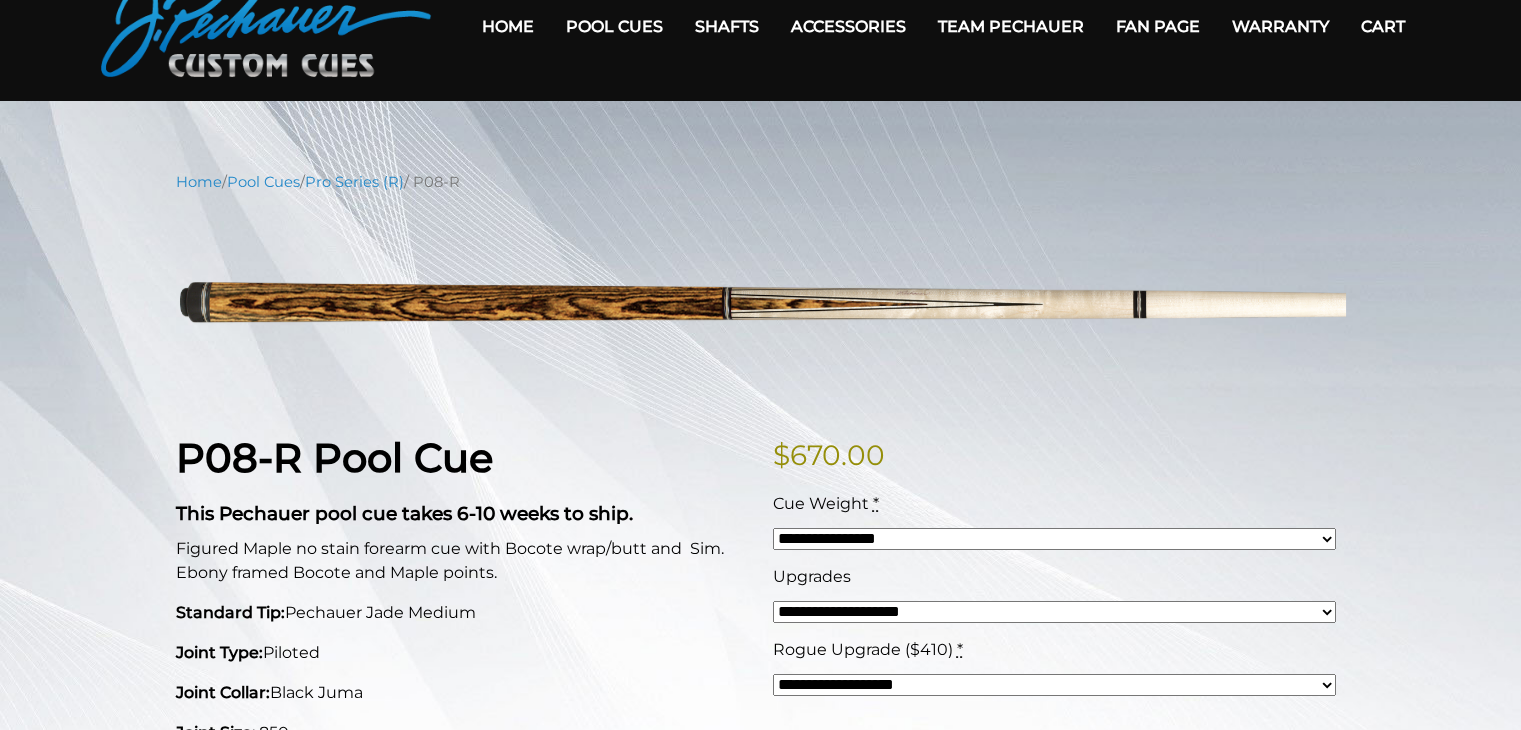scroll, scrollTop: 89, scrollLeft: 0, axis: vertical 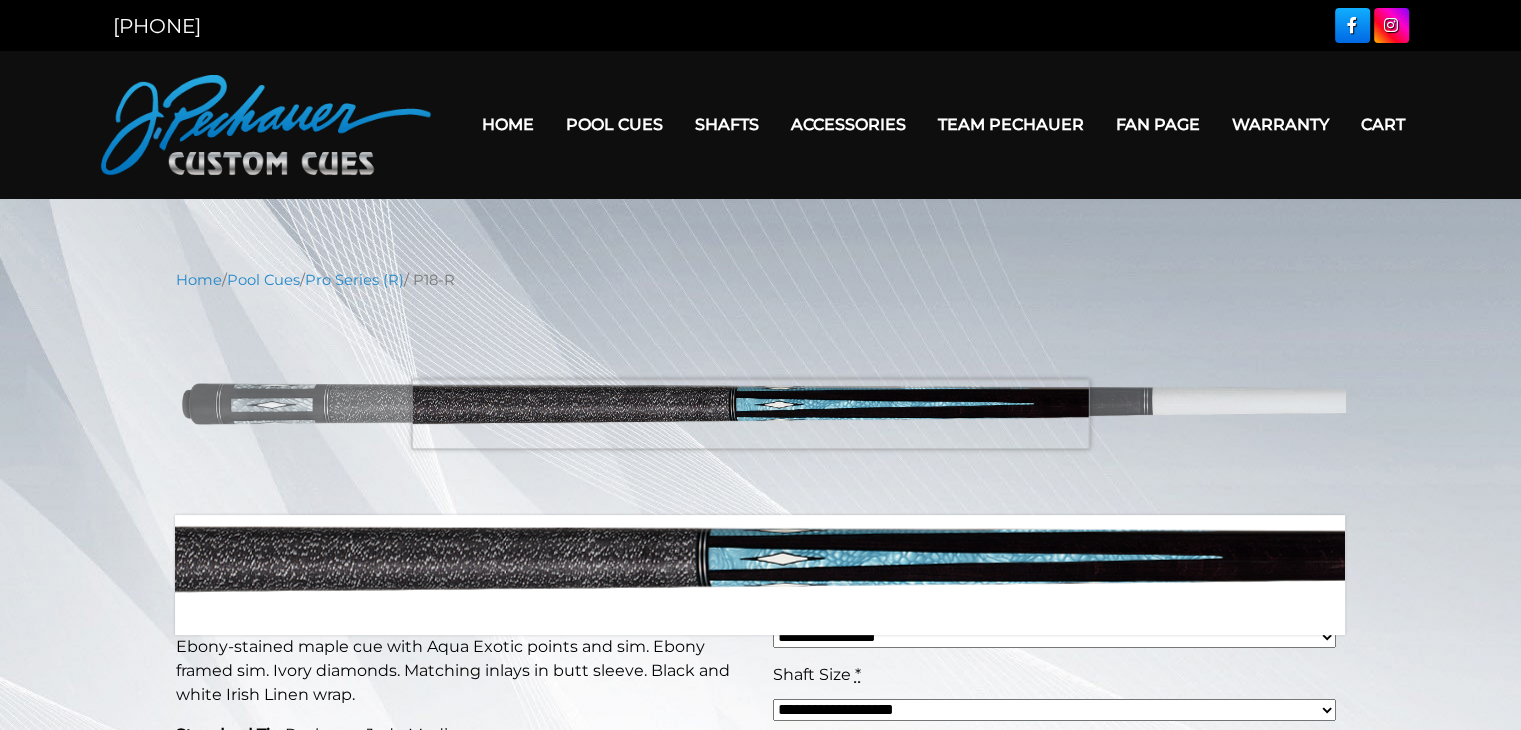 drag, startPoint x: 898, startPoint y: 410, endPoint x: 750, endPoint y: 414, distance: 148.05405 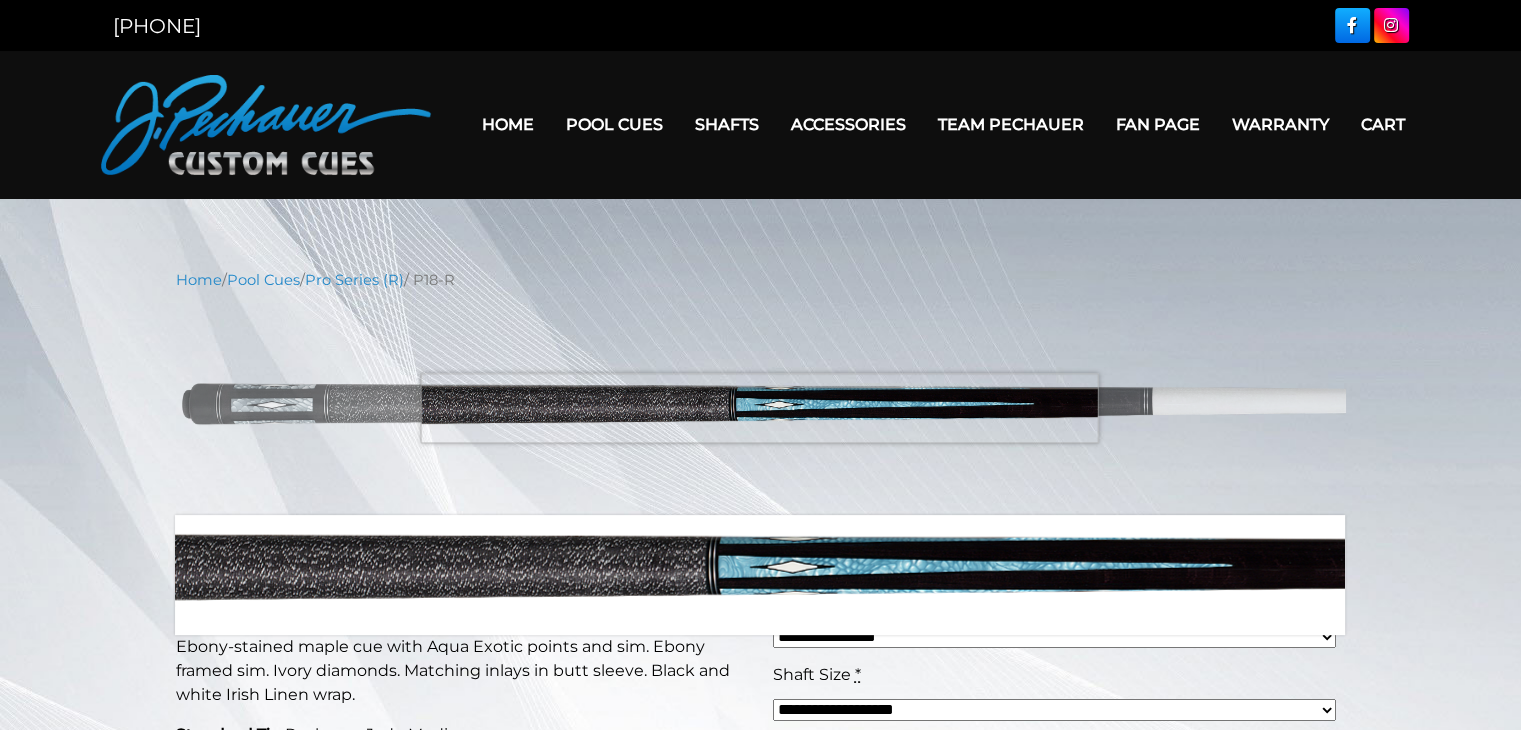 click at bounding box center (761, 403) 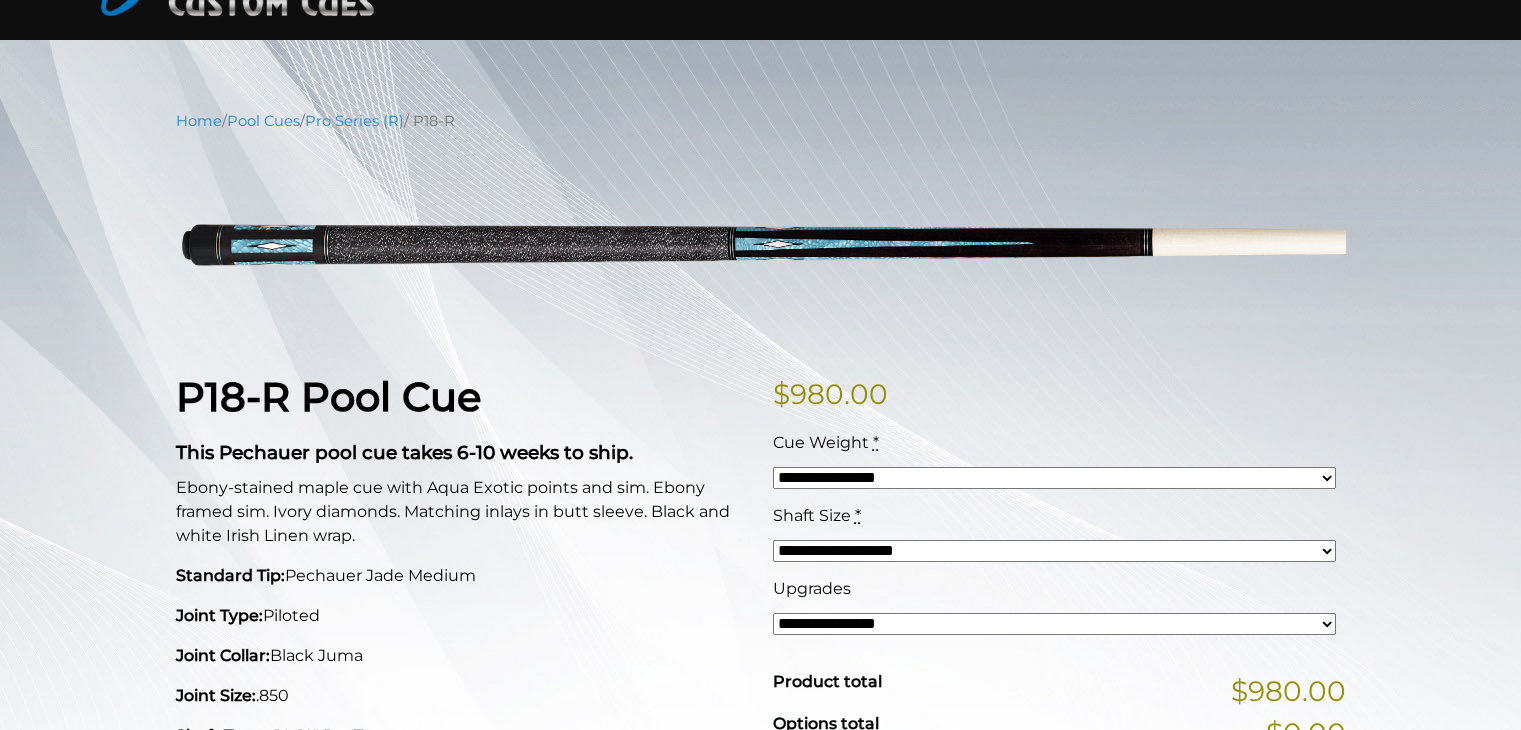 scroll, scrollTop: 0, scrollLeft: 0, axis: both 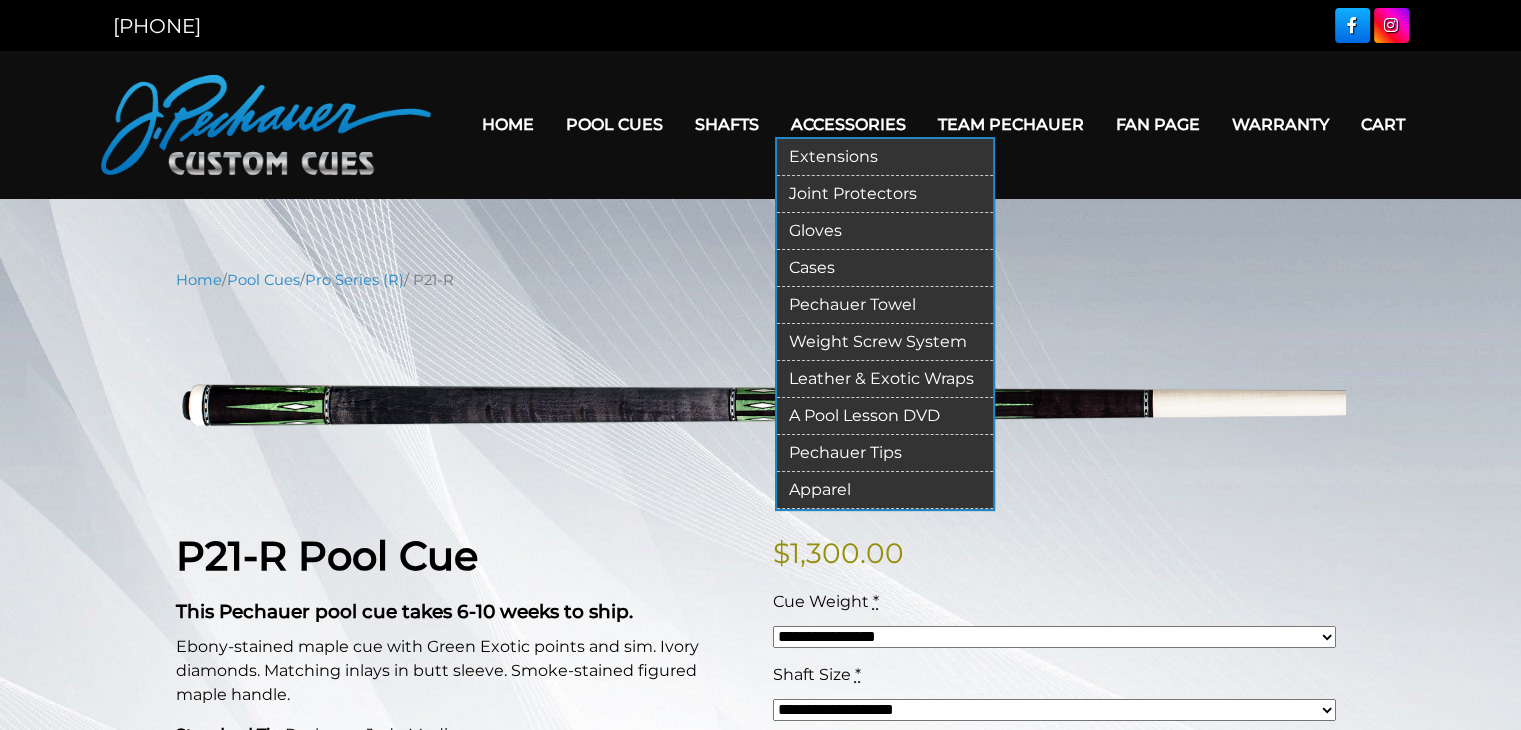 click on "Pechauer Towel" at bounding box center (885, 305) 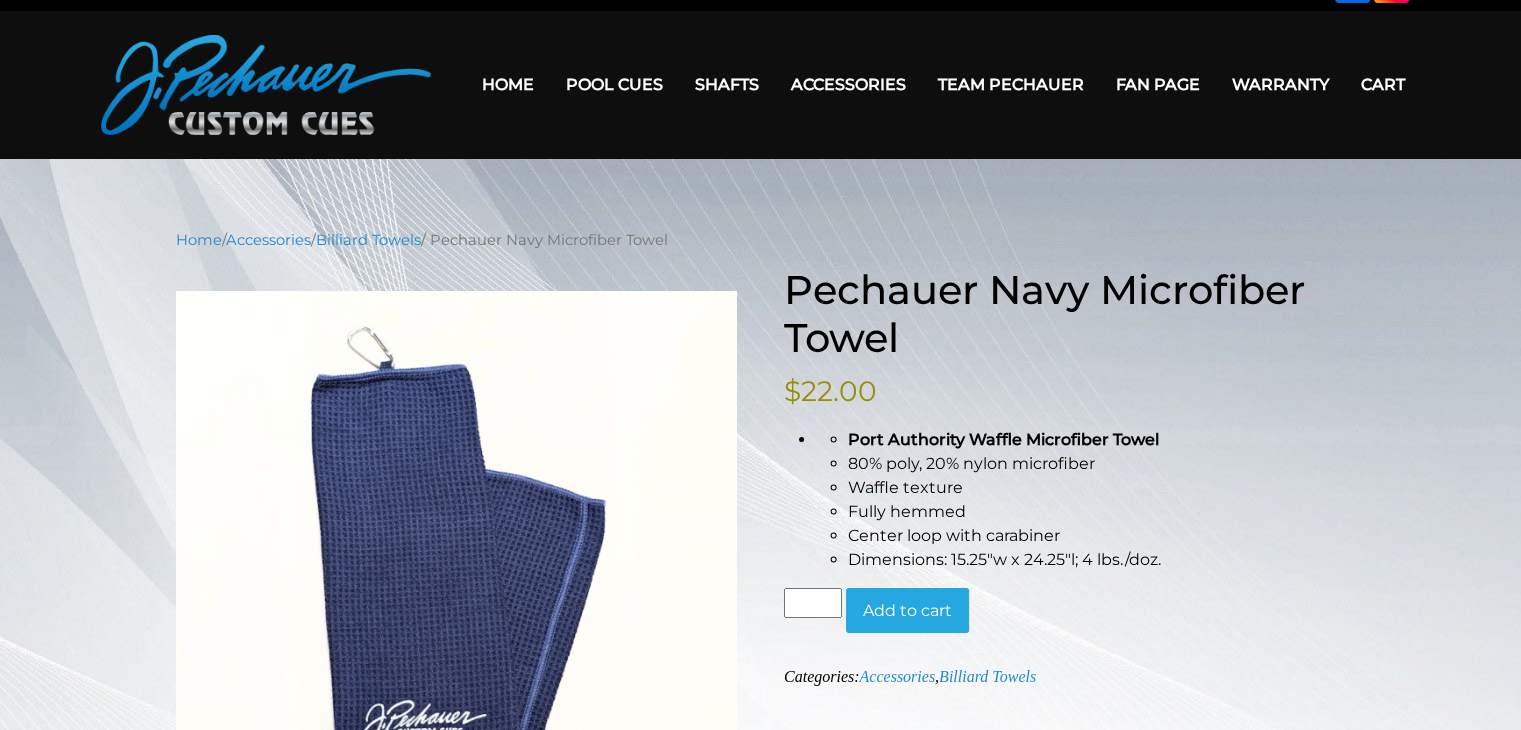 scroll, scrollTop: 0, scrollLeft: 0, axis: both 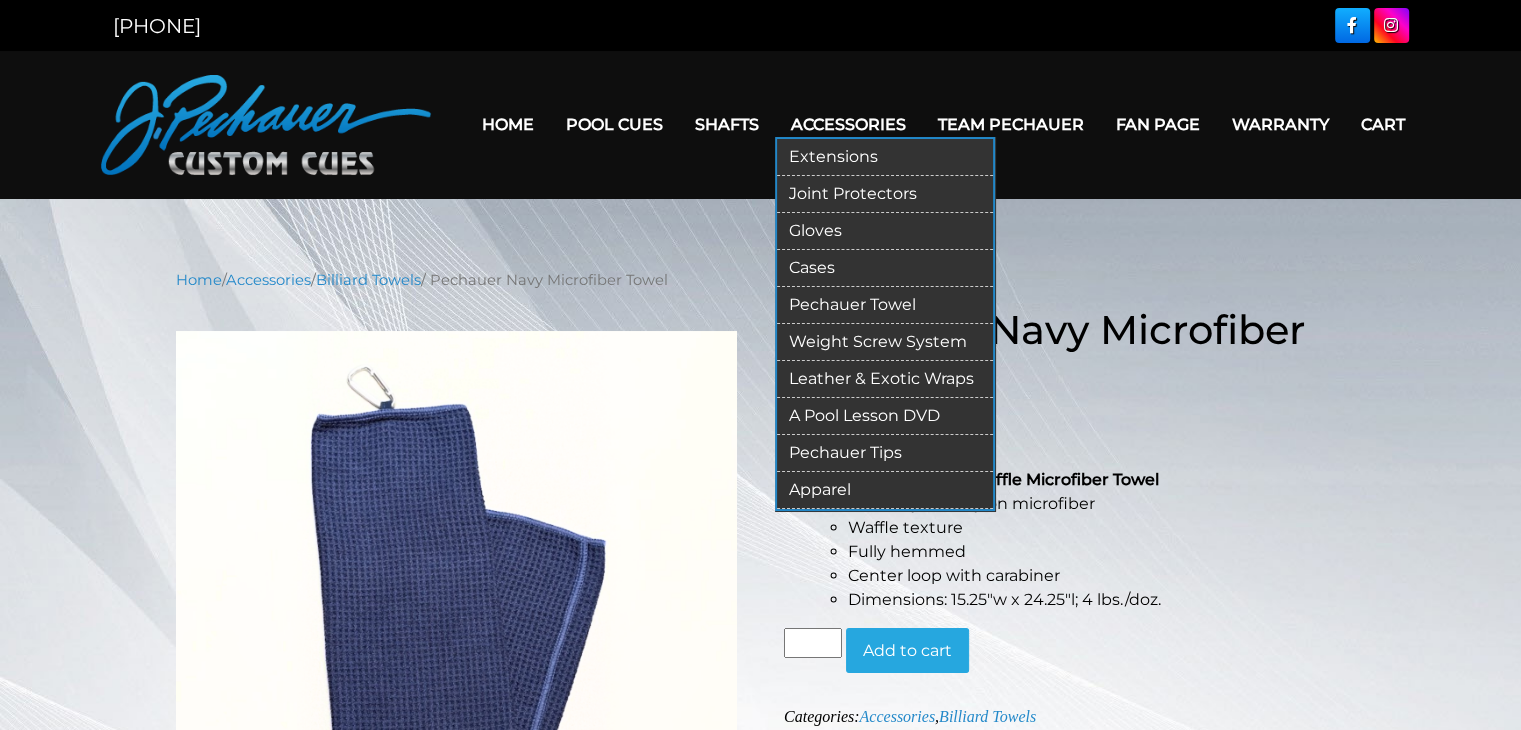 click on "Apparel" at bounding box center (885, 490) 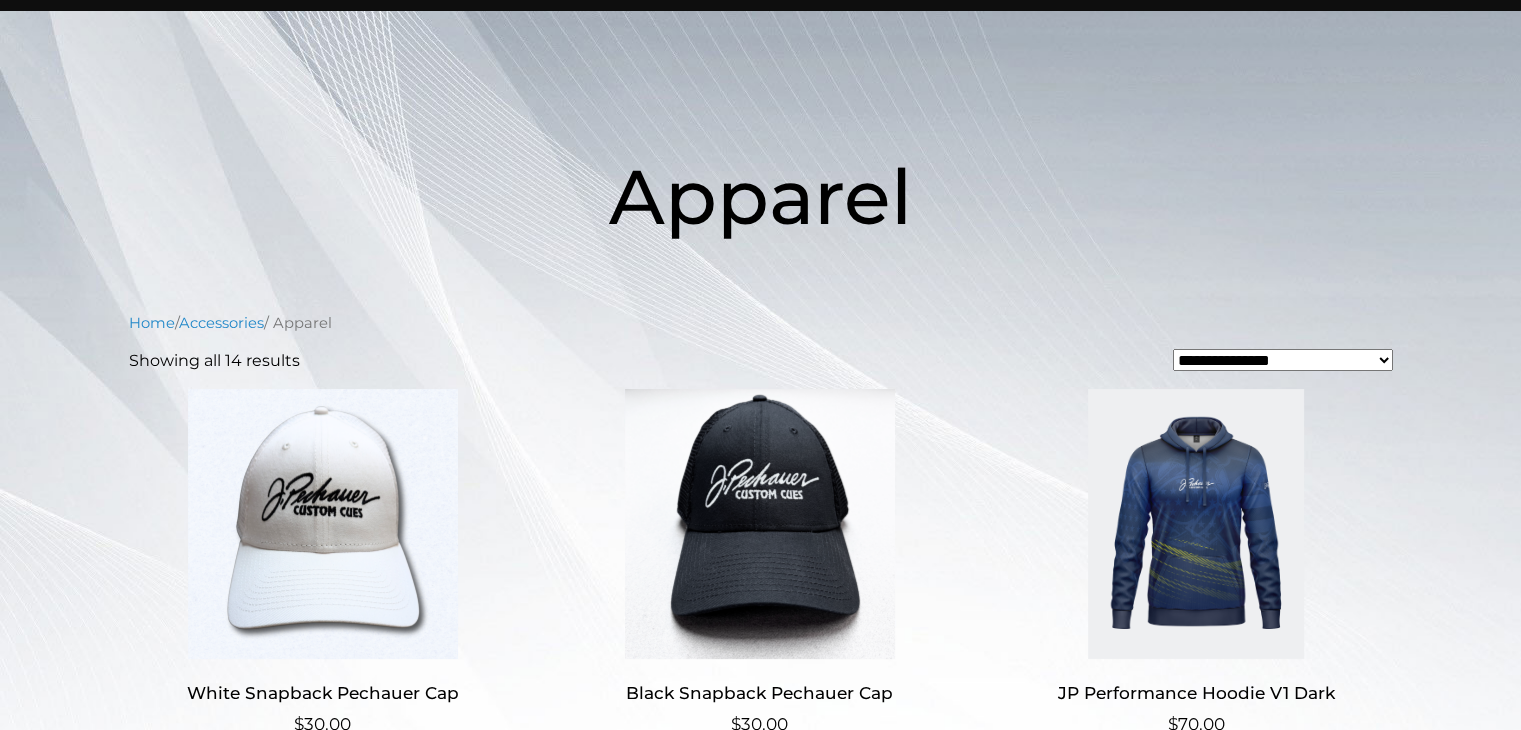 scroll, scrollTop: 0, scrollLeft: 0, axis: both 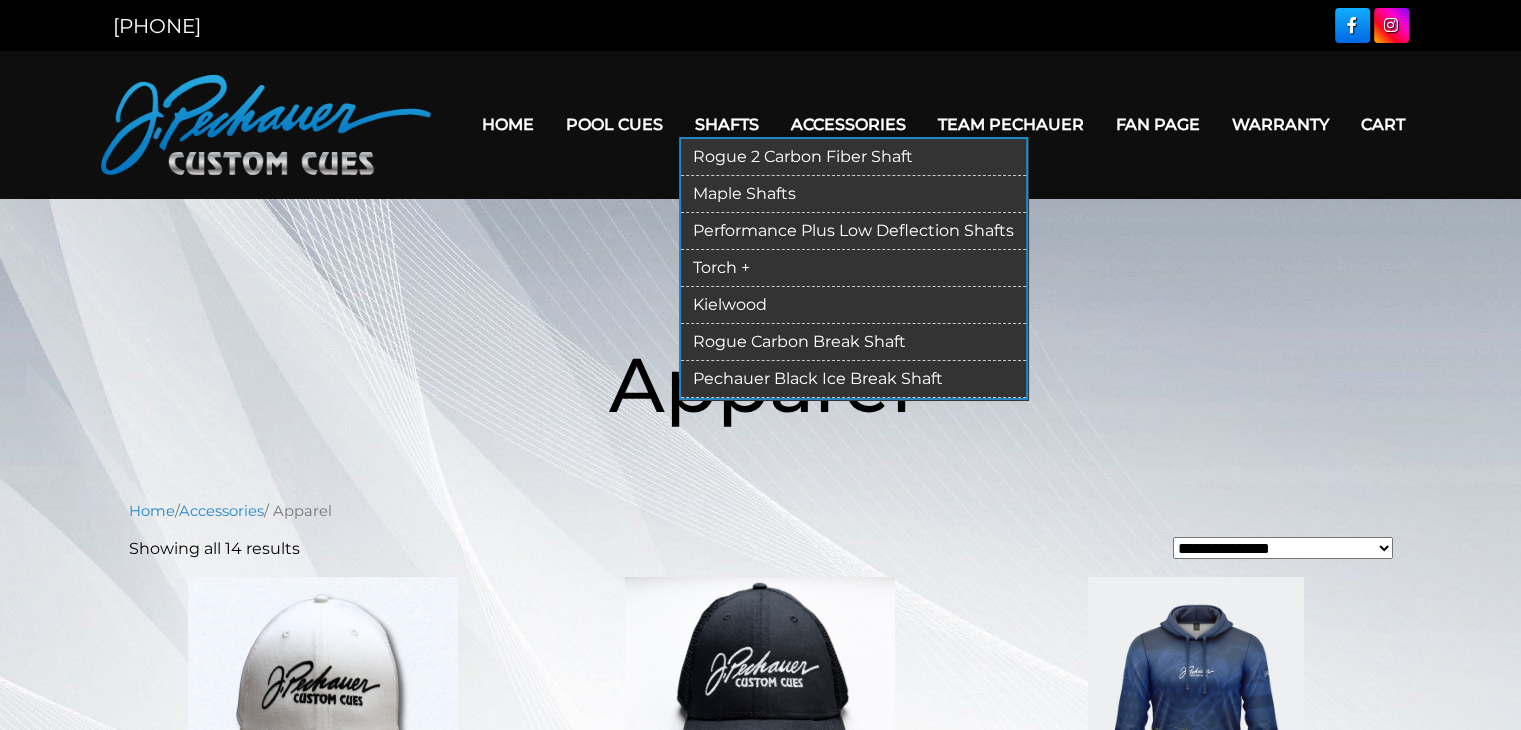 click on "Torch +" at bounding box center [853, 268] 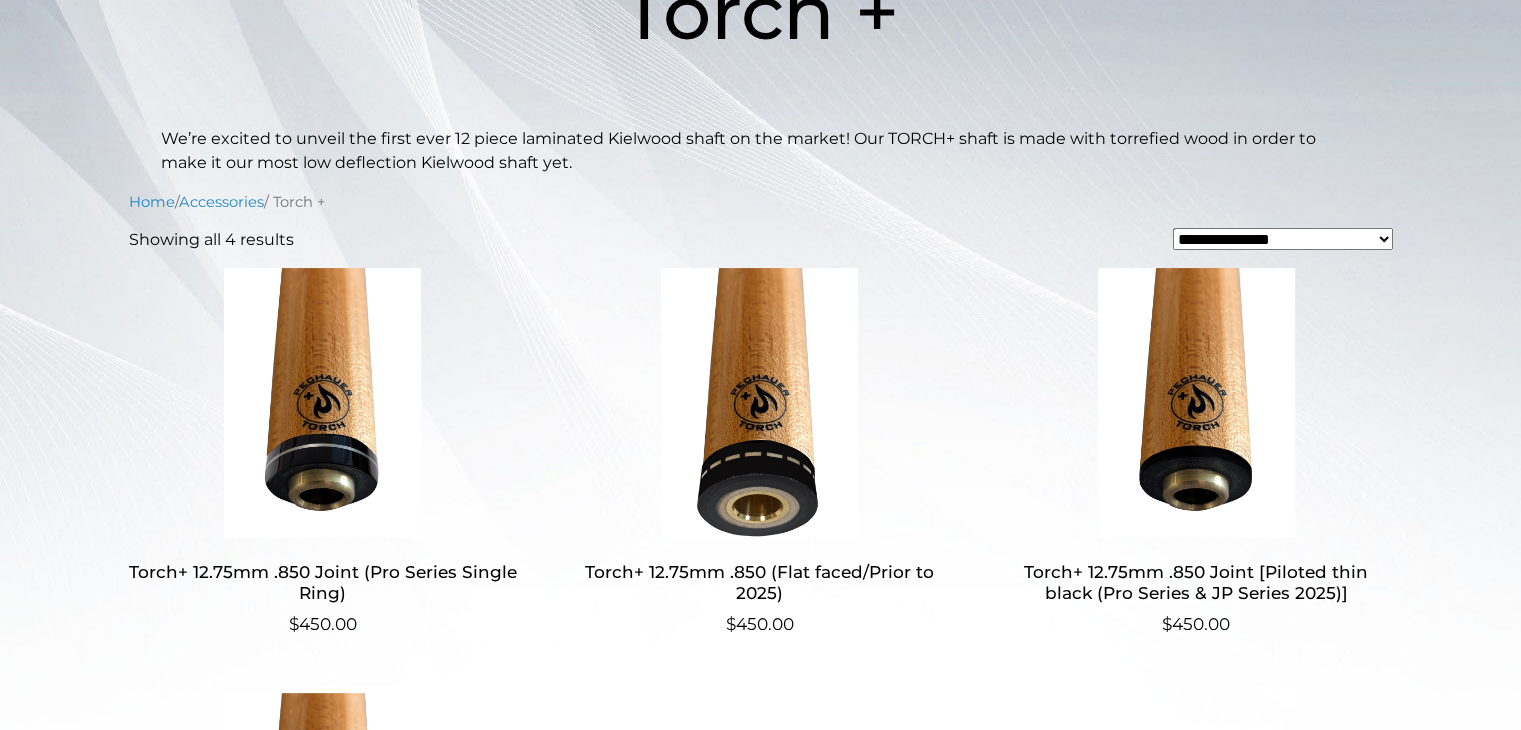 scroll, scrollTop: 379, scrollLeft: 0, axis: vertical 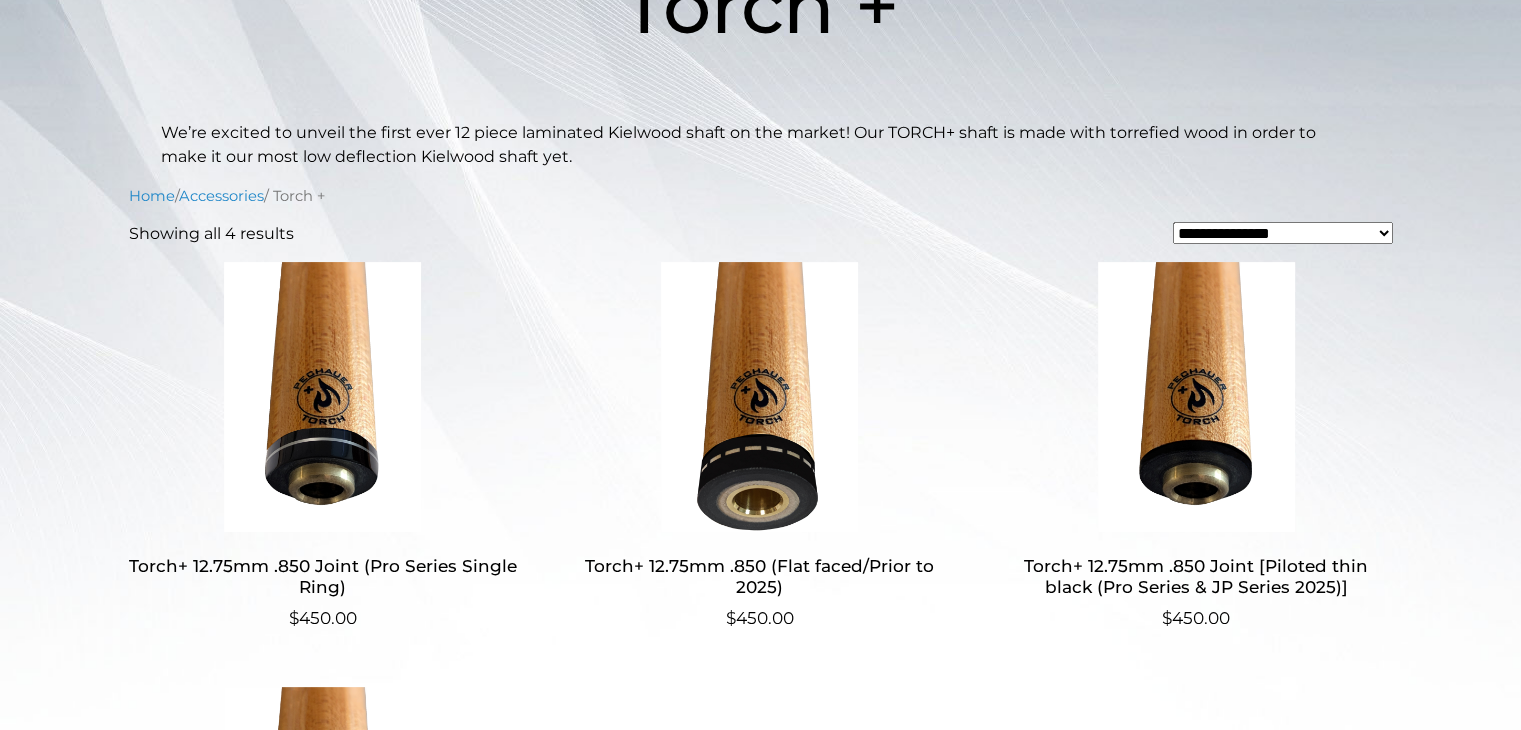 click at bounding box center (323, 397) 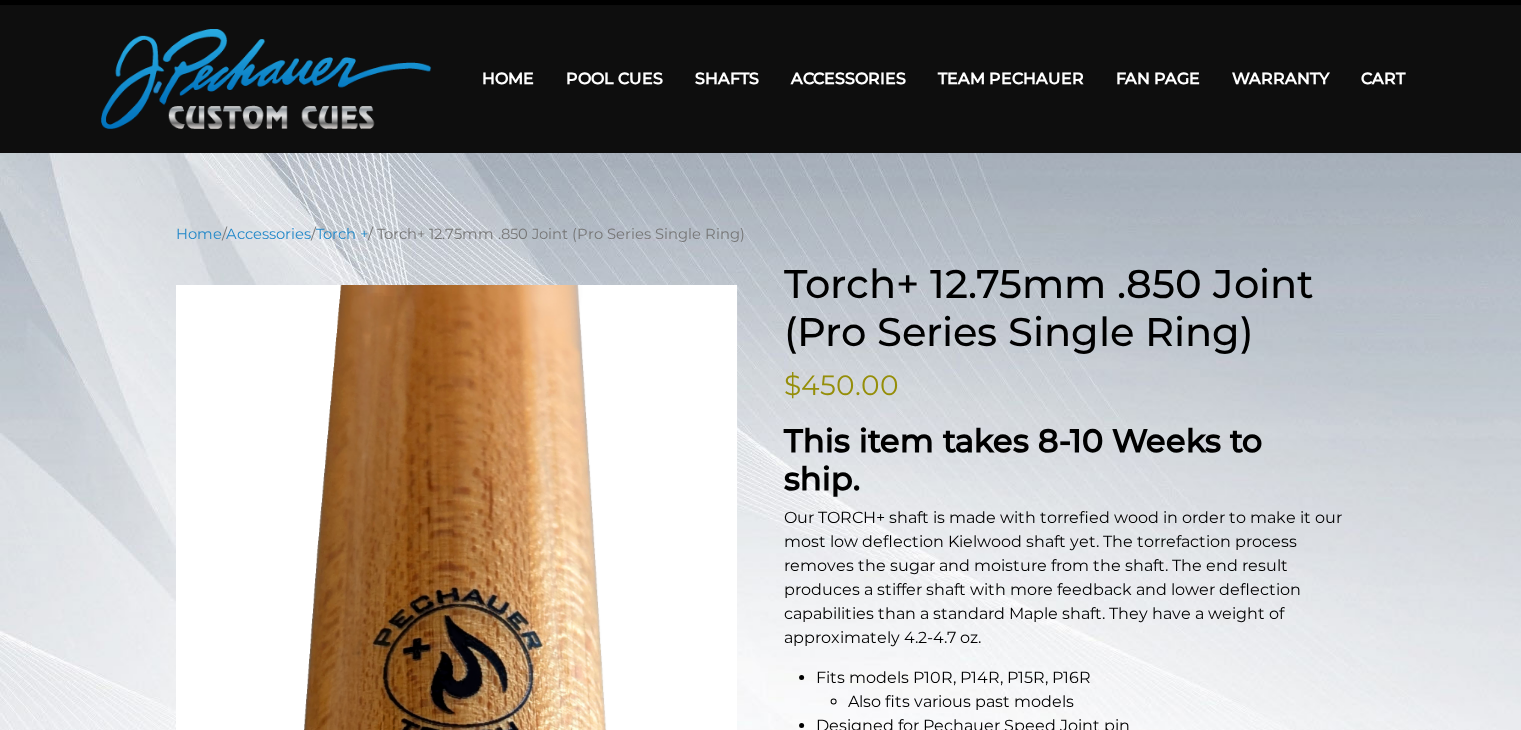 scroll, scrollTop: 0, scrollLeft: 0, axis: both 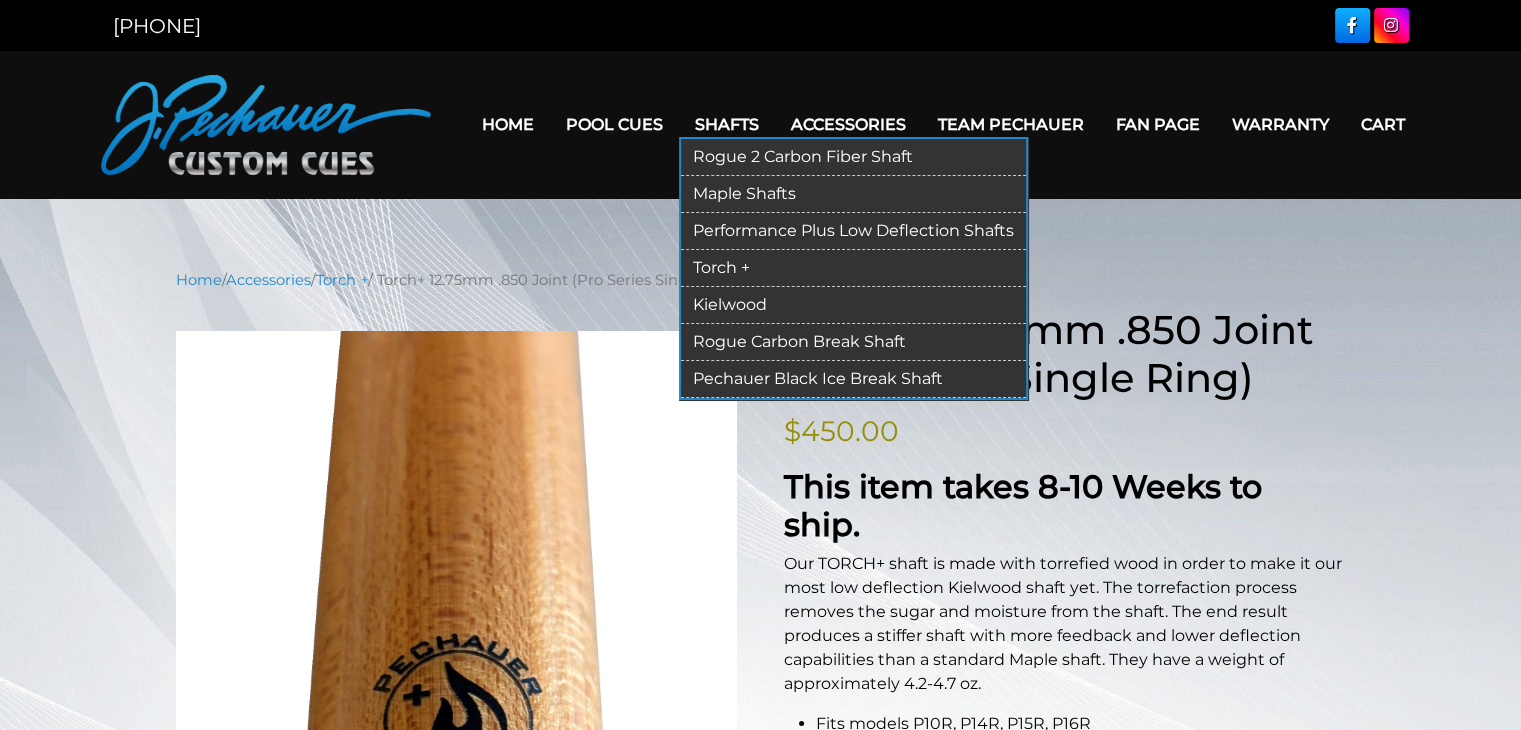 click on "Rogue 2 Carbon Fiber Shaft" at bounding box center [853, 157] 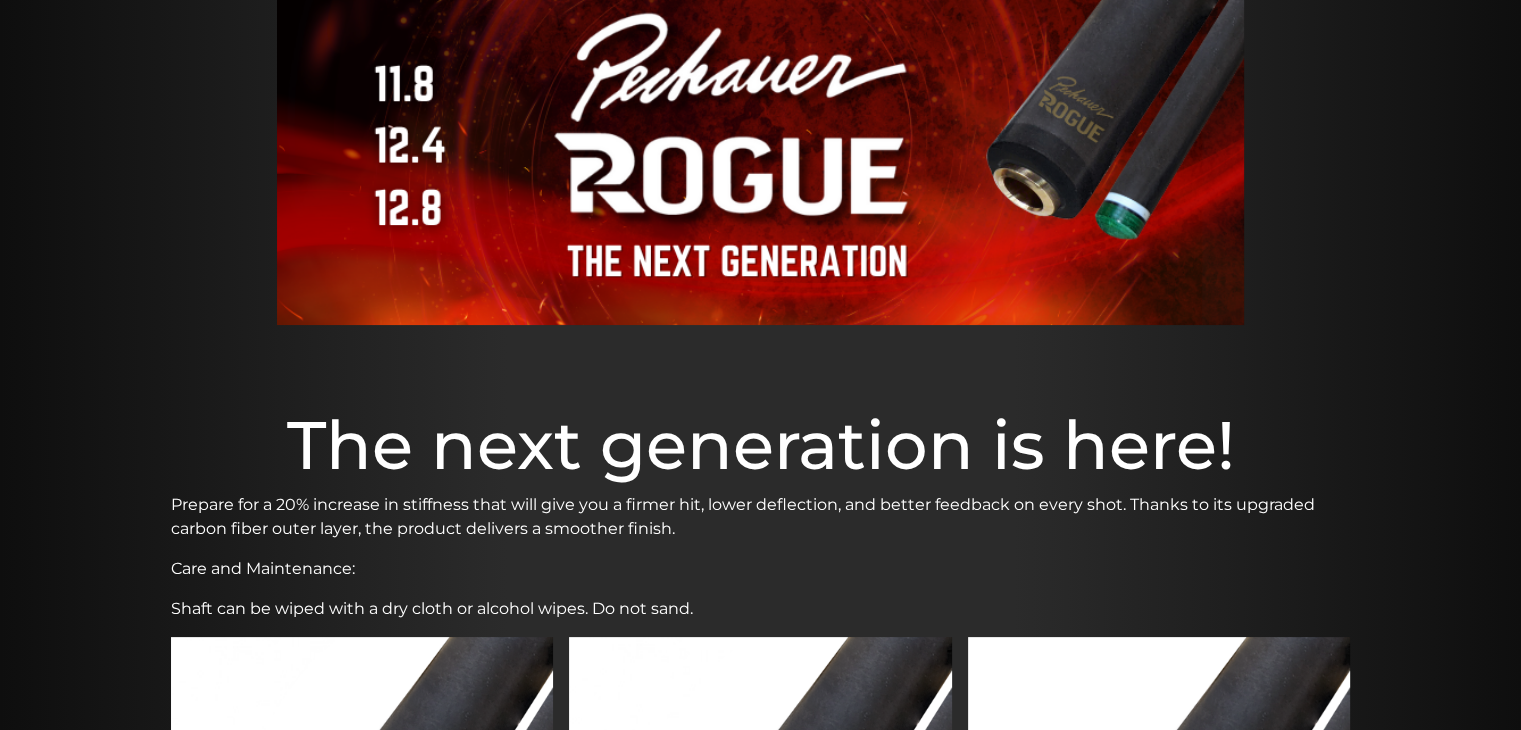 scroll, scrollTop: 0, scrollLeft: 0, axis: both 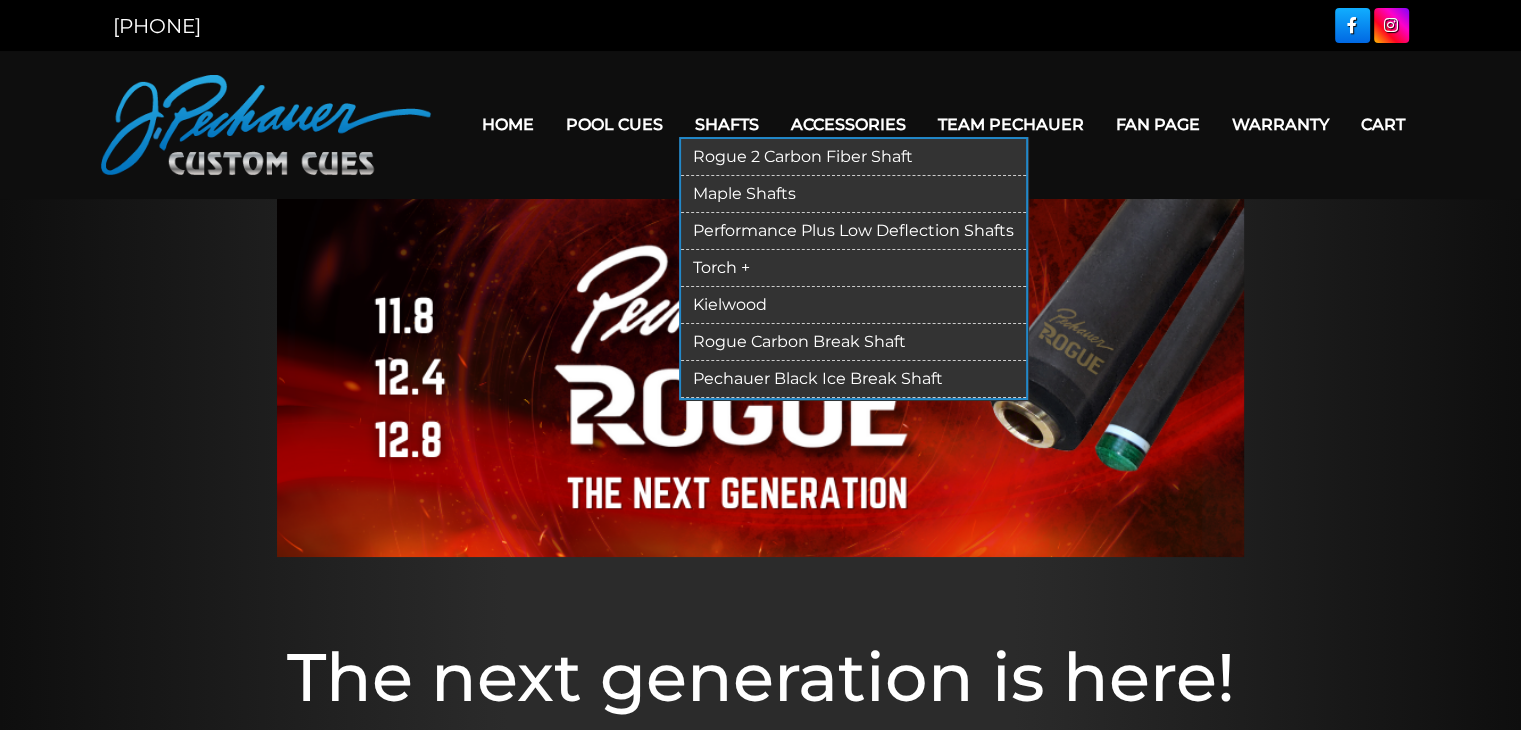 click on "Kielwood" at bounding box center [853, 305] 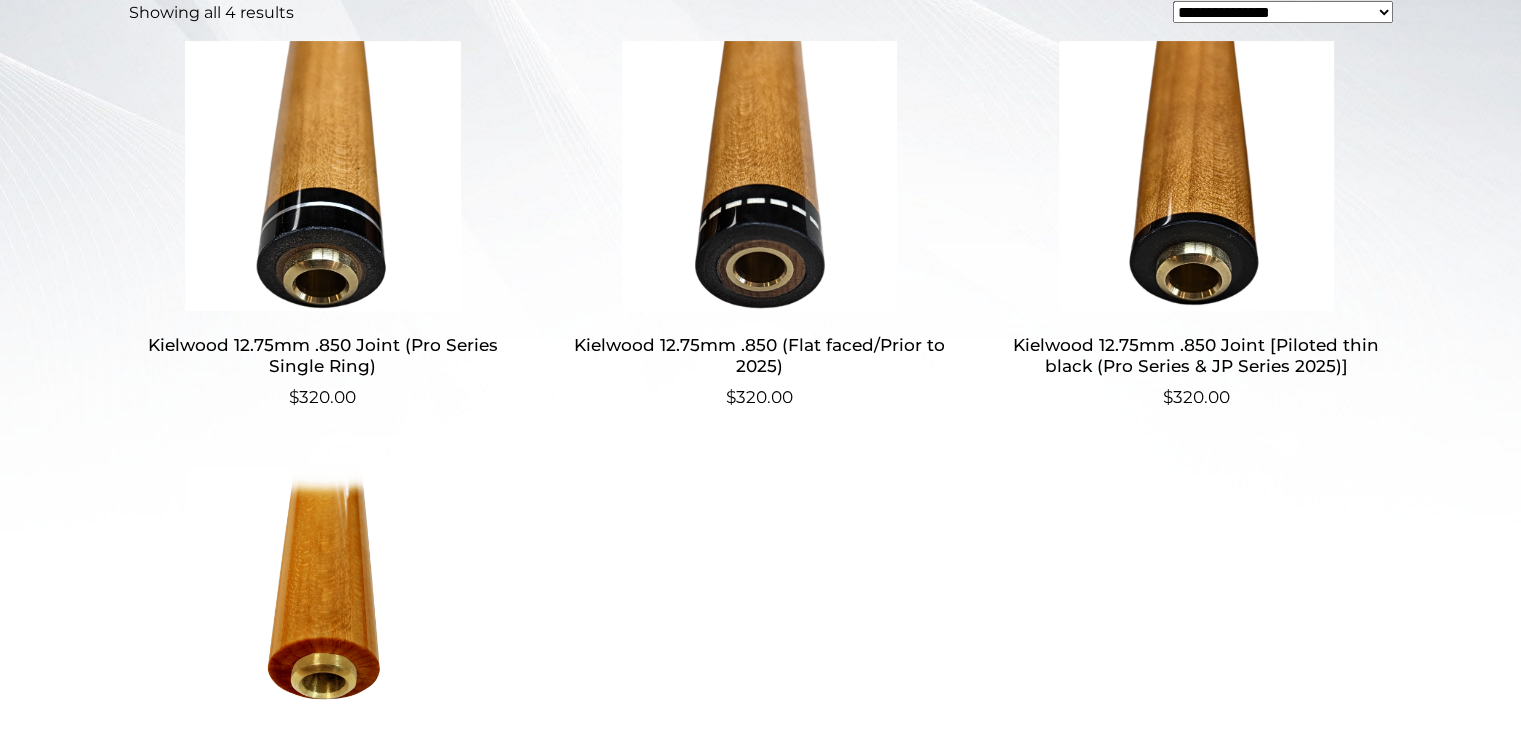 scroll, scrollTop: 616, scrollLeft: 0, axis: vertical 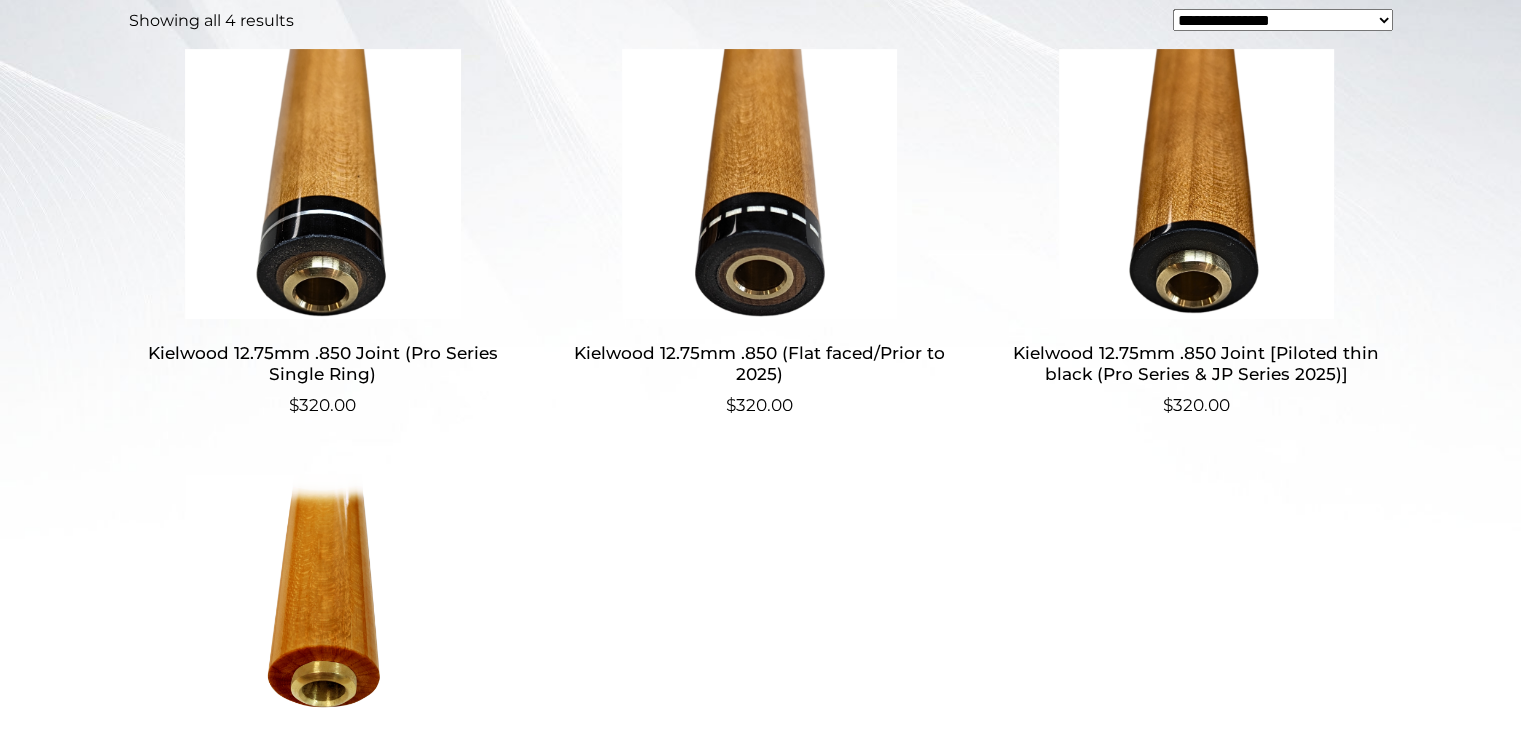 click at bounding box center (759, 184) 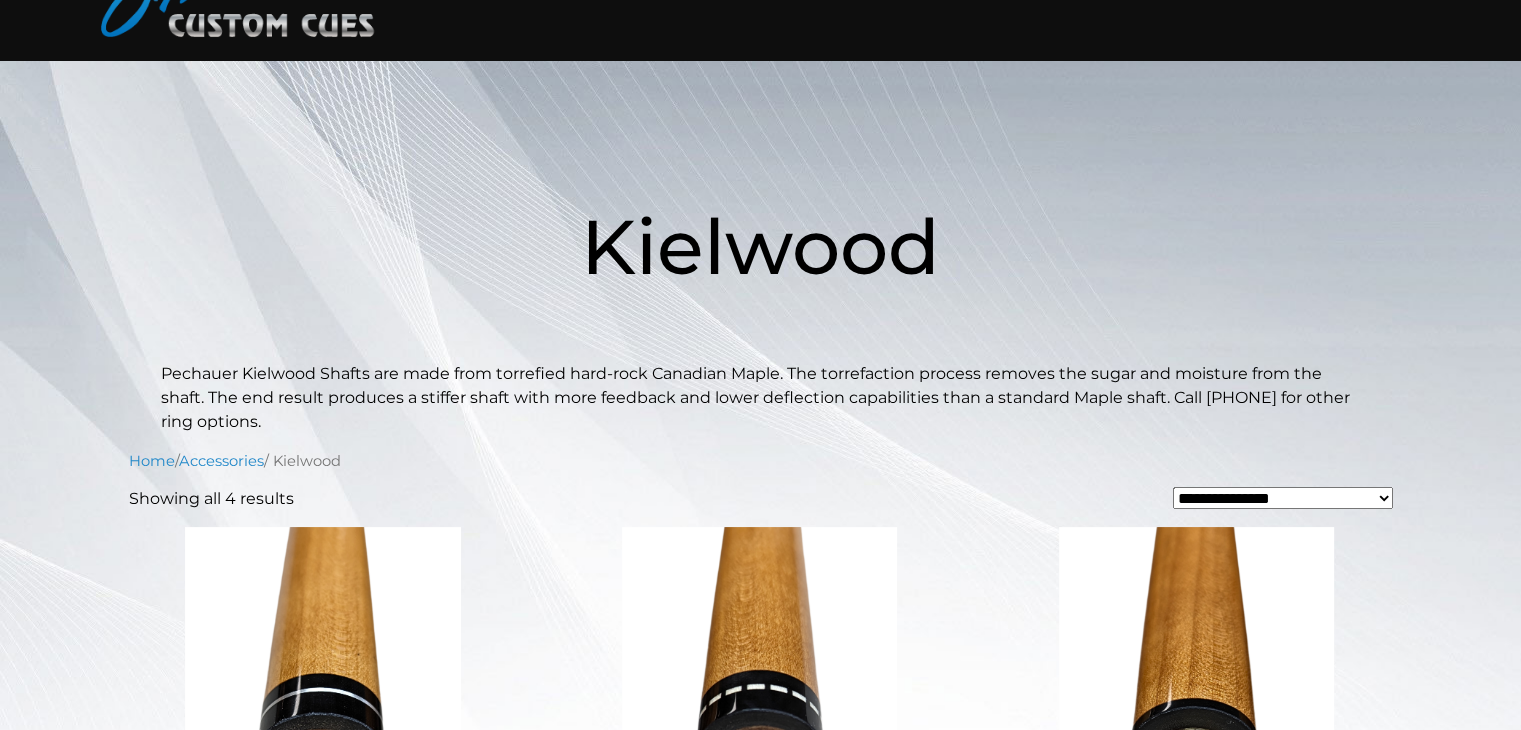 scroll, scrollTop: 0, scrollLeft: 0, axis: both 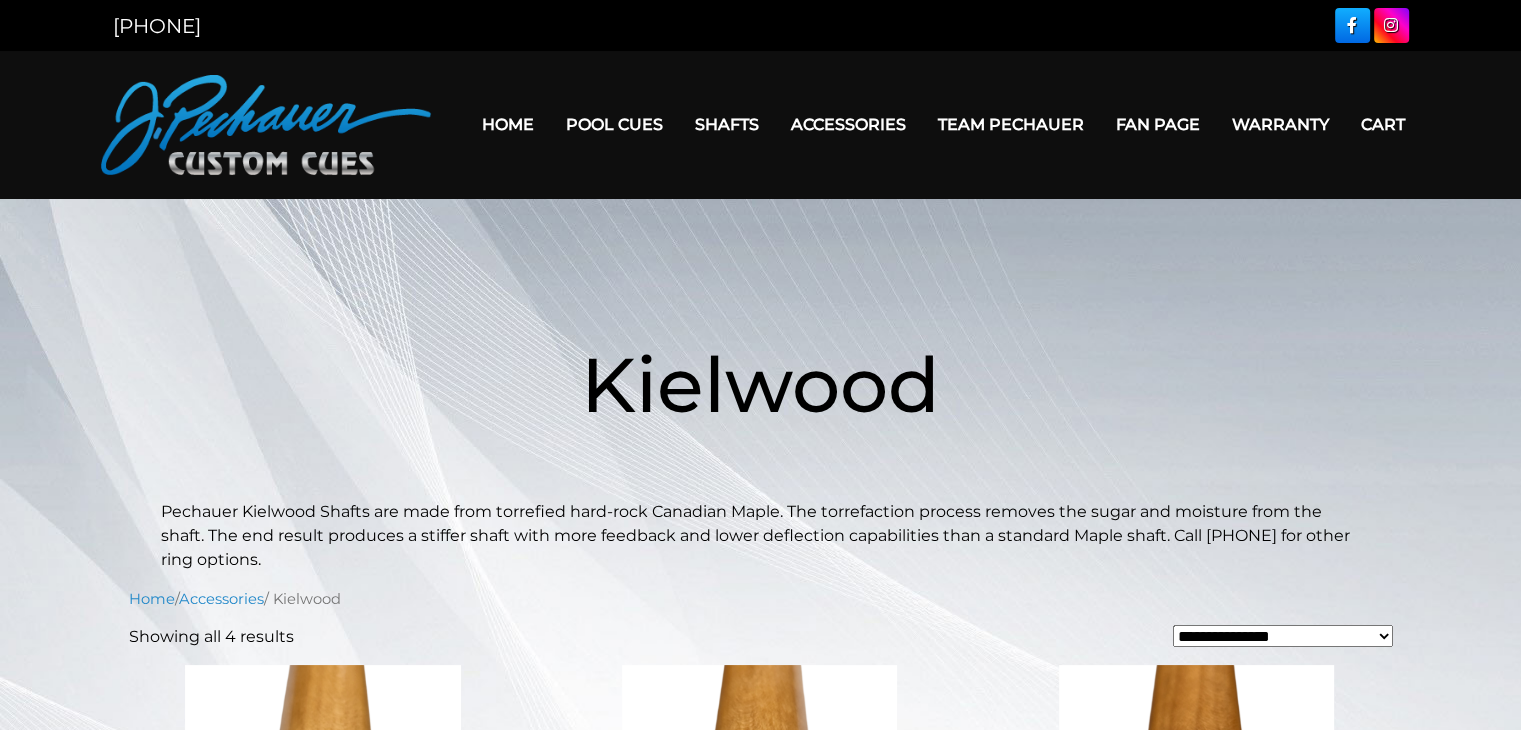 click on "Home" at bounding box center (508, 124) 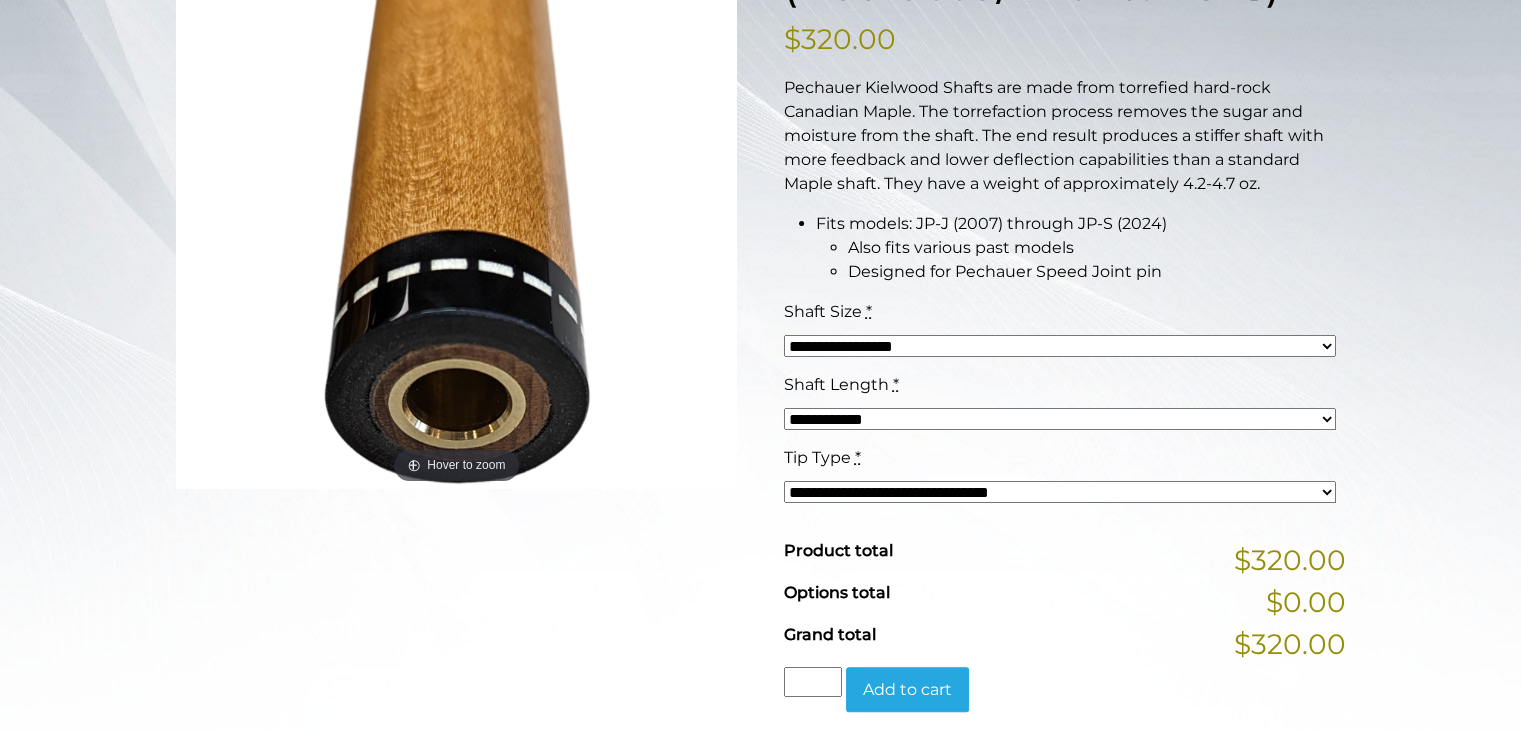scroll, scrollTop: 404, scrollLeft: 0, axis: vertical 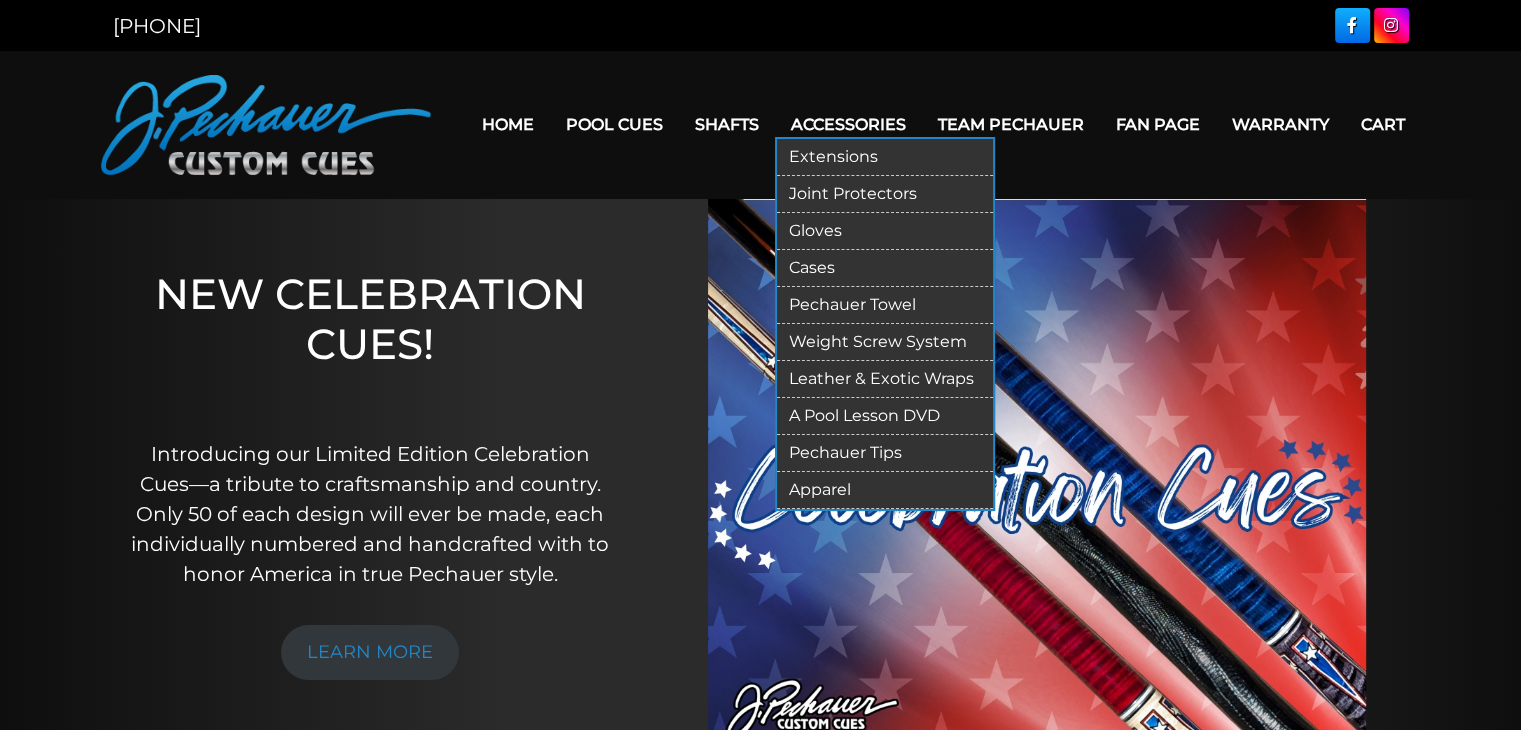 click on "Leather & Exotic Wraps" at bounding box center [885, 379] 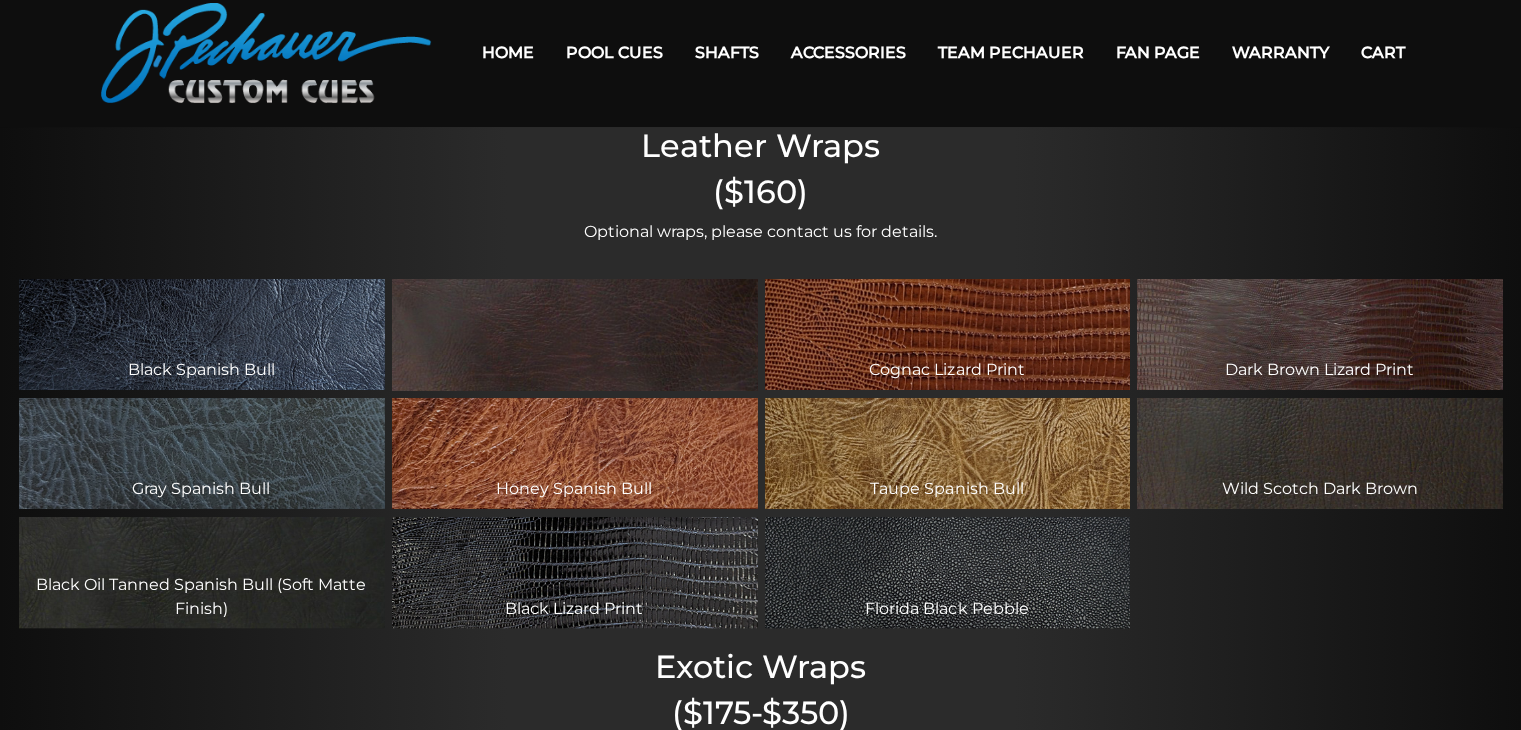 scroll, scrollTop: 0, scrollLeft: 0, axis: both 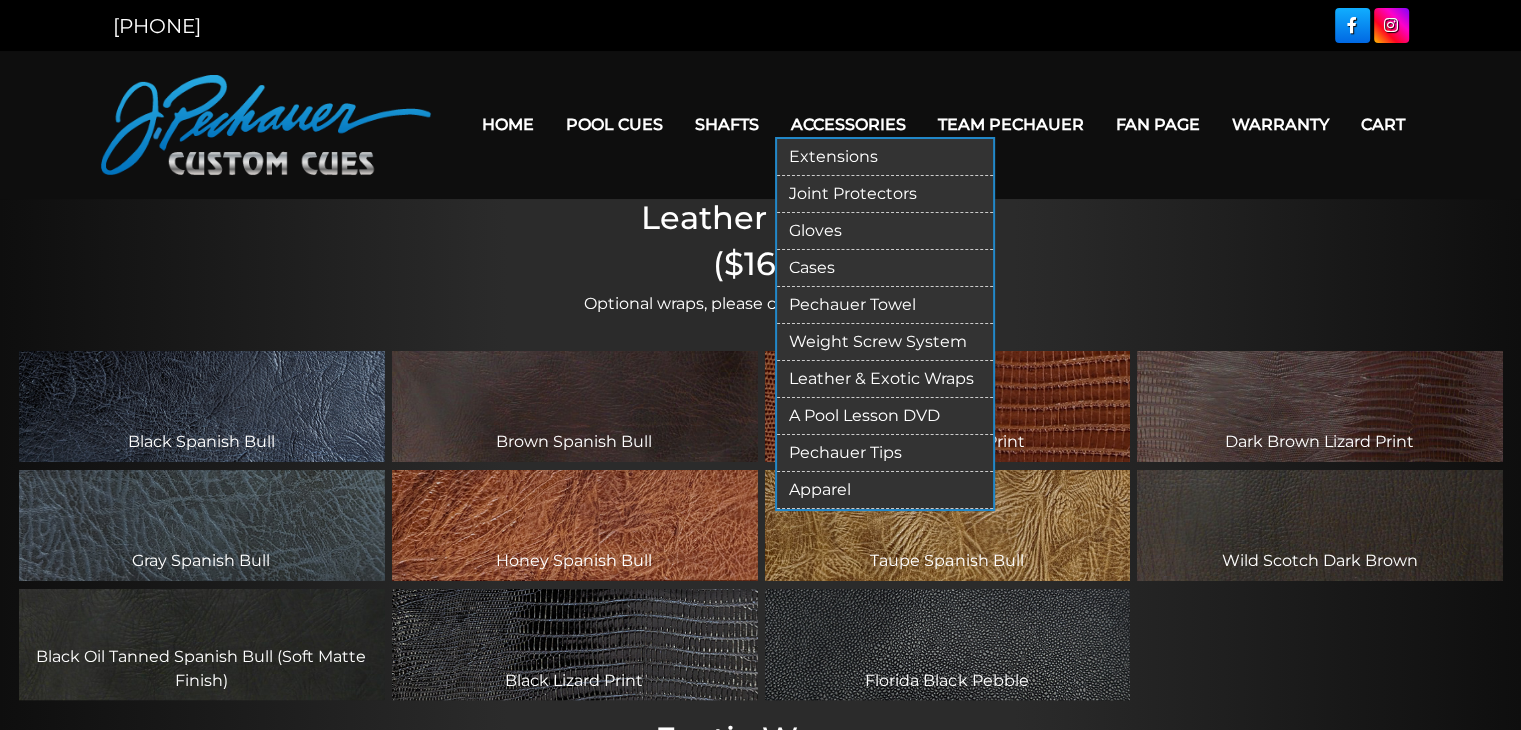 click on "A Pool Lesson DVD" at bounding box center (885, 416) 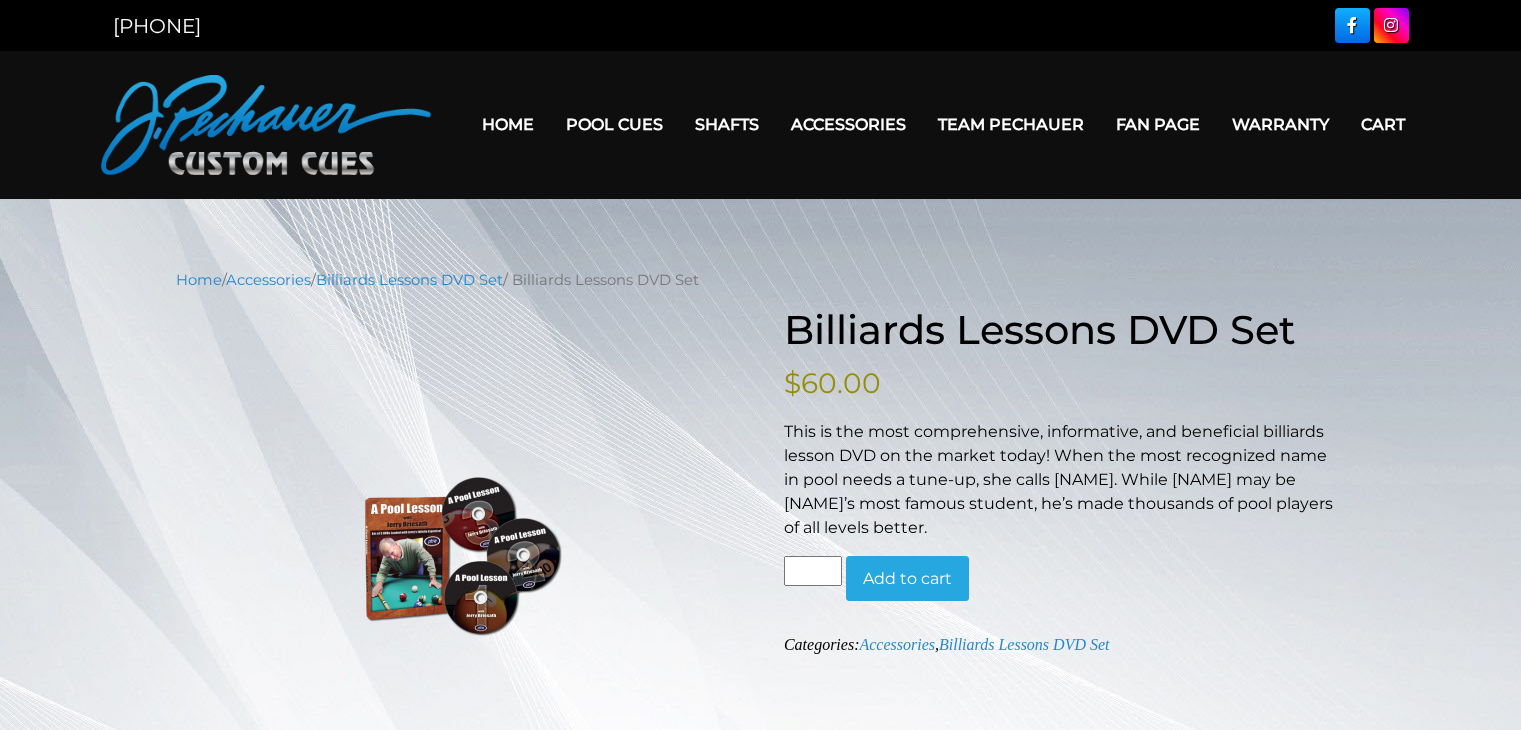 scroll, scrollTop: 0, scrollLeft: 0, axis: both 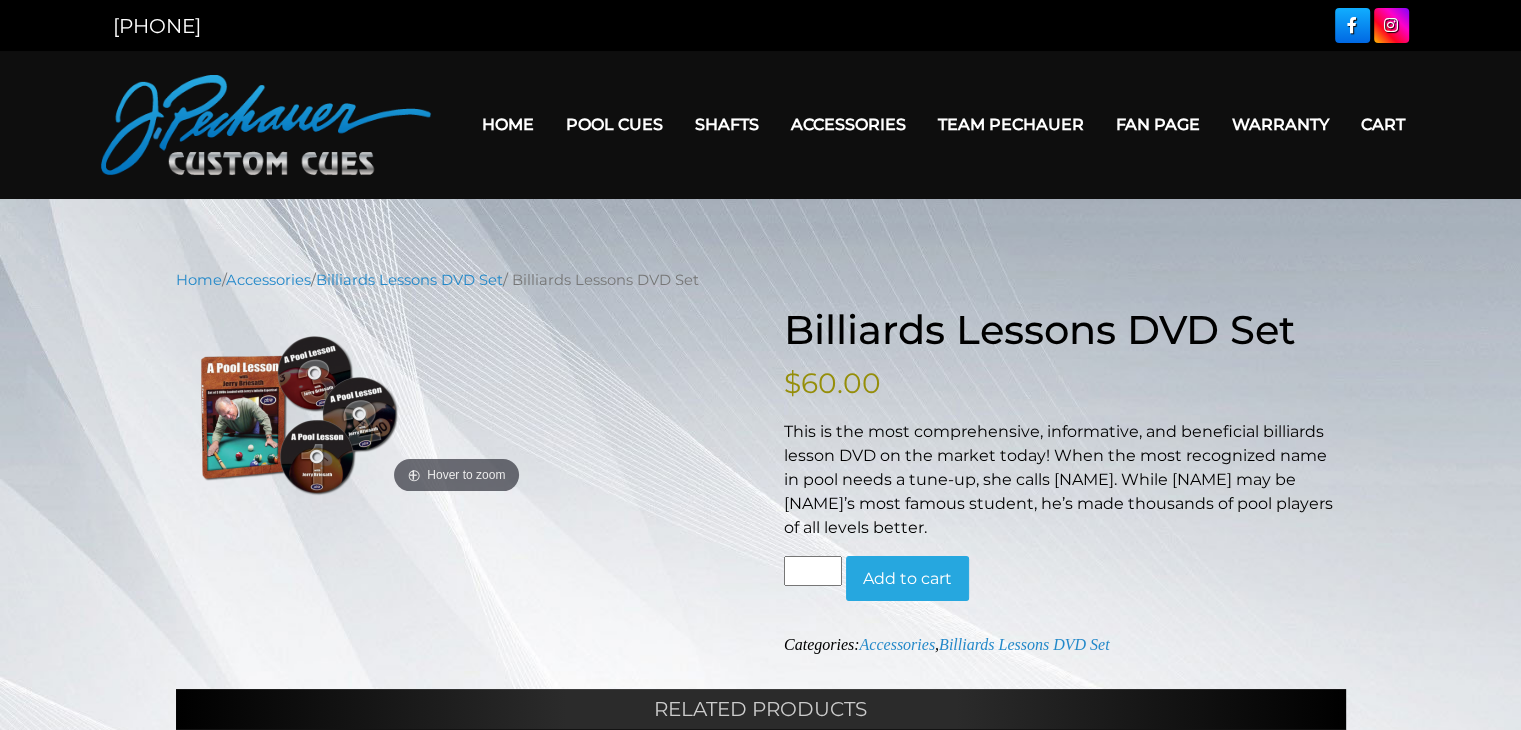 click on "Warranty" at bounding box center [1280, 124] 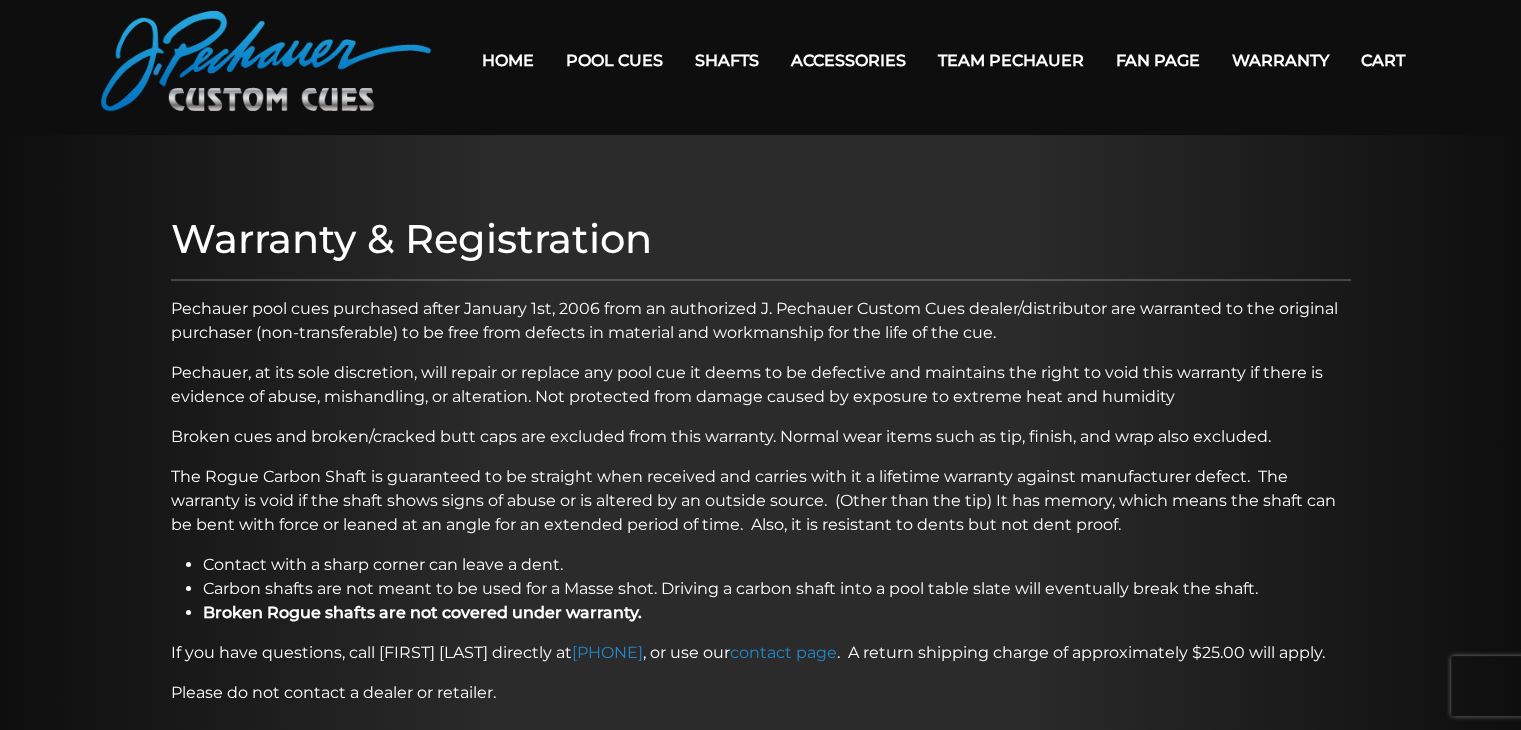 scroll, scrollTop: 0, scrollLeft: 0, axis: both 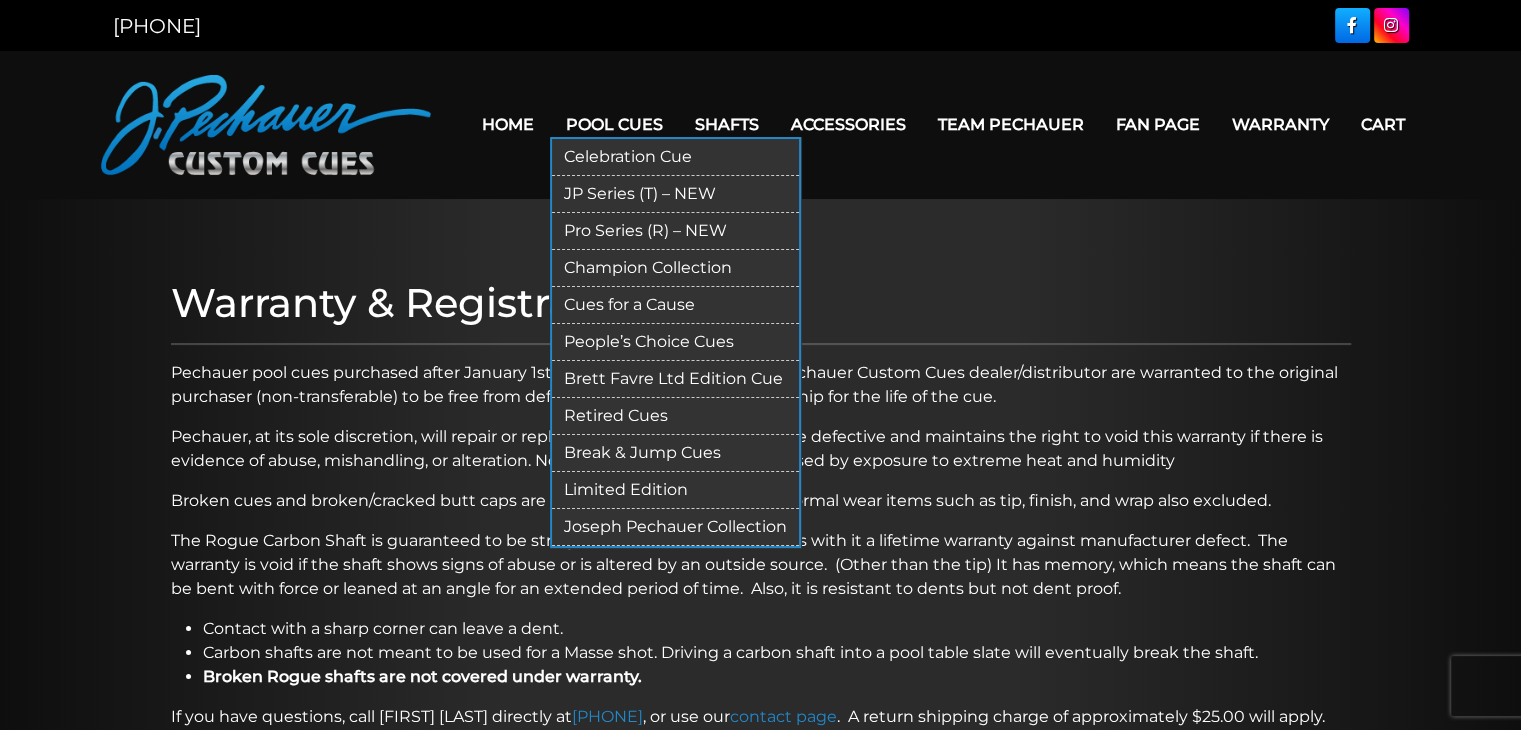 click on "Pro Series (R) – NEW" at bounding box center [675, 231] 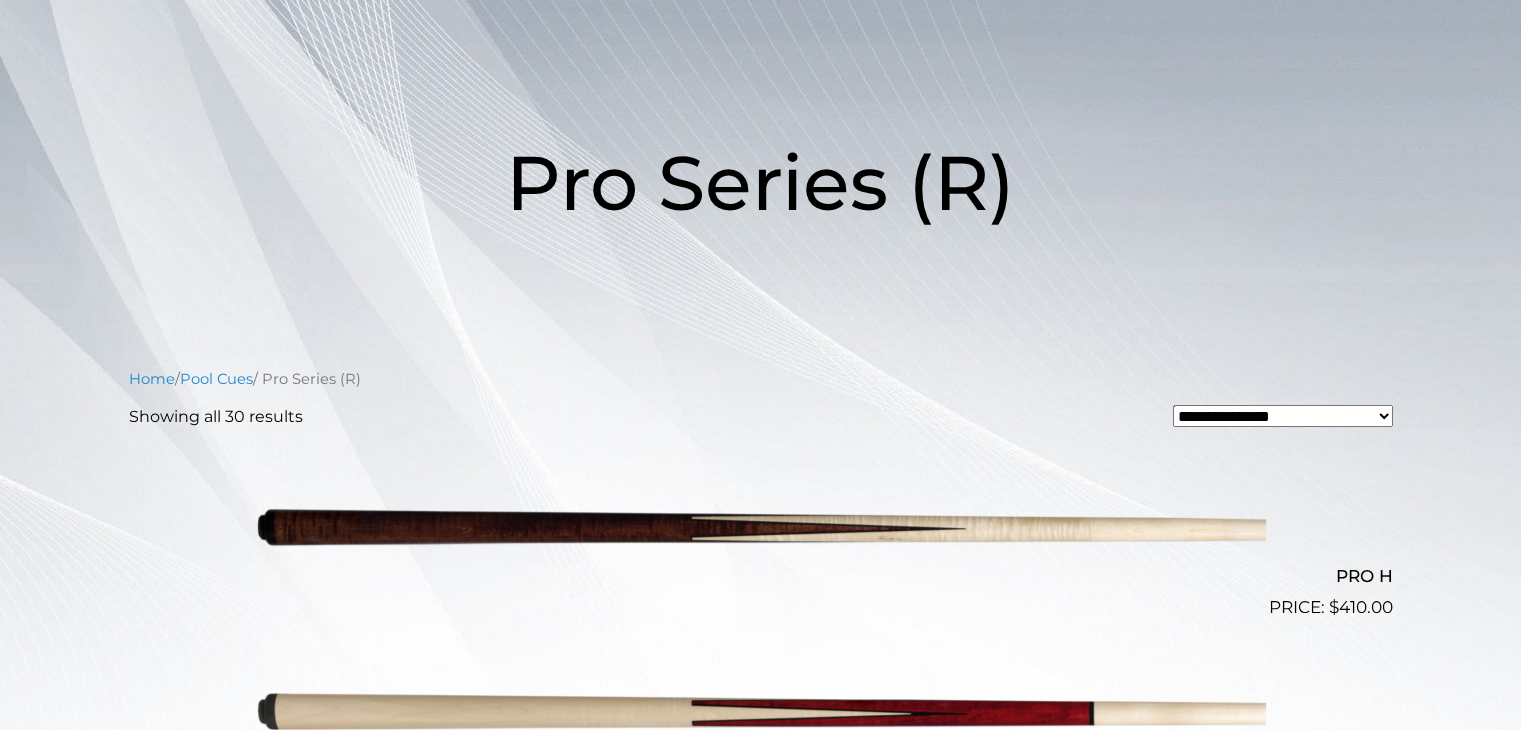 scroll, scrollTop: 203, scrollLeft: 0, axis: vertical 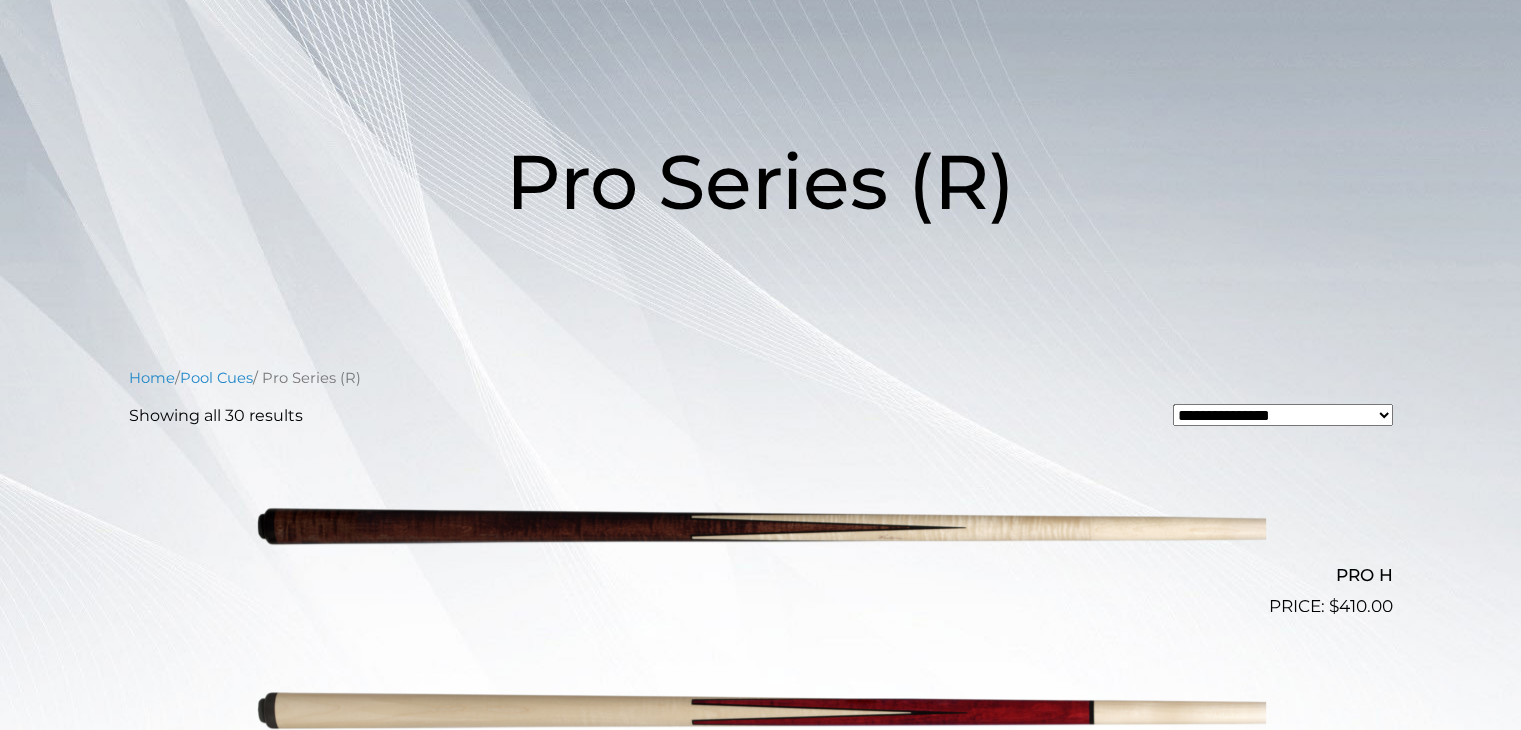 click at bounding box center (761, 528) 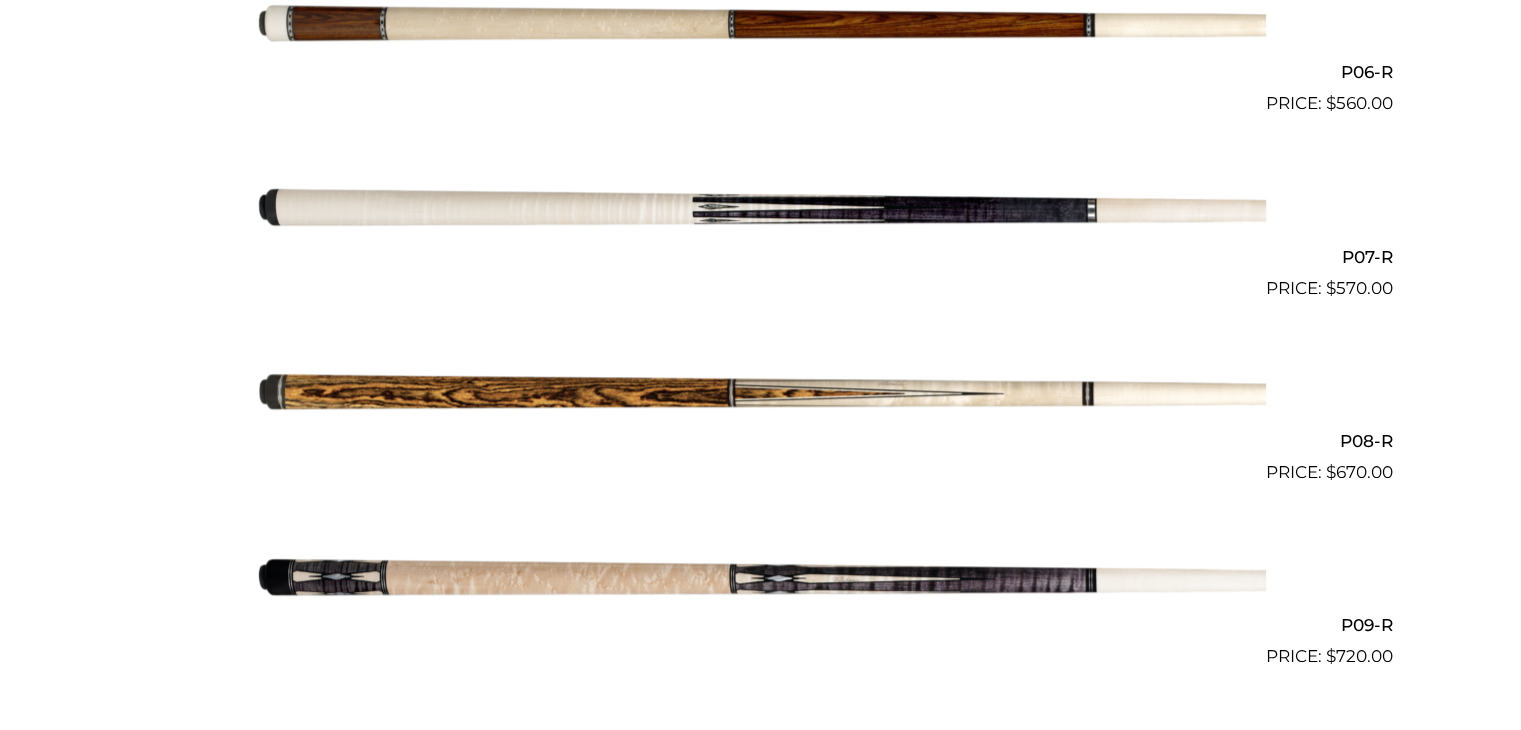 scroll, scrollTop: 1630, scrollLeft: 0, axis: vertical 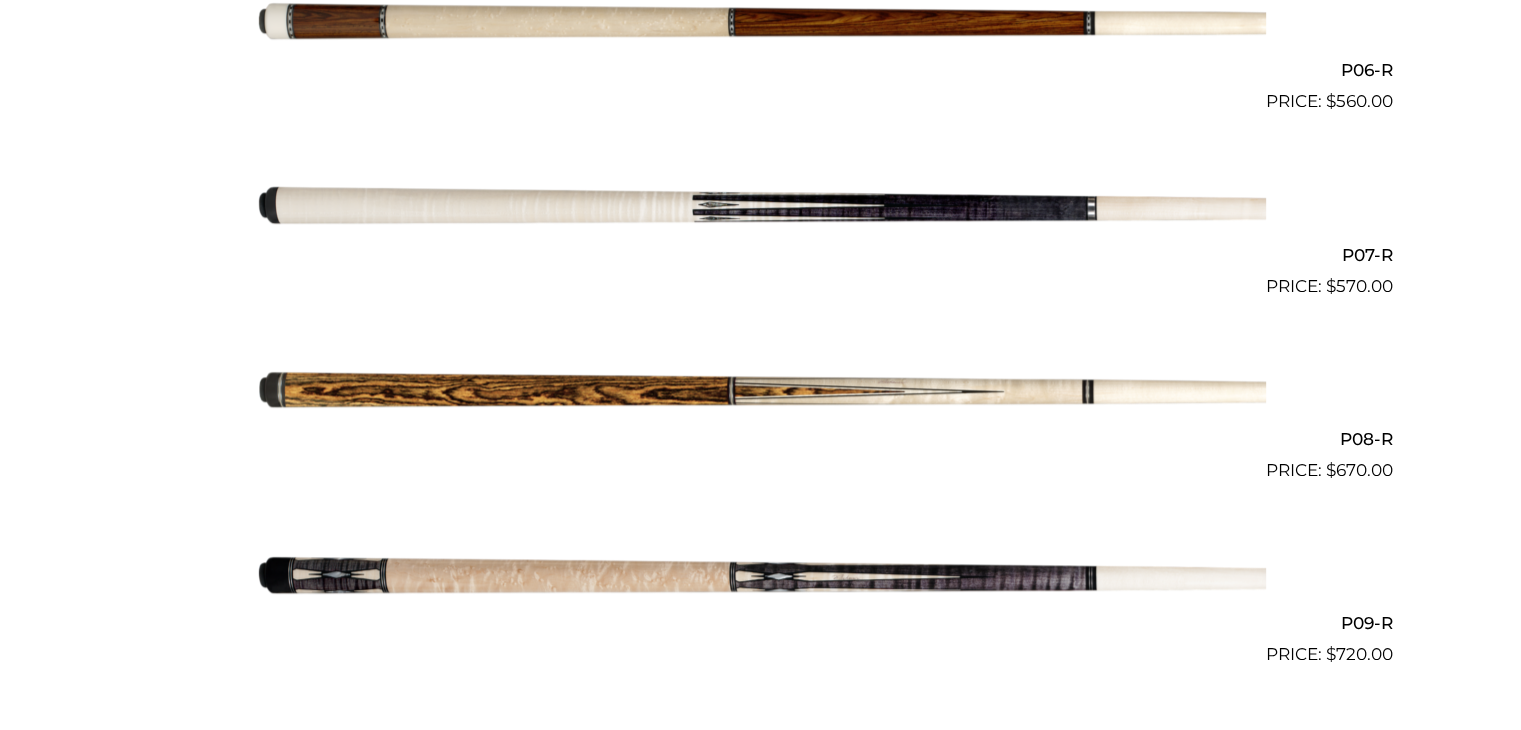 click at bounding box center (761, 207) 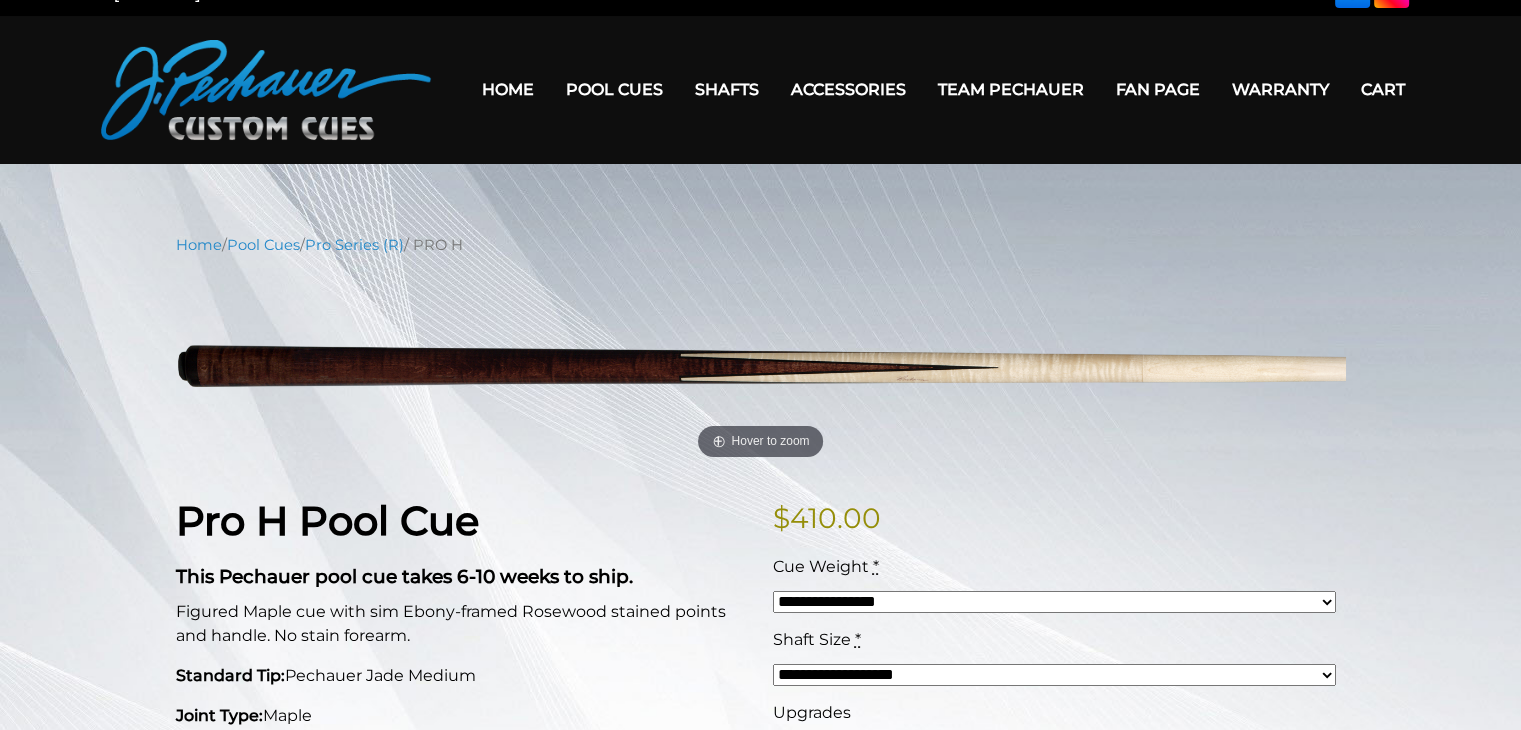 scroll, scrollTop: 32, scrollLeft: 0, axis: vertical 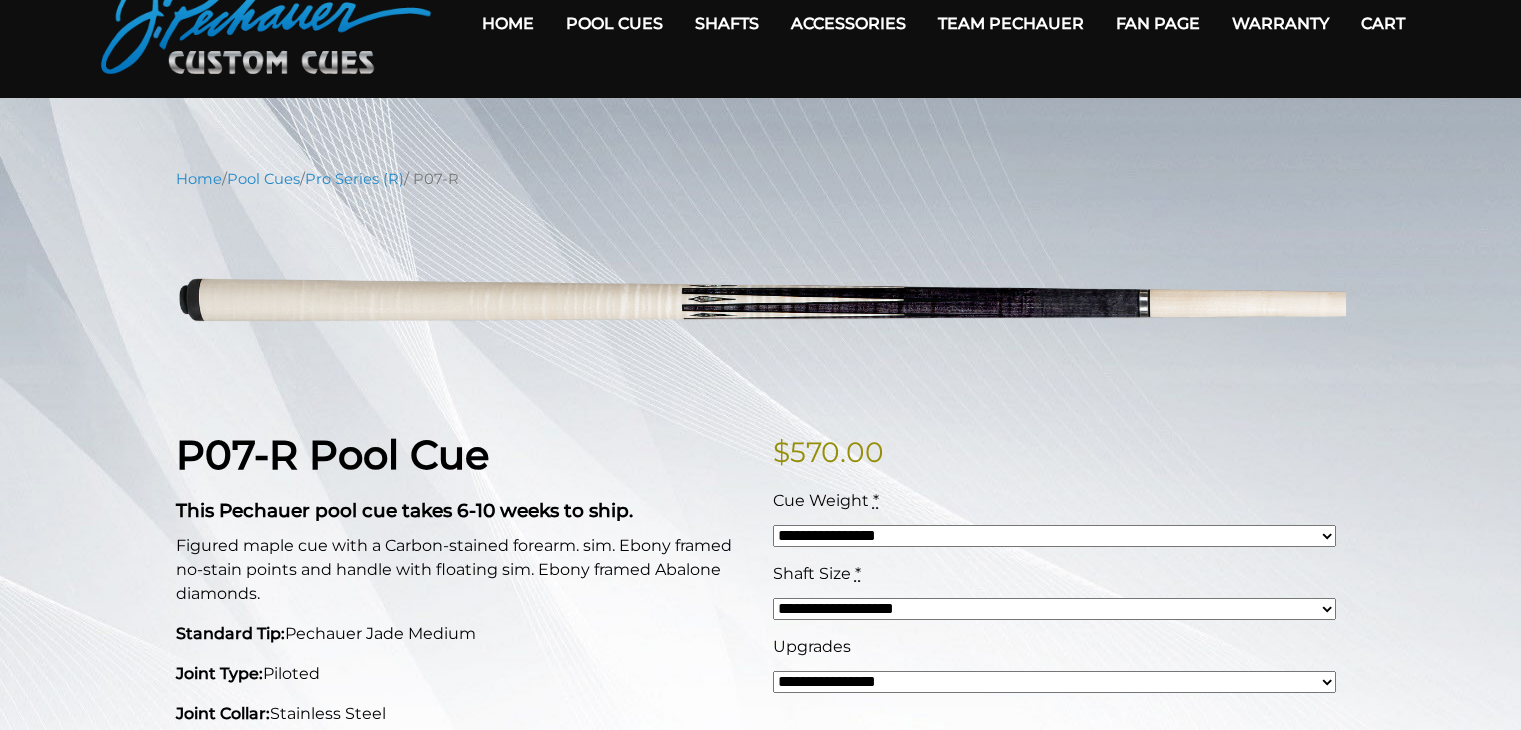 click on "**********" at bounding box center (1054, 682) 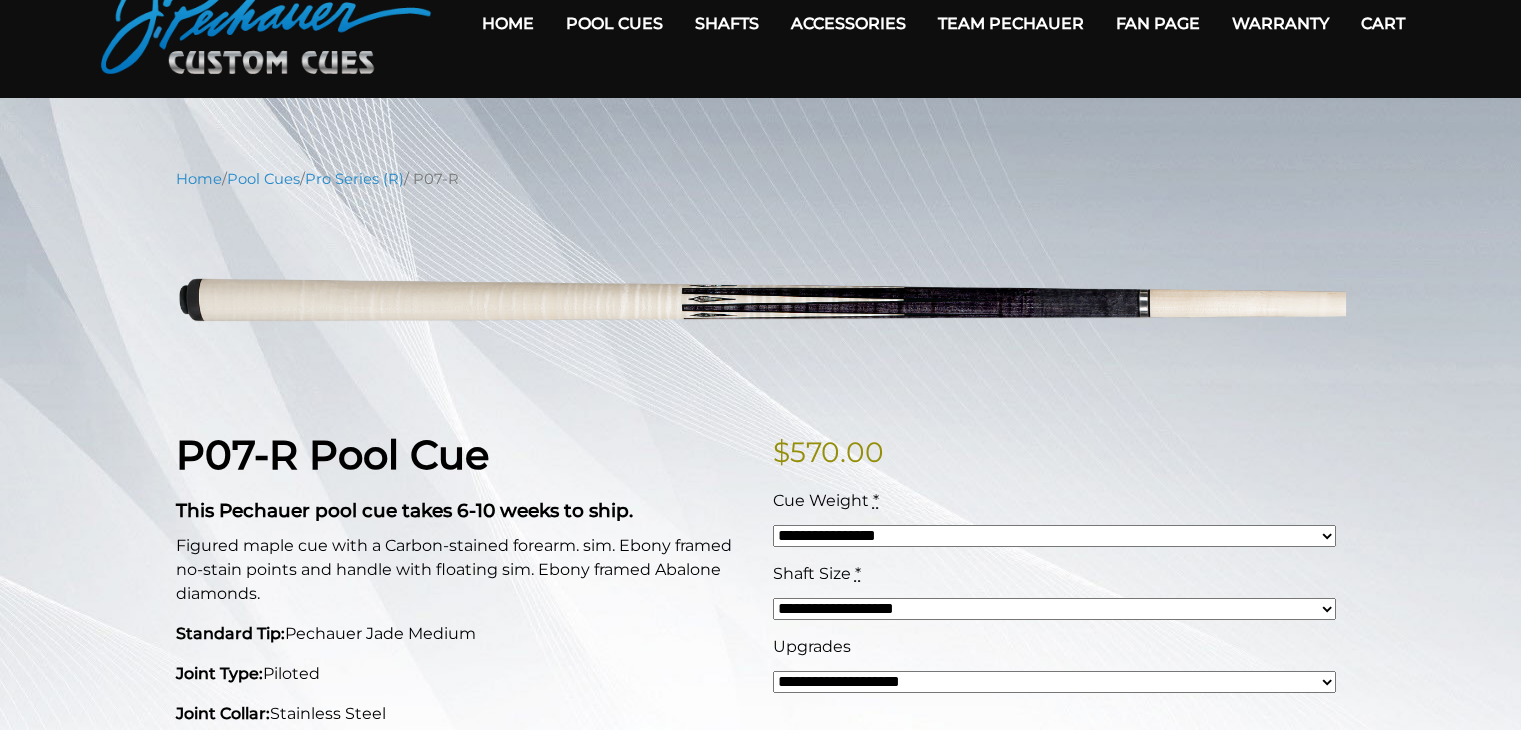 click on "**********" at bounding box center (1054, 682) 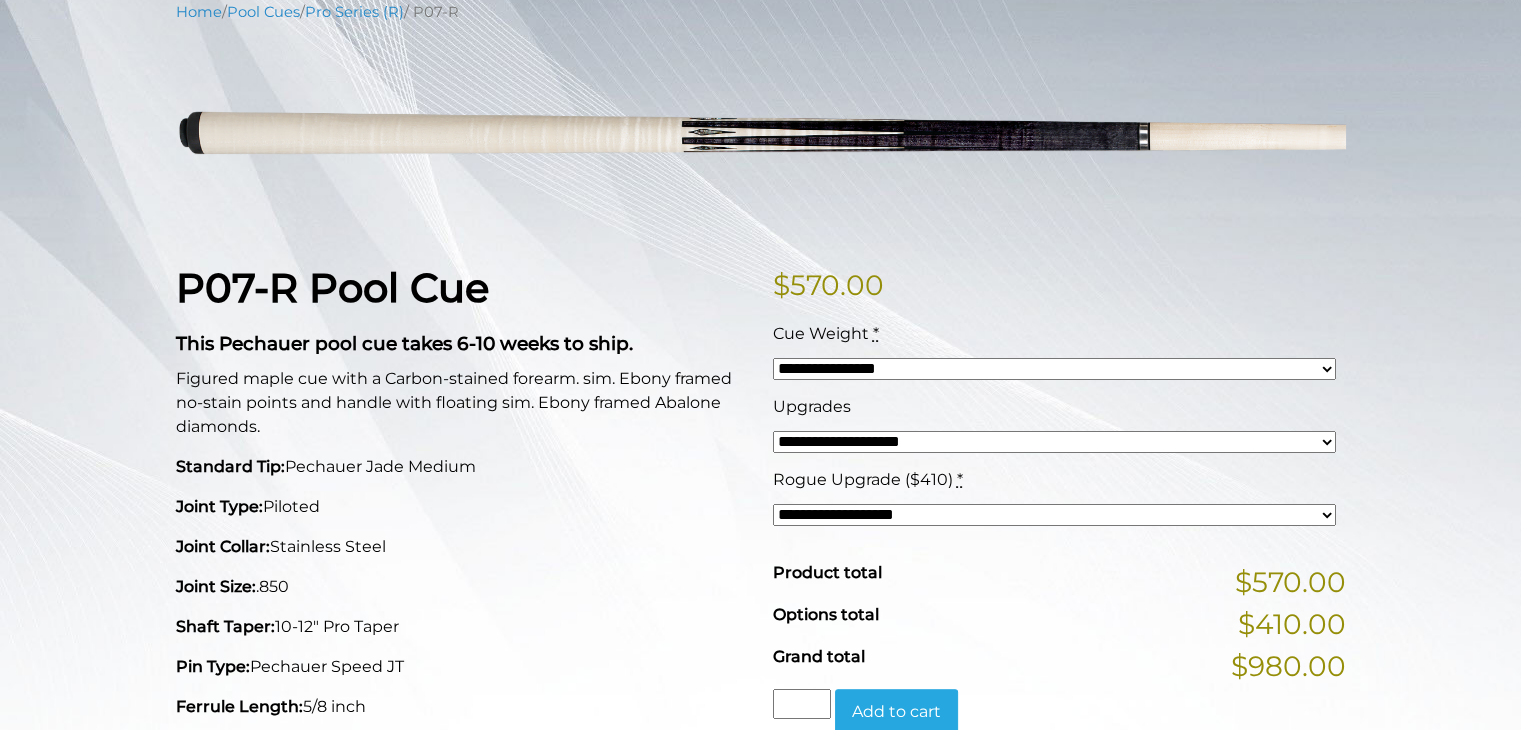 scroll, scrollTop: 304, scrollLeft: 0, axis: vertical 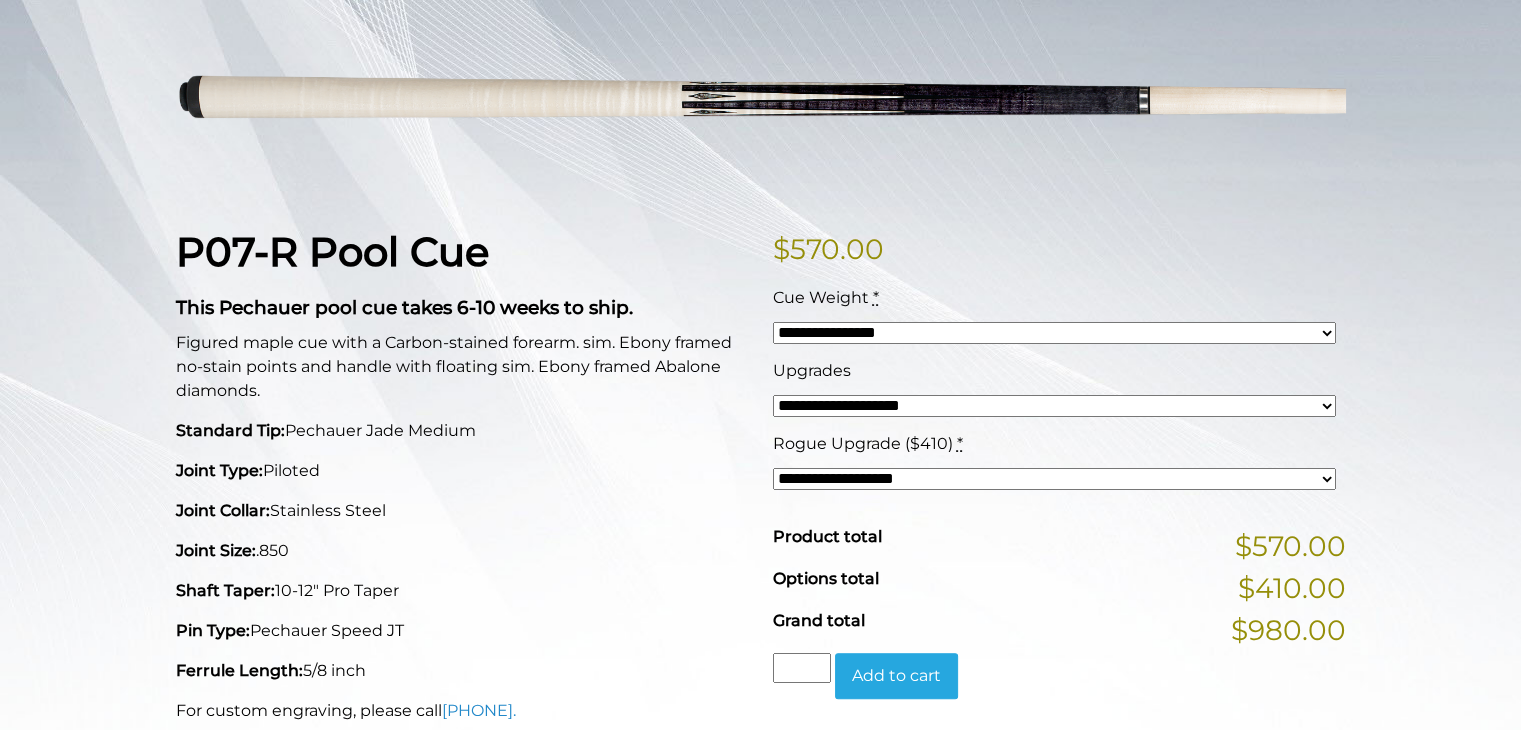 click on "**********" at bounding box center (1054, 479) 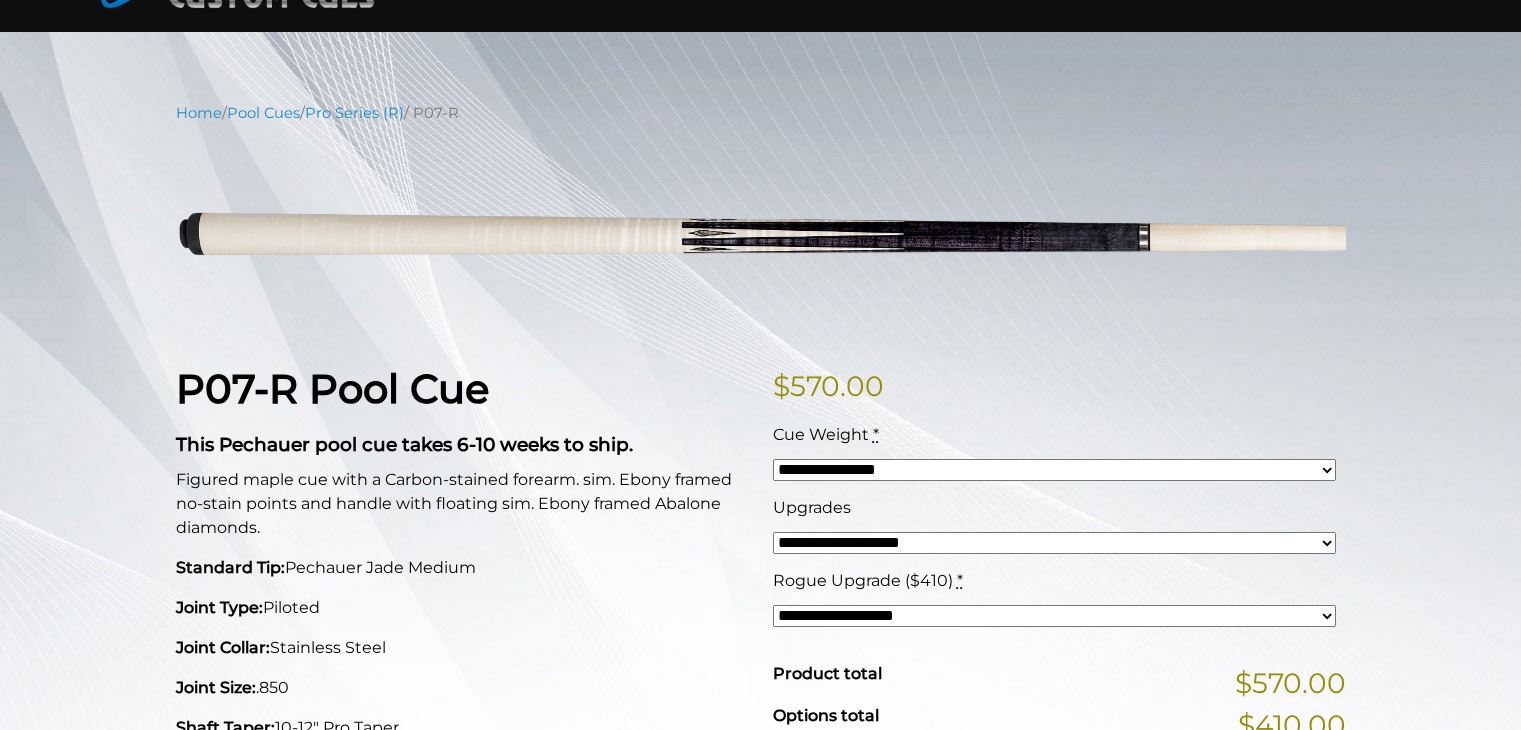 scroll, scrollTop: 0, scrollLeft: 0, axis: both 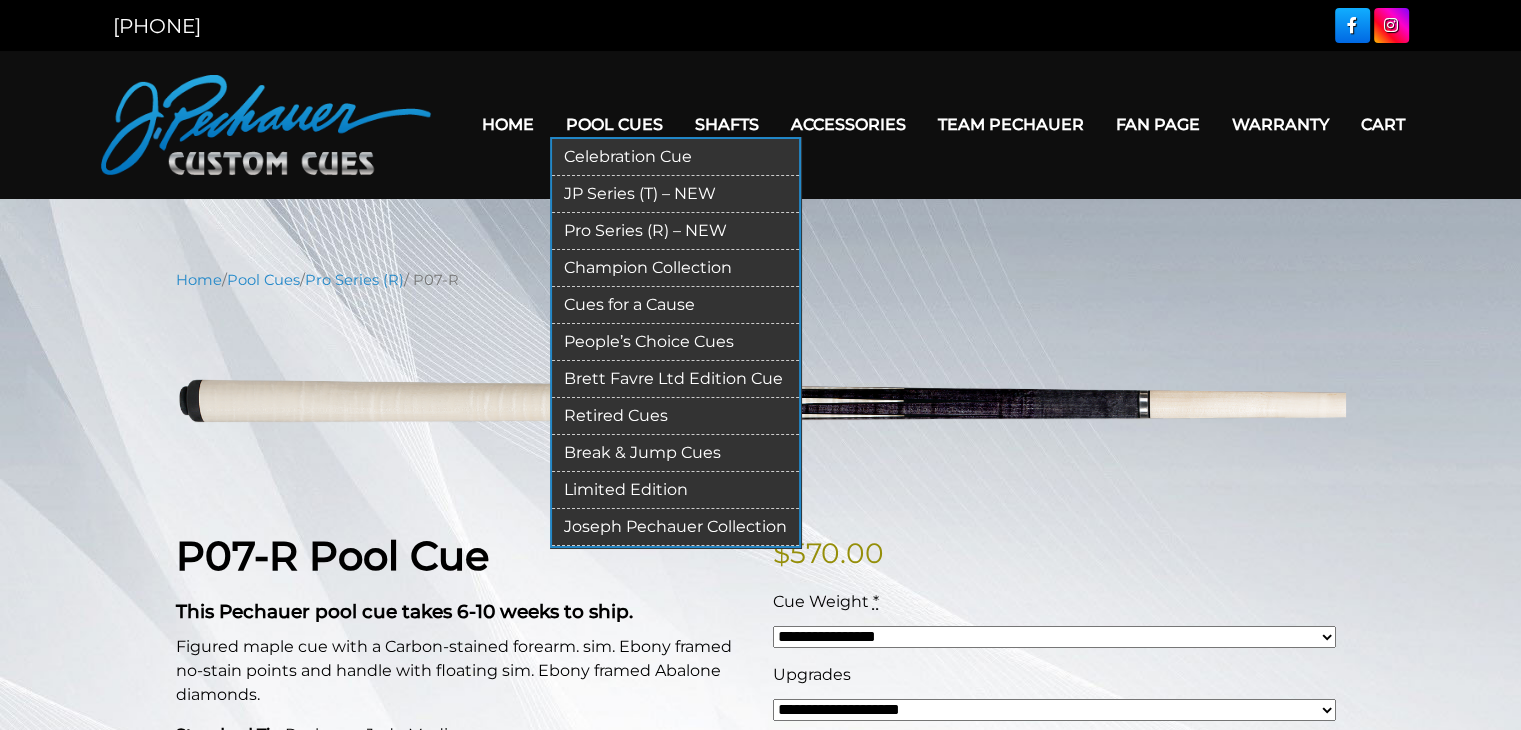 click on "Pro Series (R) – NEW" at bounding box center (675, 231) 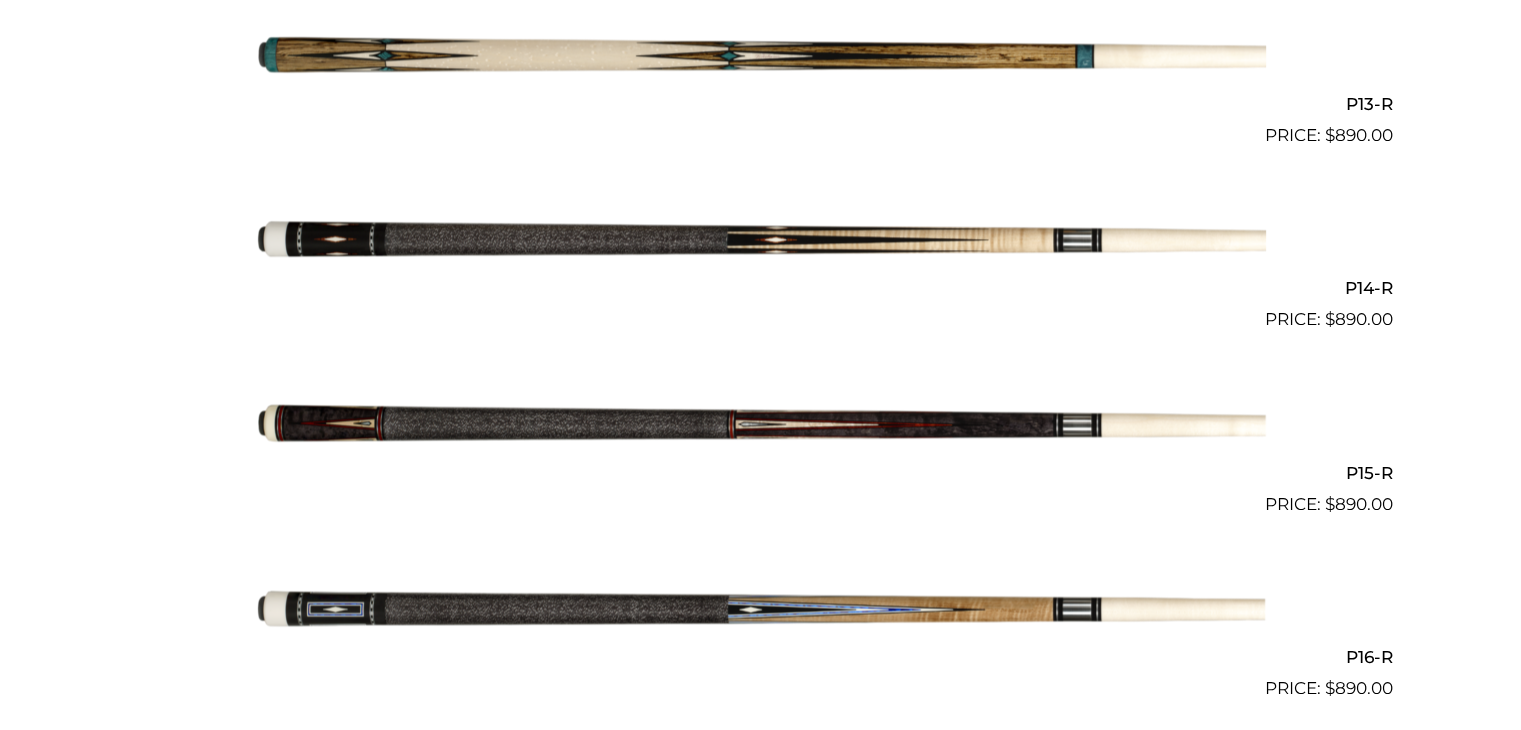 scroll, scrollTop: 2900, scrollLeft: 0, axis: vertical 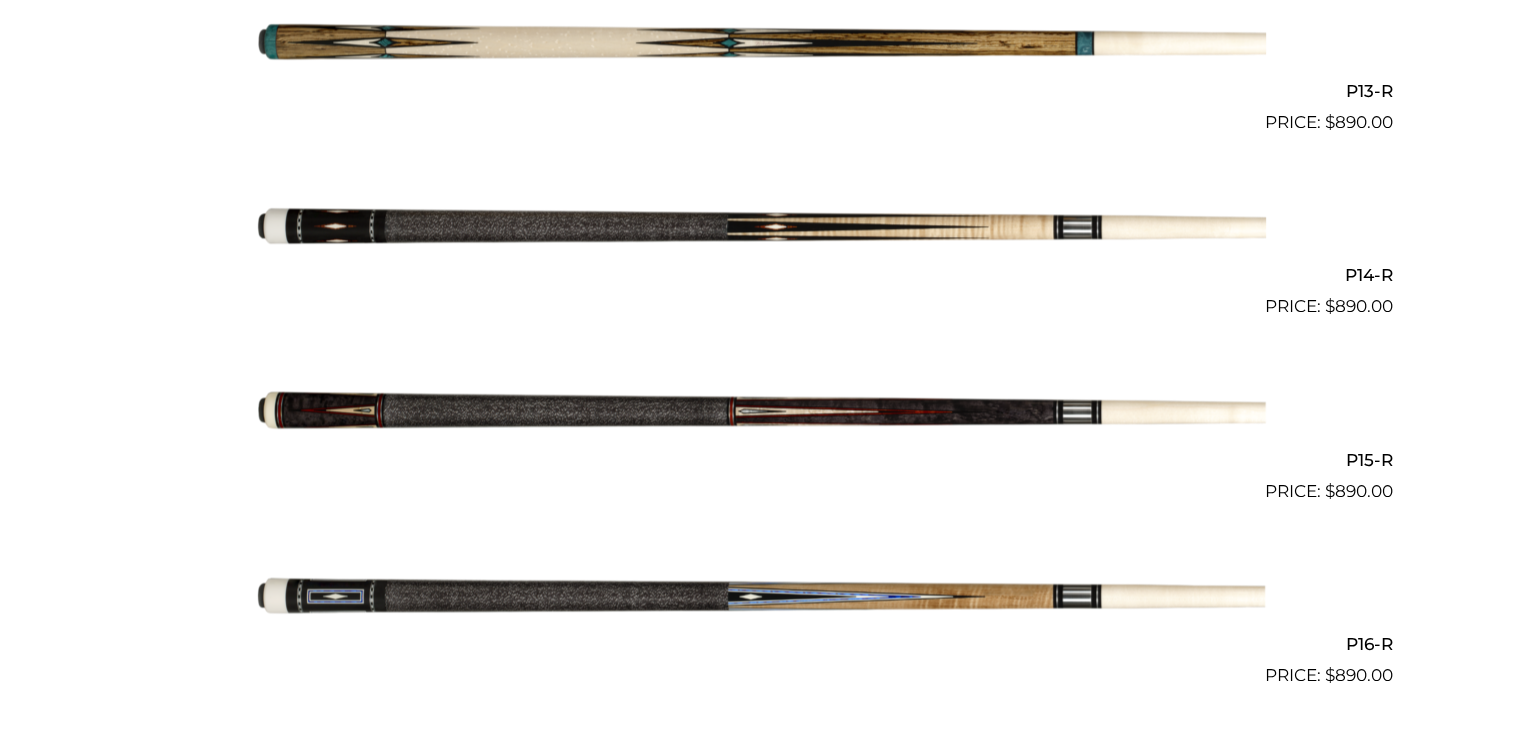 click at bounding box center [761, 412] 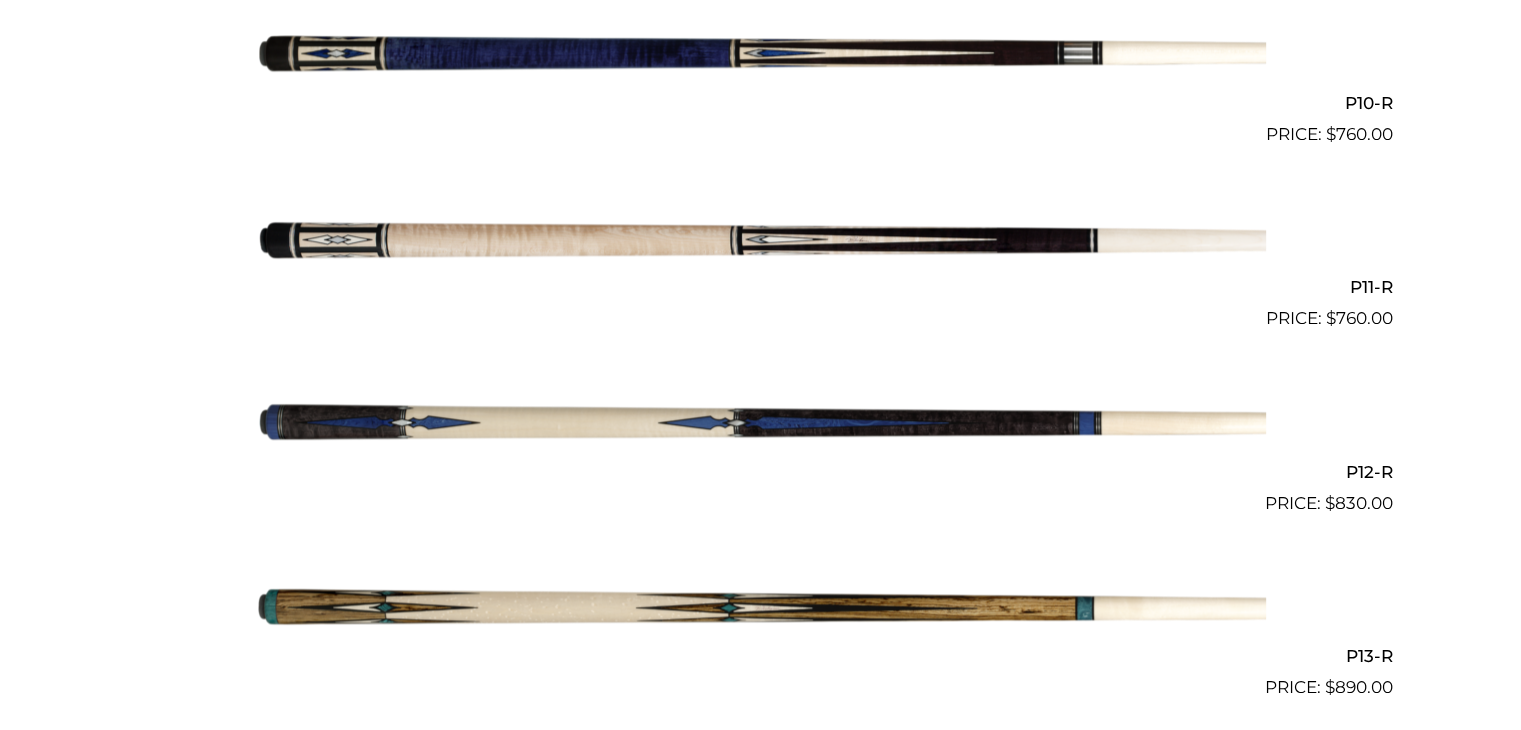 scroll, scrollTop: 2329, scrollLeft: 0, axis: vertical 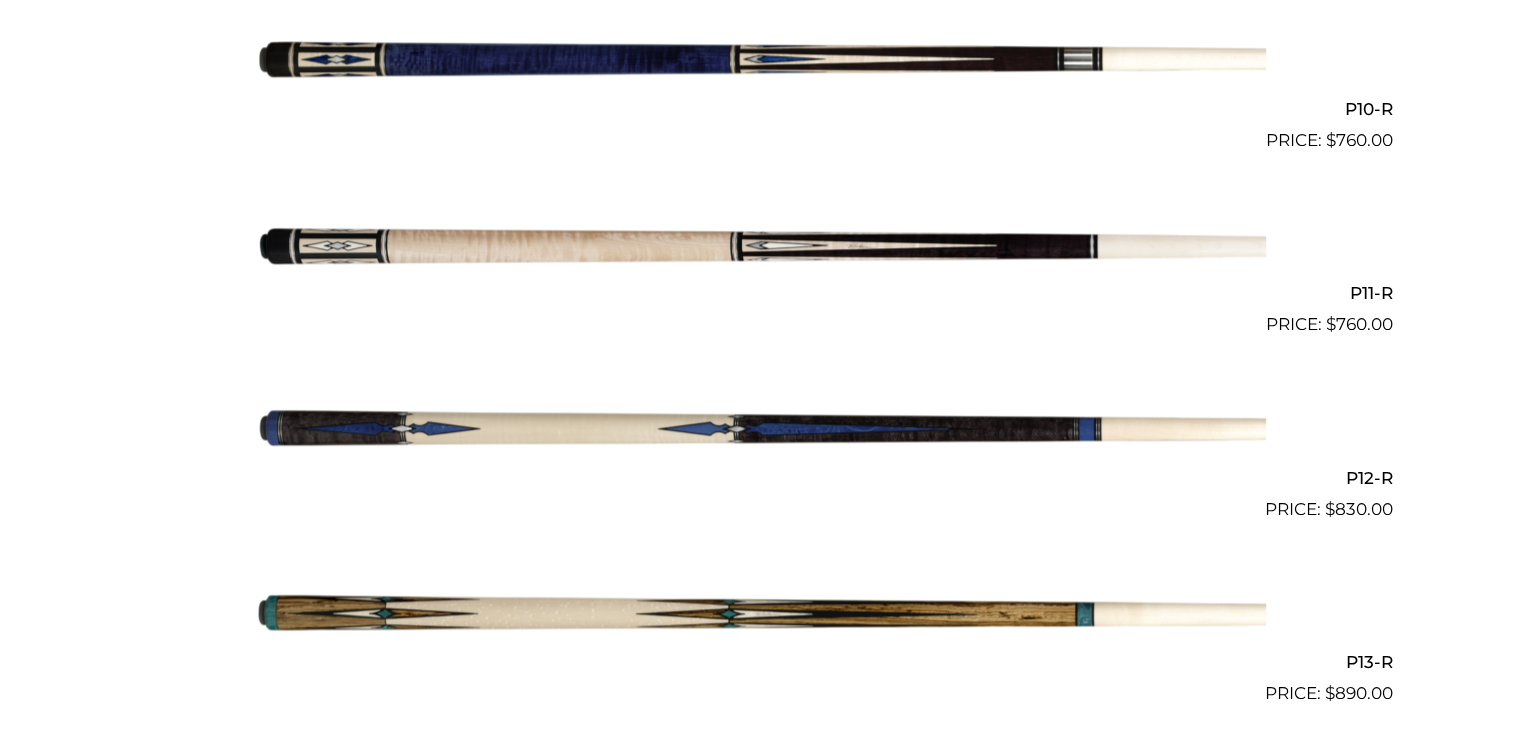 click at bounding box center [761, 246] 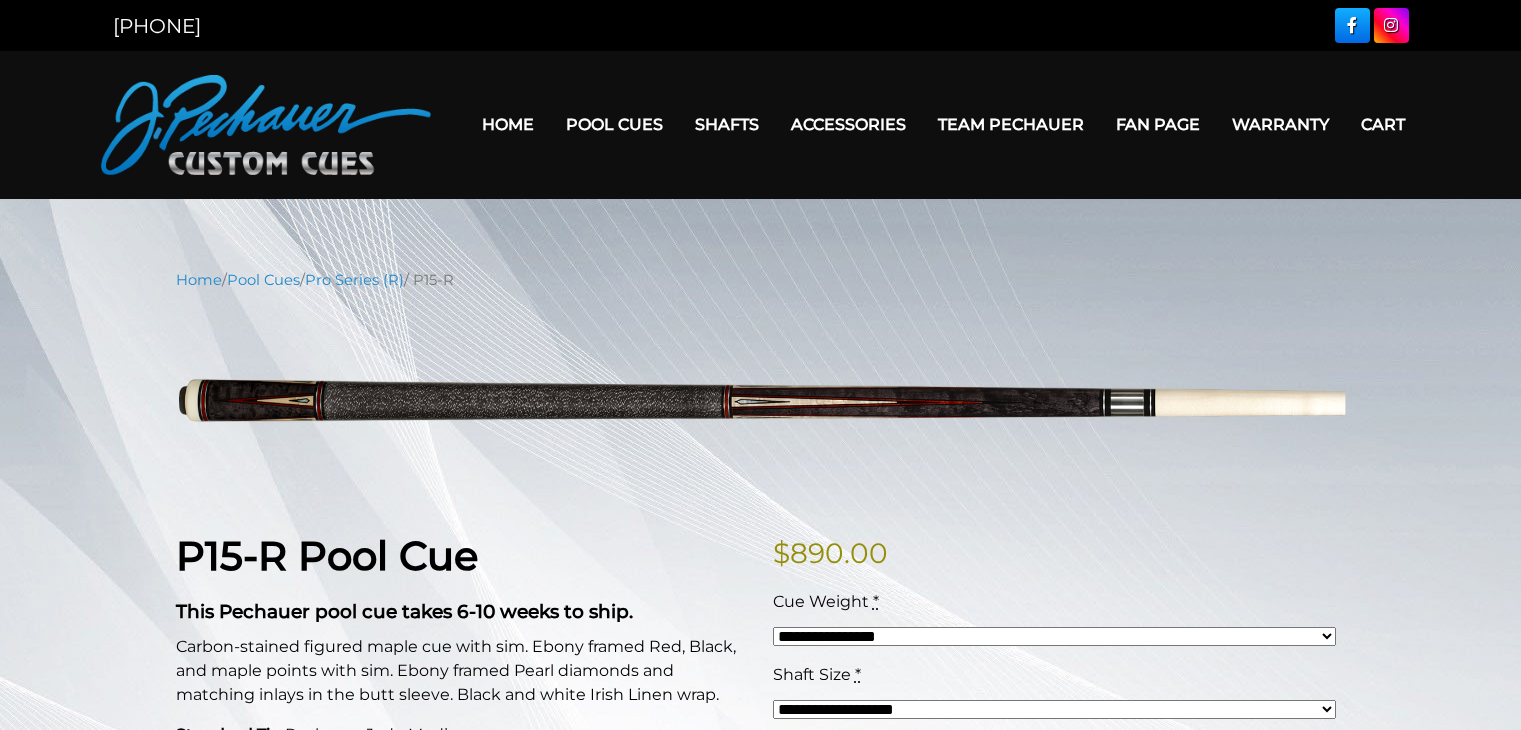 scroll, scrollTop: 0, scrollLeft: 0, axis: both 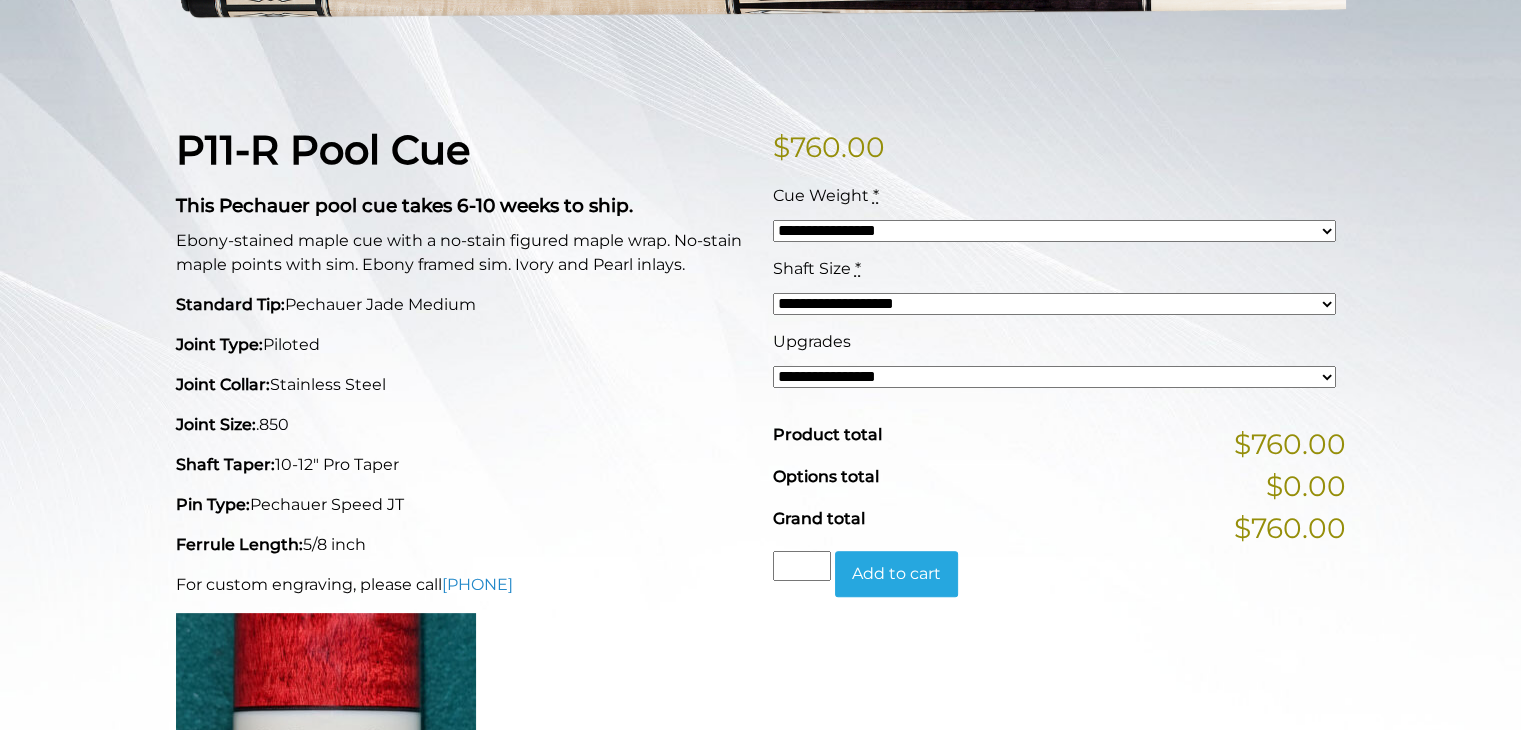 click on "**********" at bounding box center [1054, 231] 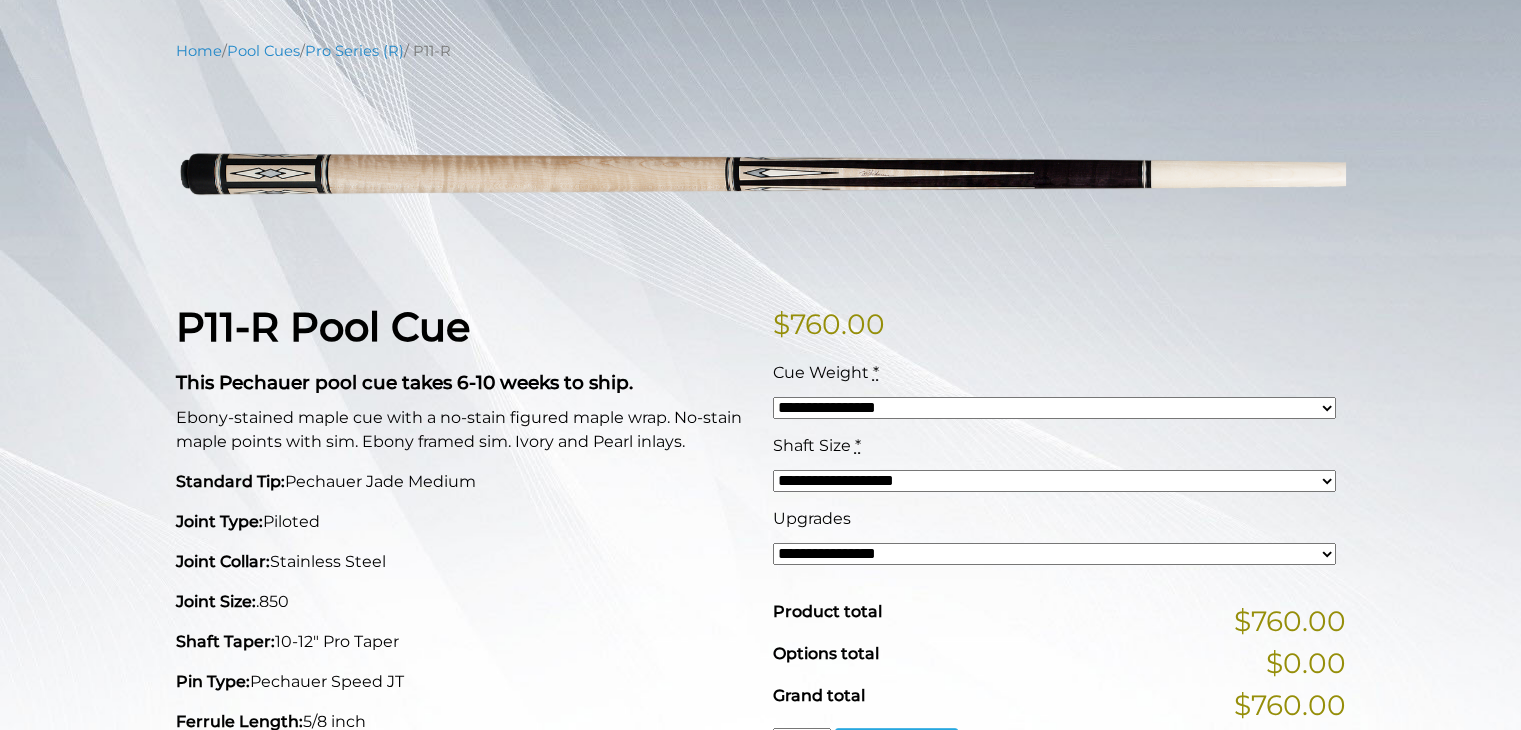 scroll, scrollTop: 0, scrollLeft: 0, axis: both 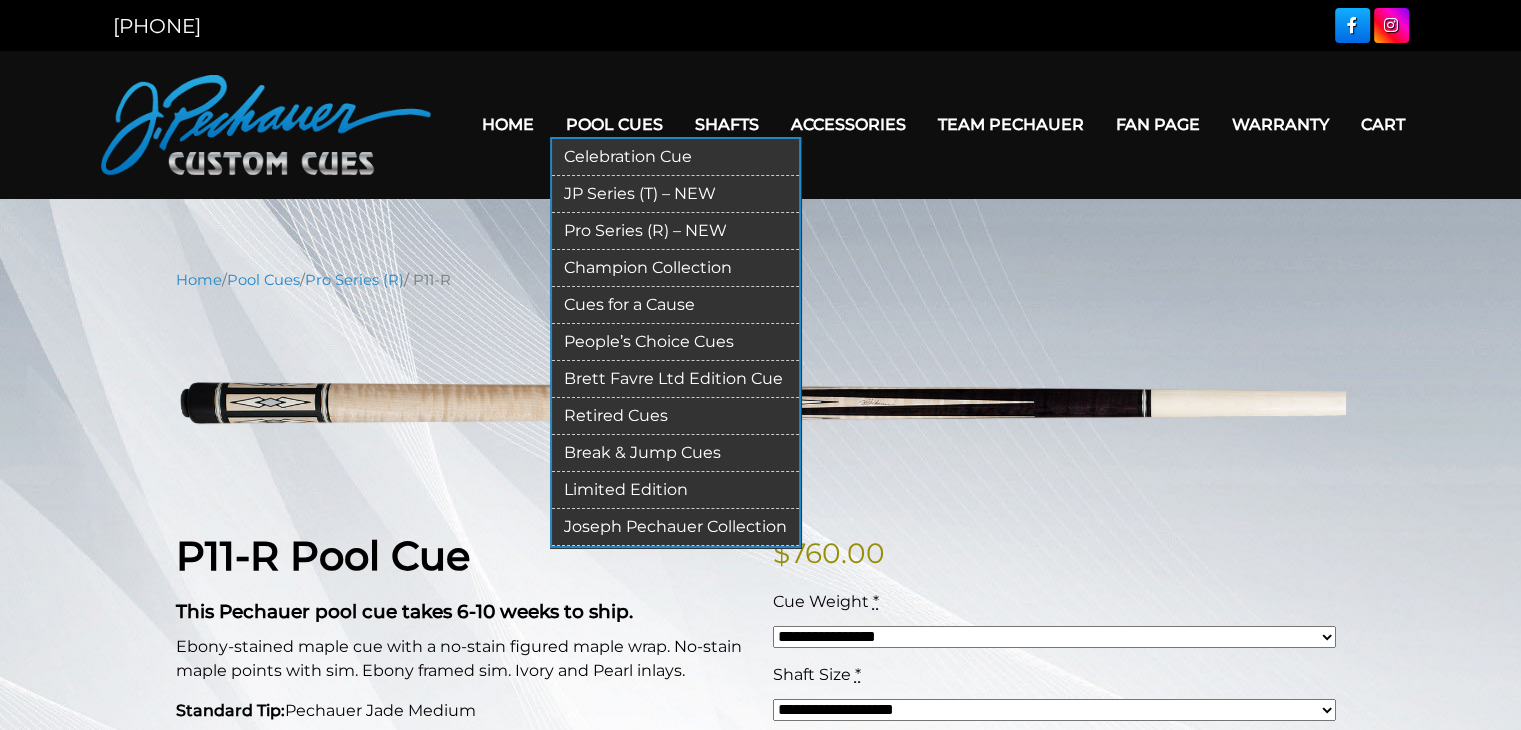 click on "Retired Cues" at bounding box center [675, 416] 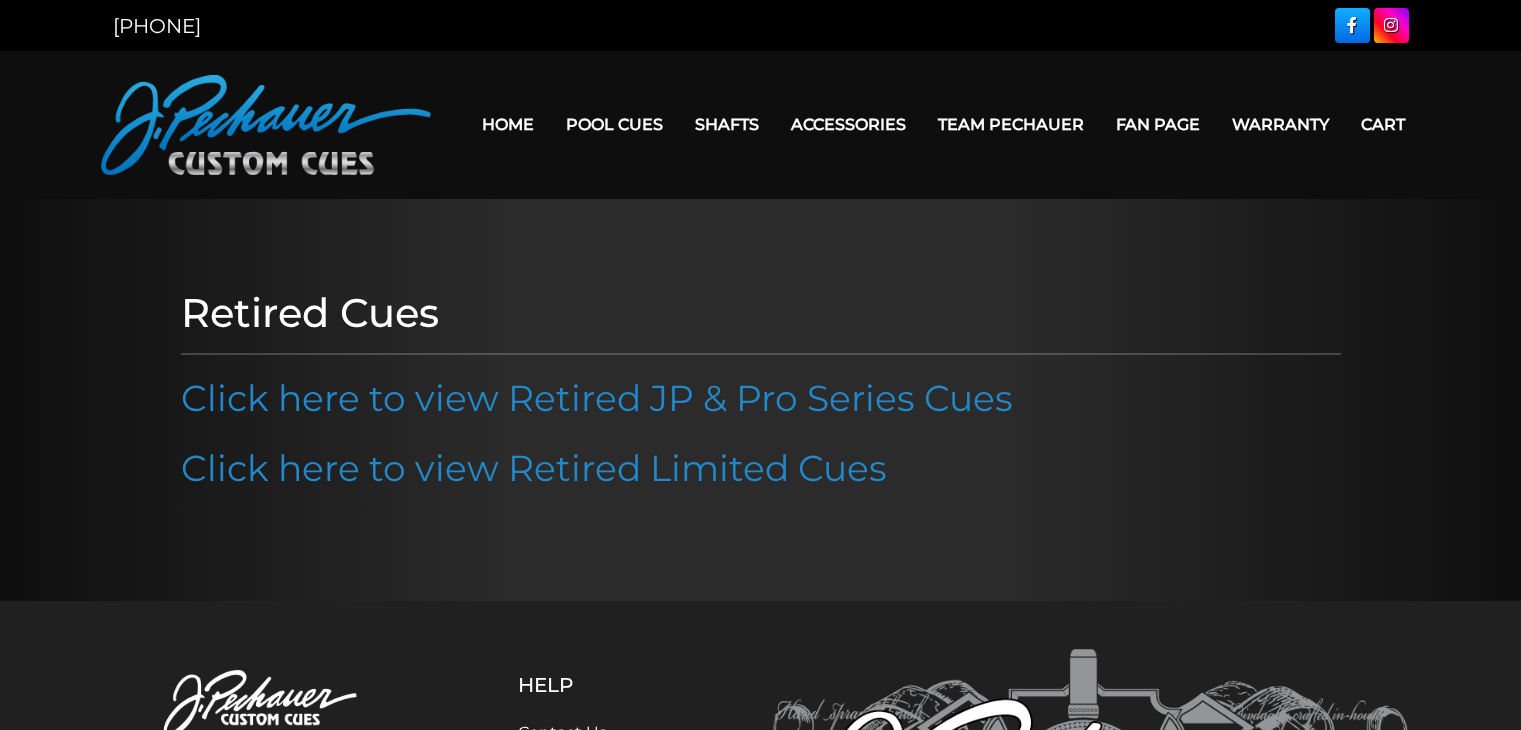 scroll, scrollTop: 0, scrollLeft: 0, axis: both 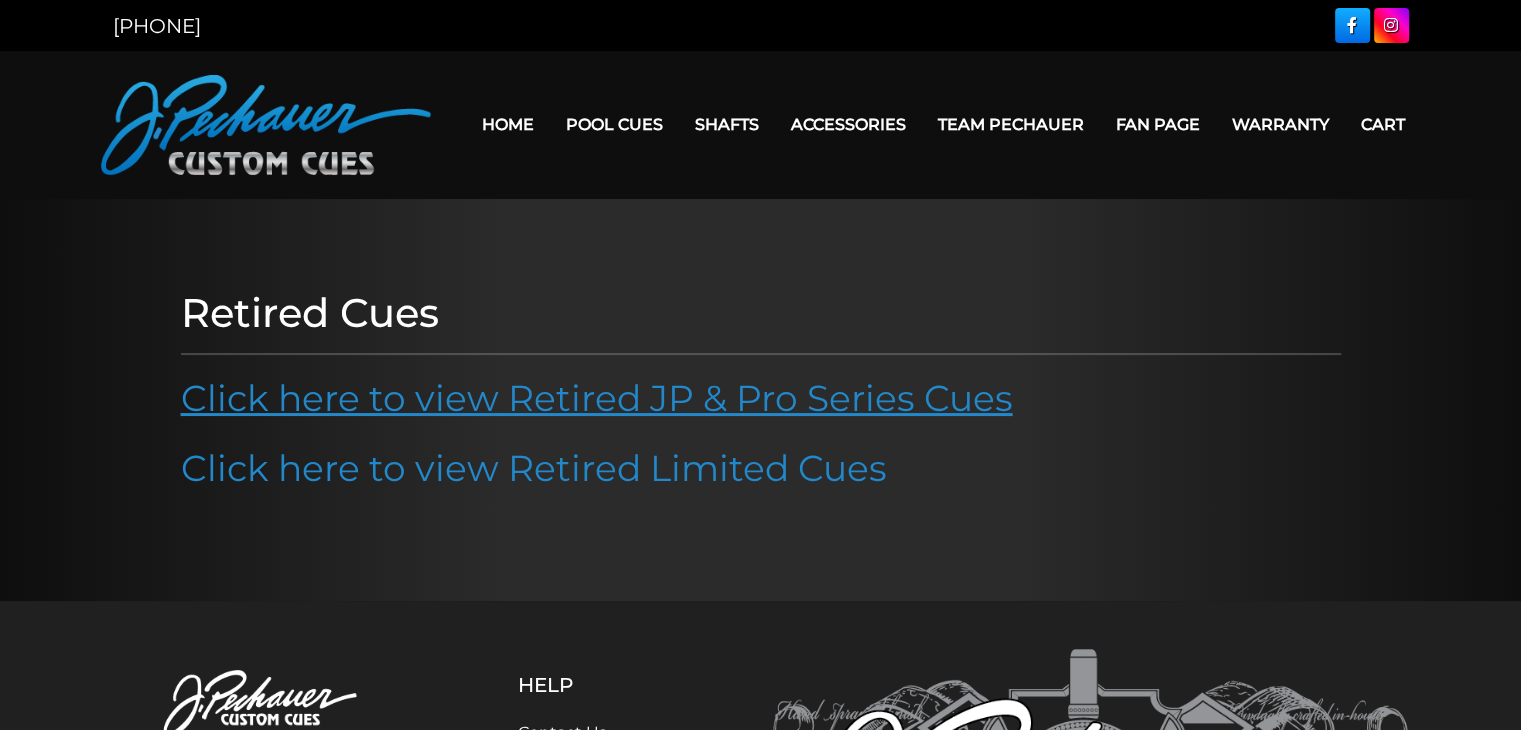 click on "Click here to view Retired JP & Pro Series Cues" at bounding box center (597, 398) 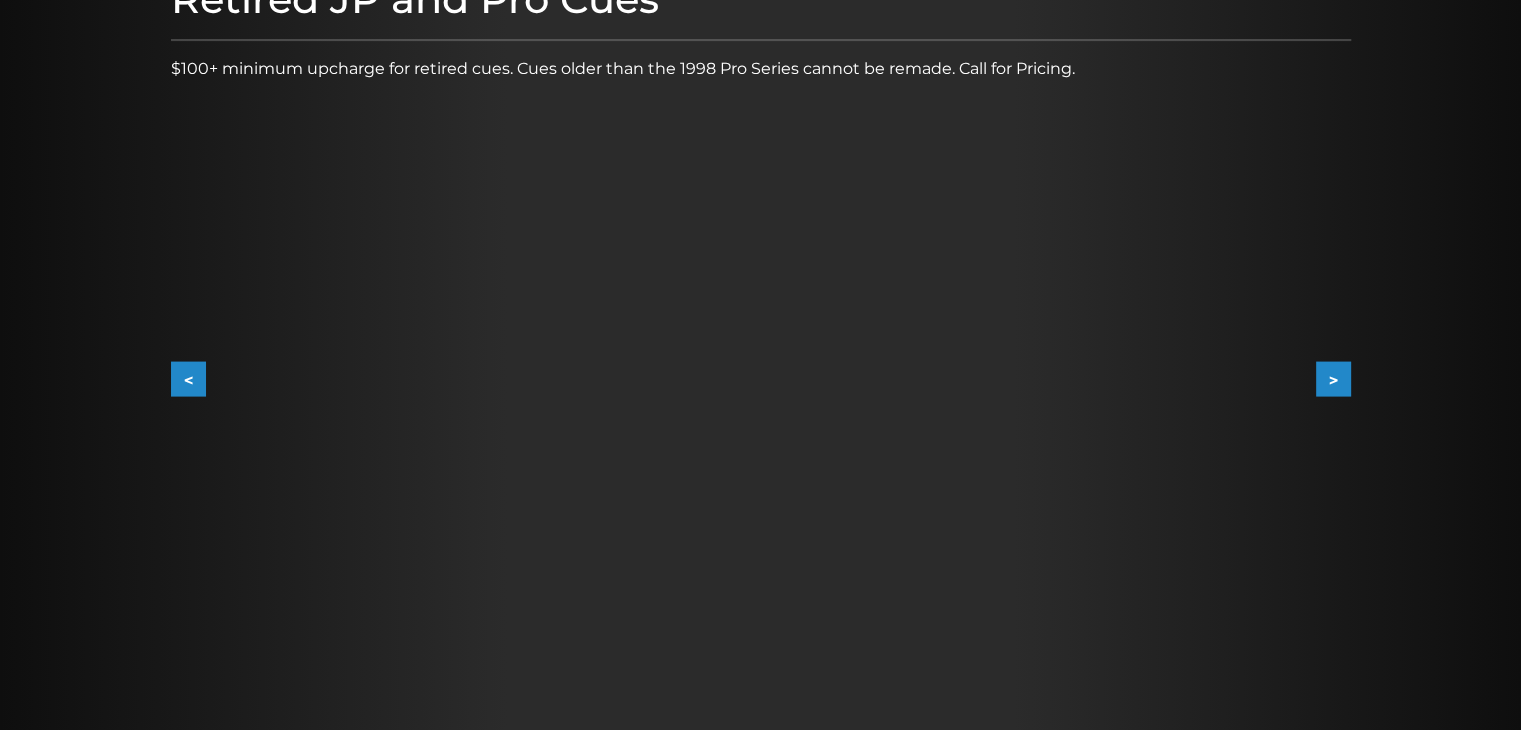 scroll, scrollTop: 305, scrollLeft: 0, axis: vertical 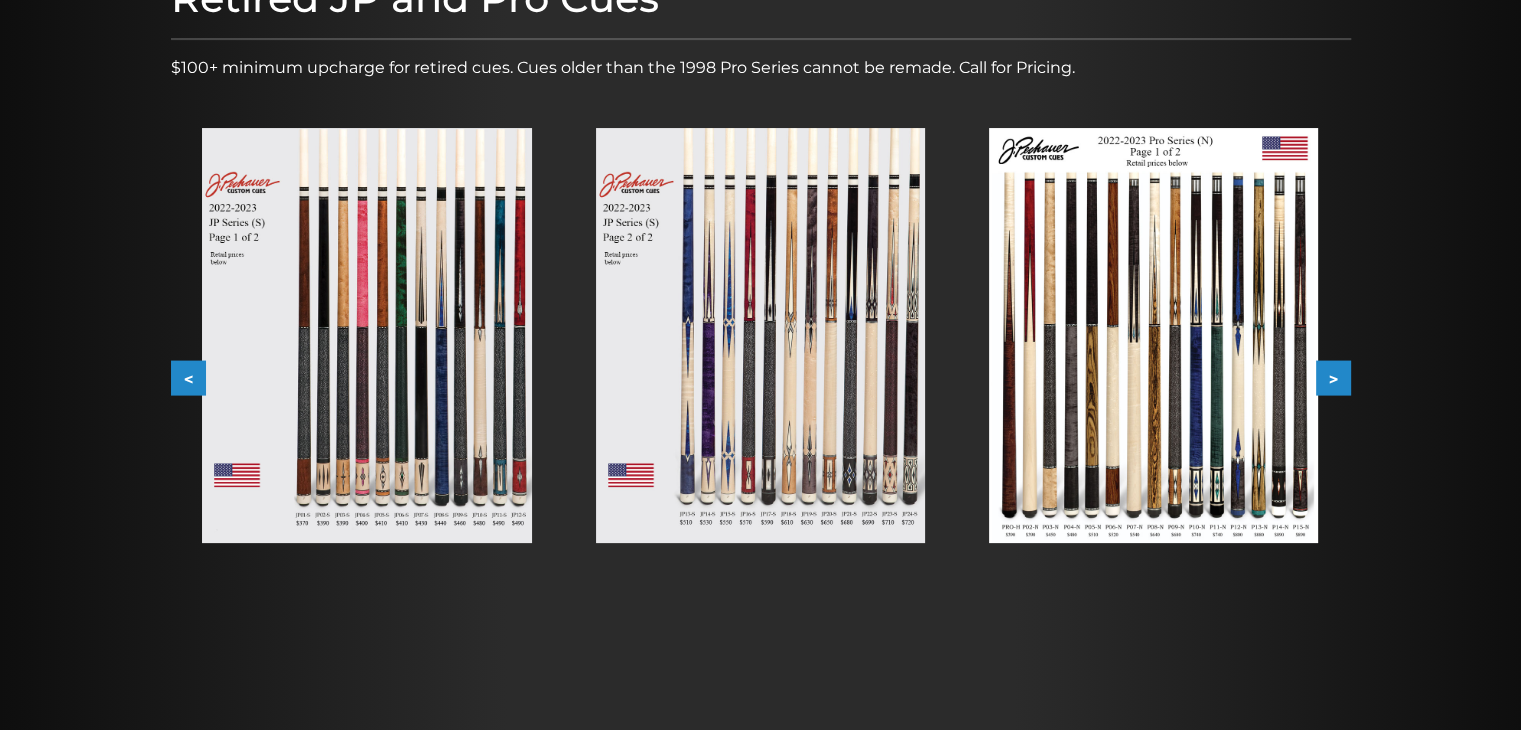 click at bounding box center (1153, 335) 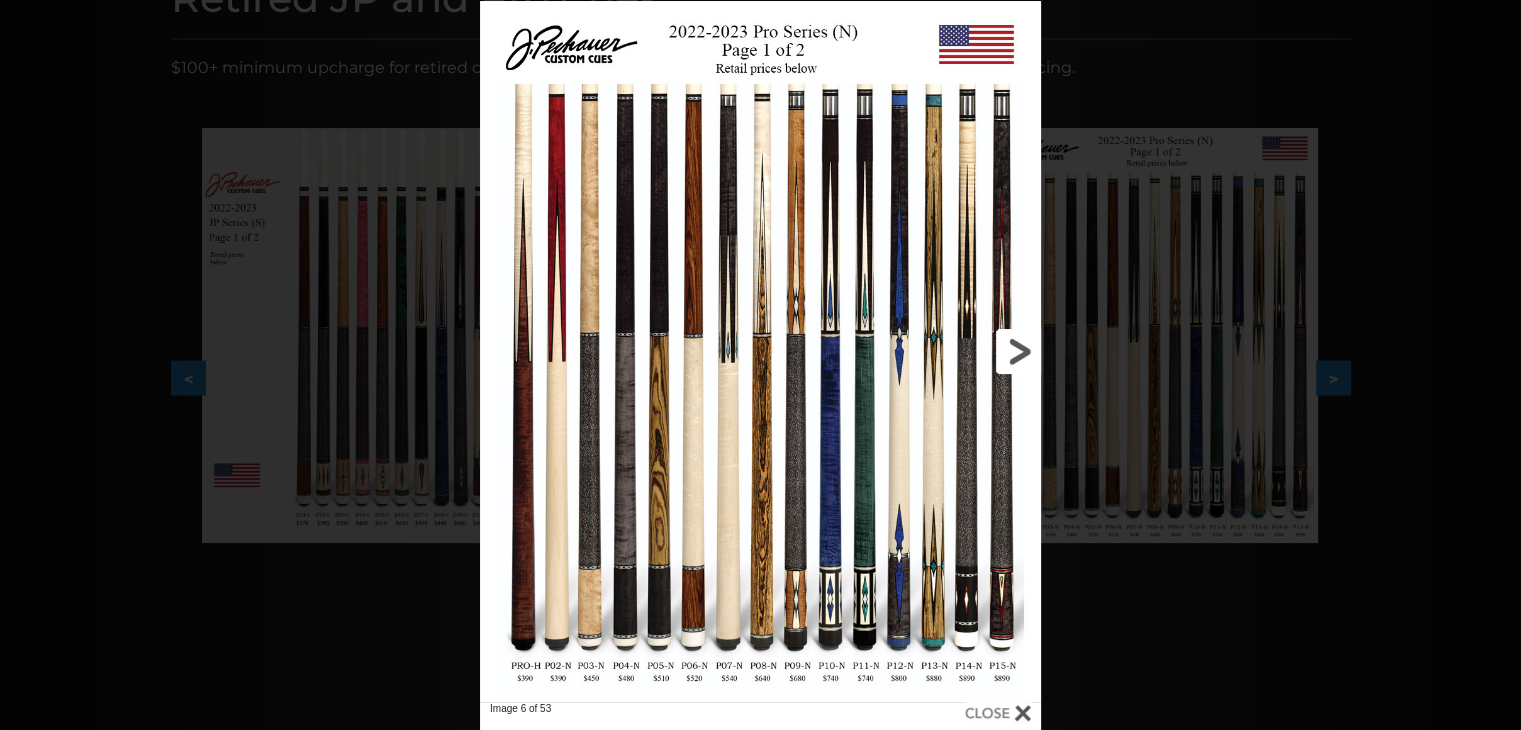 click at bounding box center (915, 351) 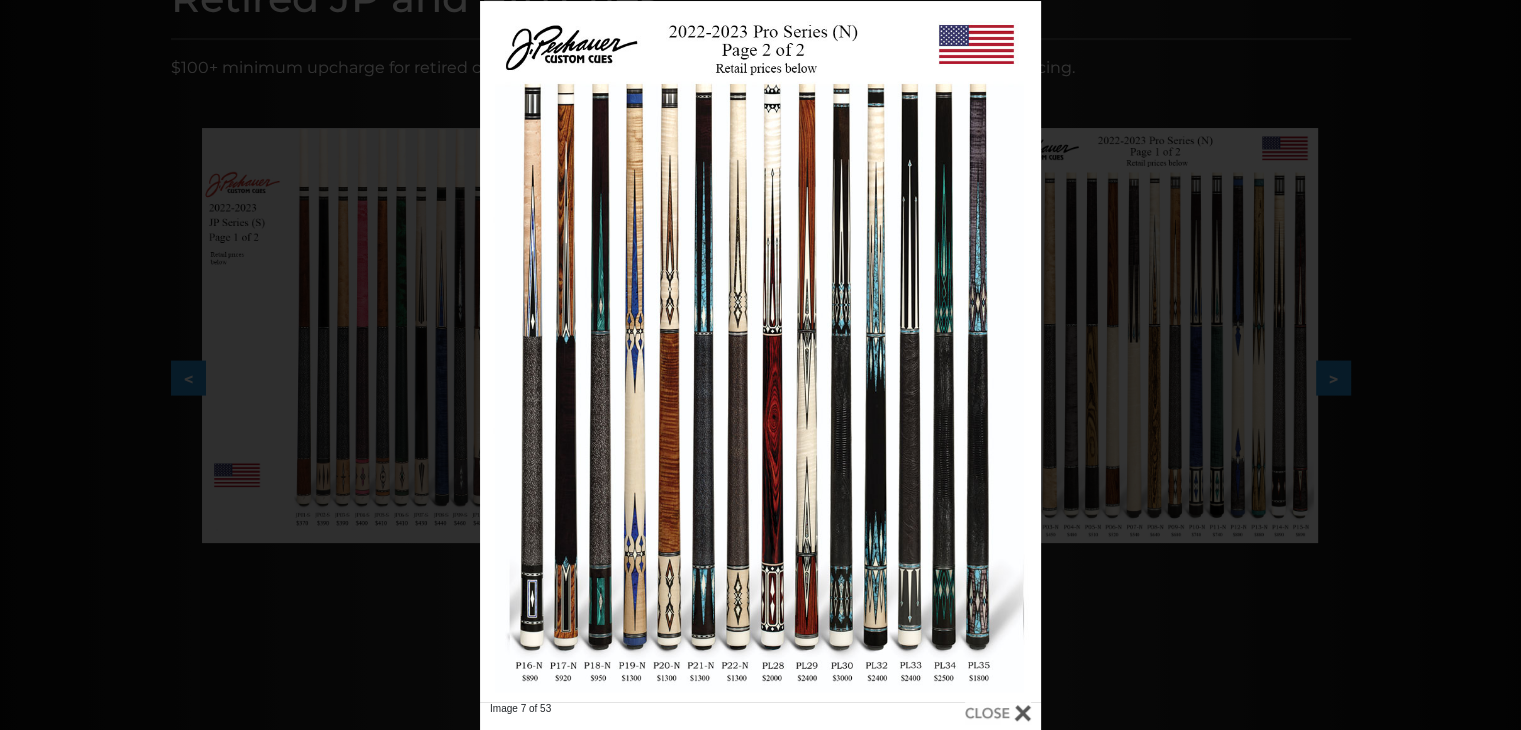 click on "Image 7 of 53" at bounding box center [760, 366] 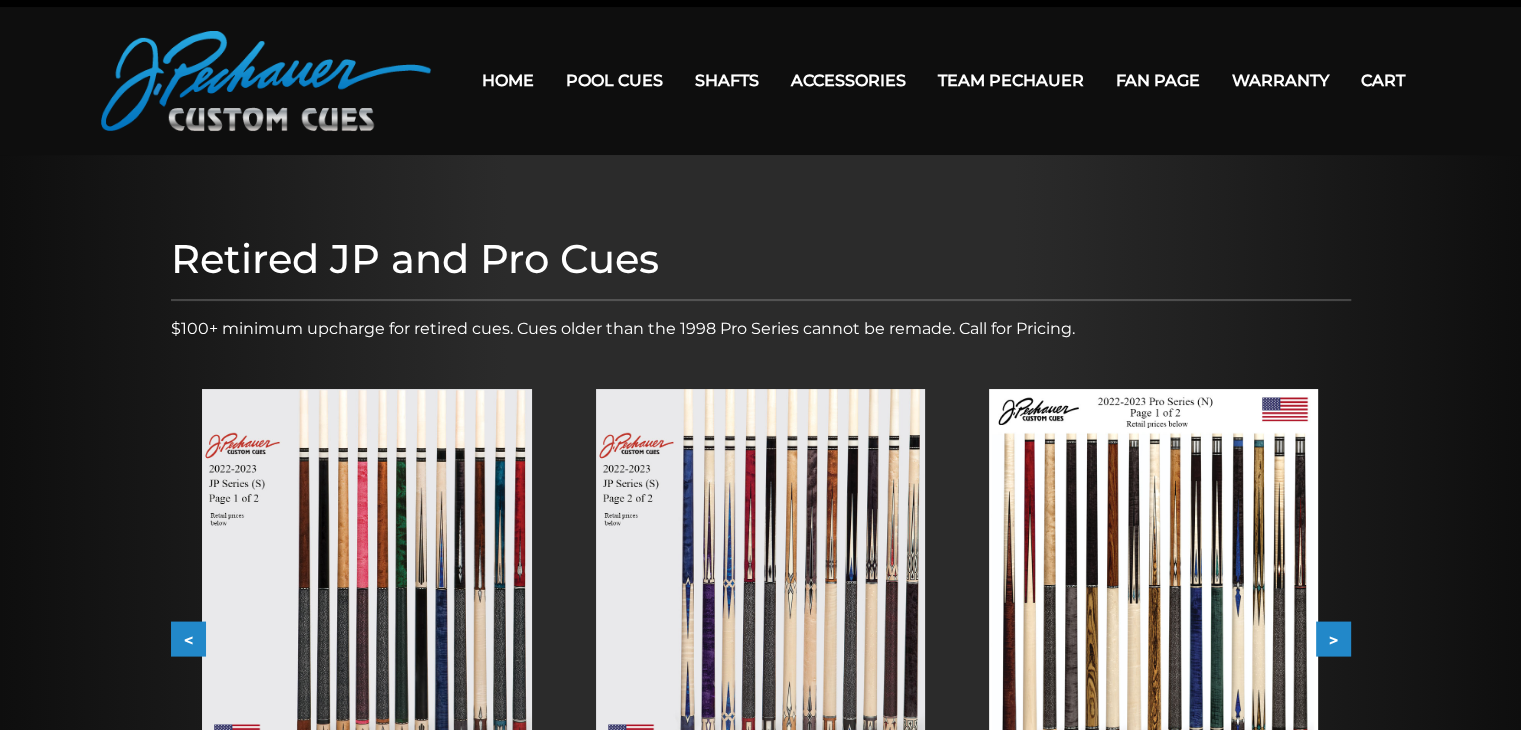 scroll, scrollTop: 0, scrollLeft: 0, axis: both 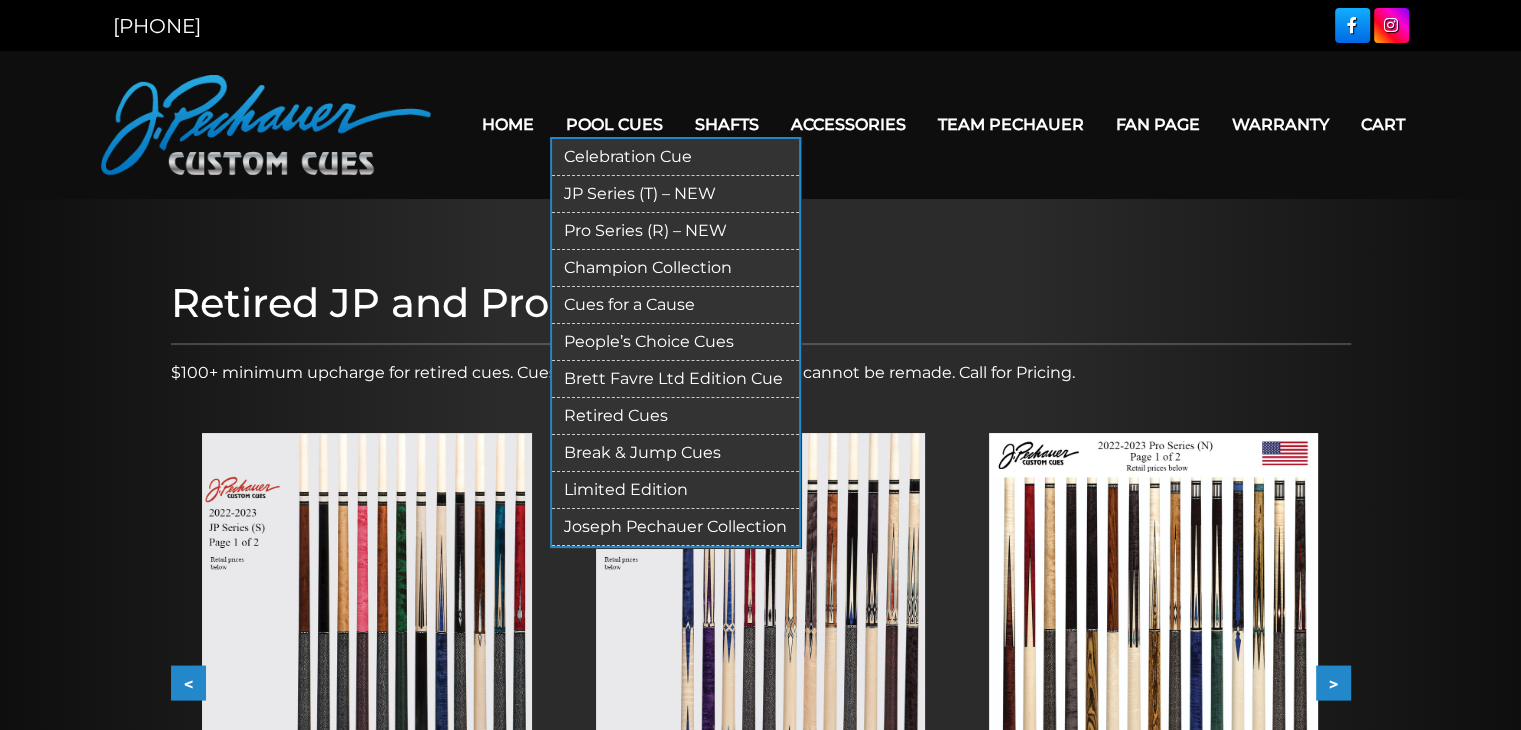 click on "Pro Series (R) – NEW" at bounding box center [675, 231] 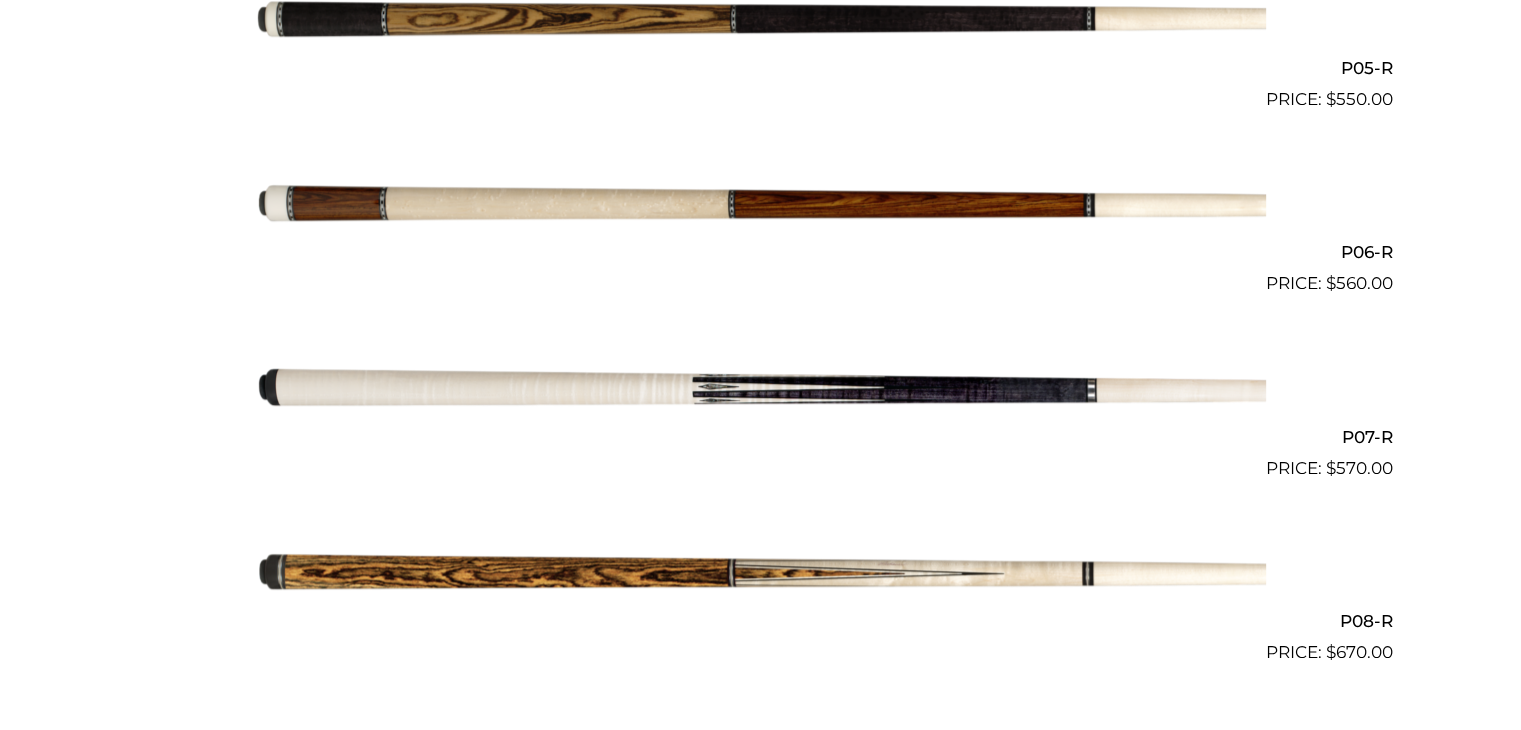scroll, scrollTop: 1448, scrollLeft: 0, axis: vertical 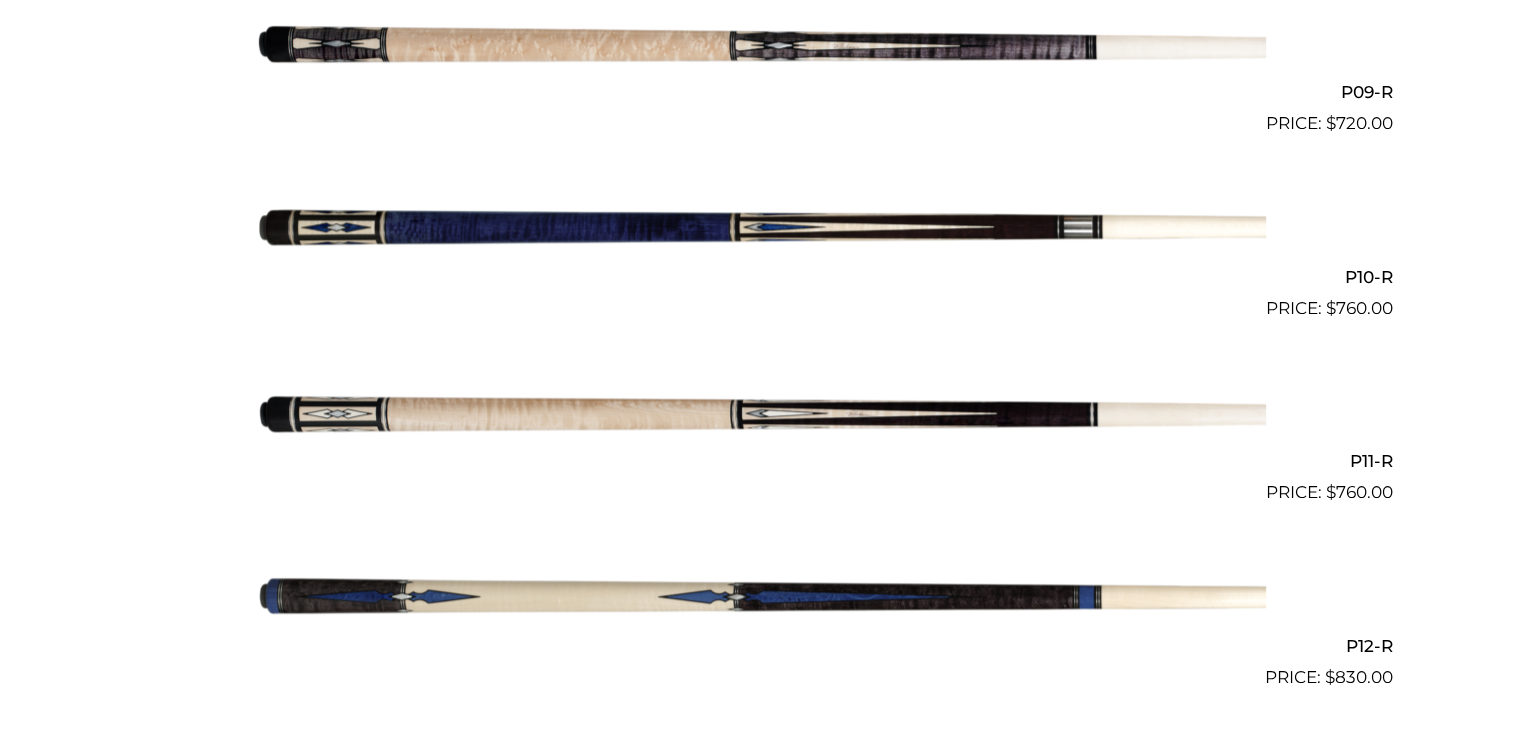 click at bounding box center [761, 414] 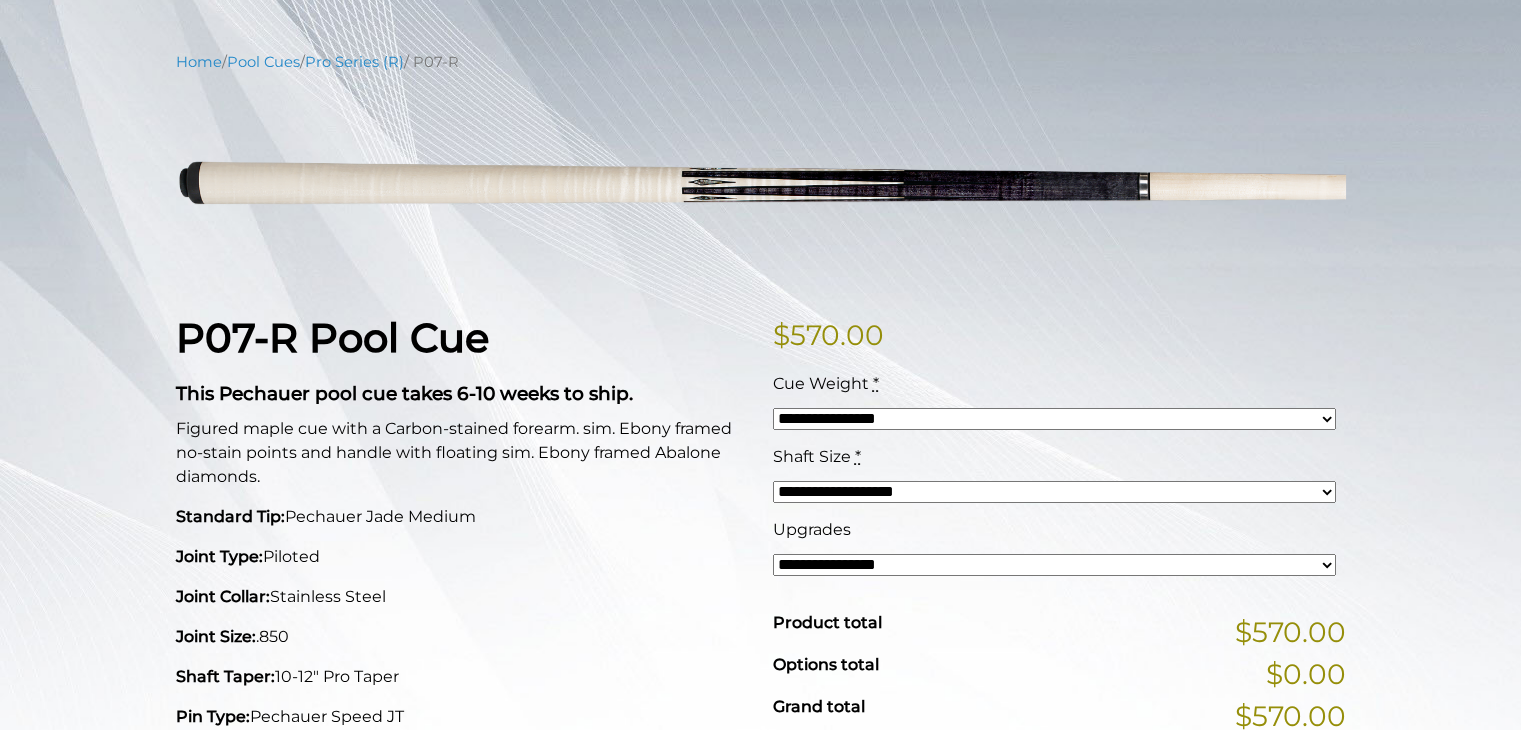 scroll, scrollTop: 228, scrollLeft: 0, axis: vertical 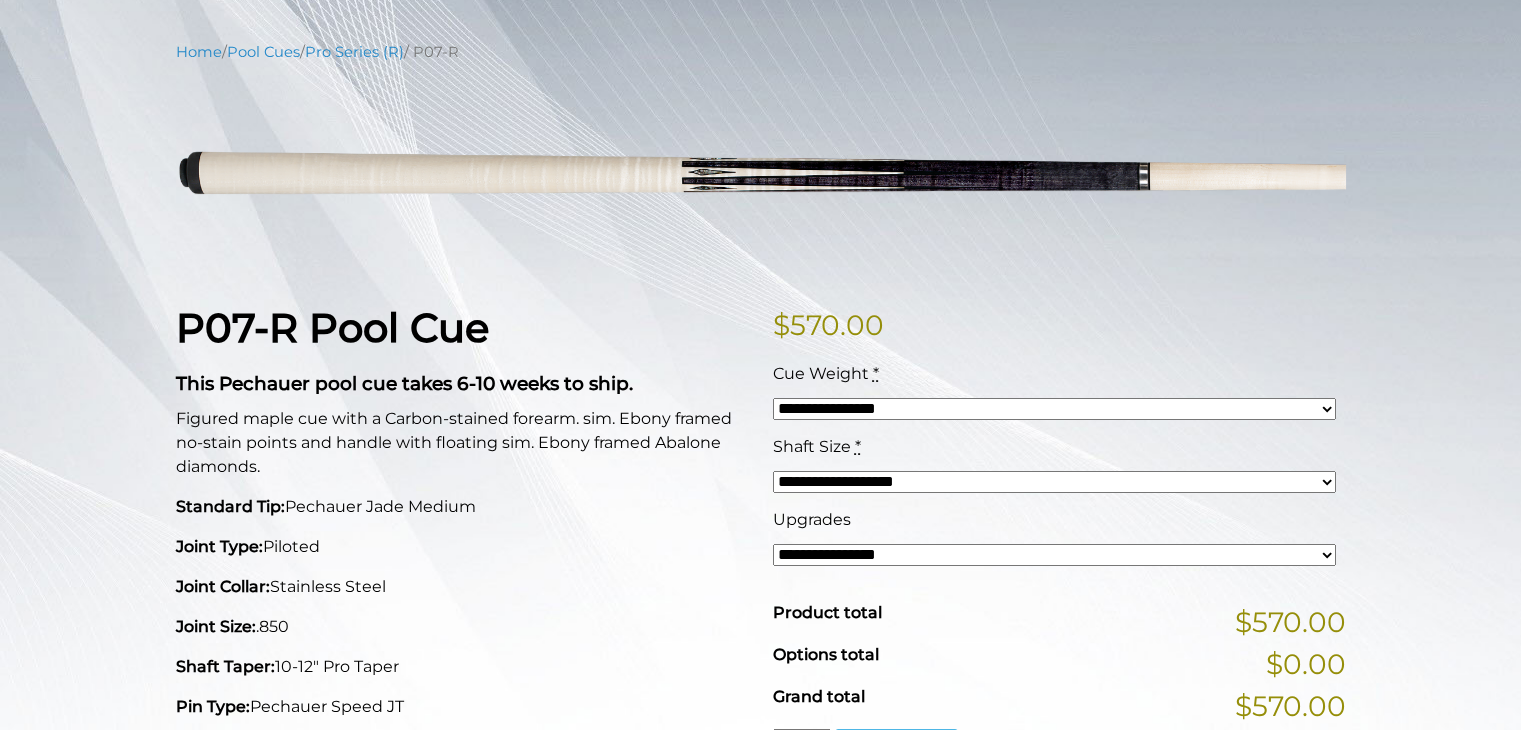click on "**********" at bounding box center (1054, 555) 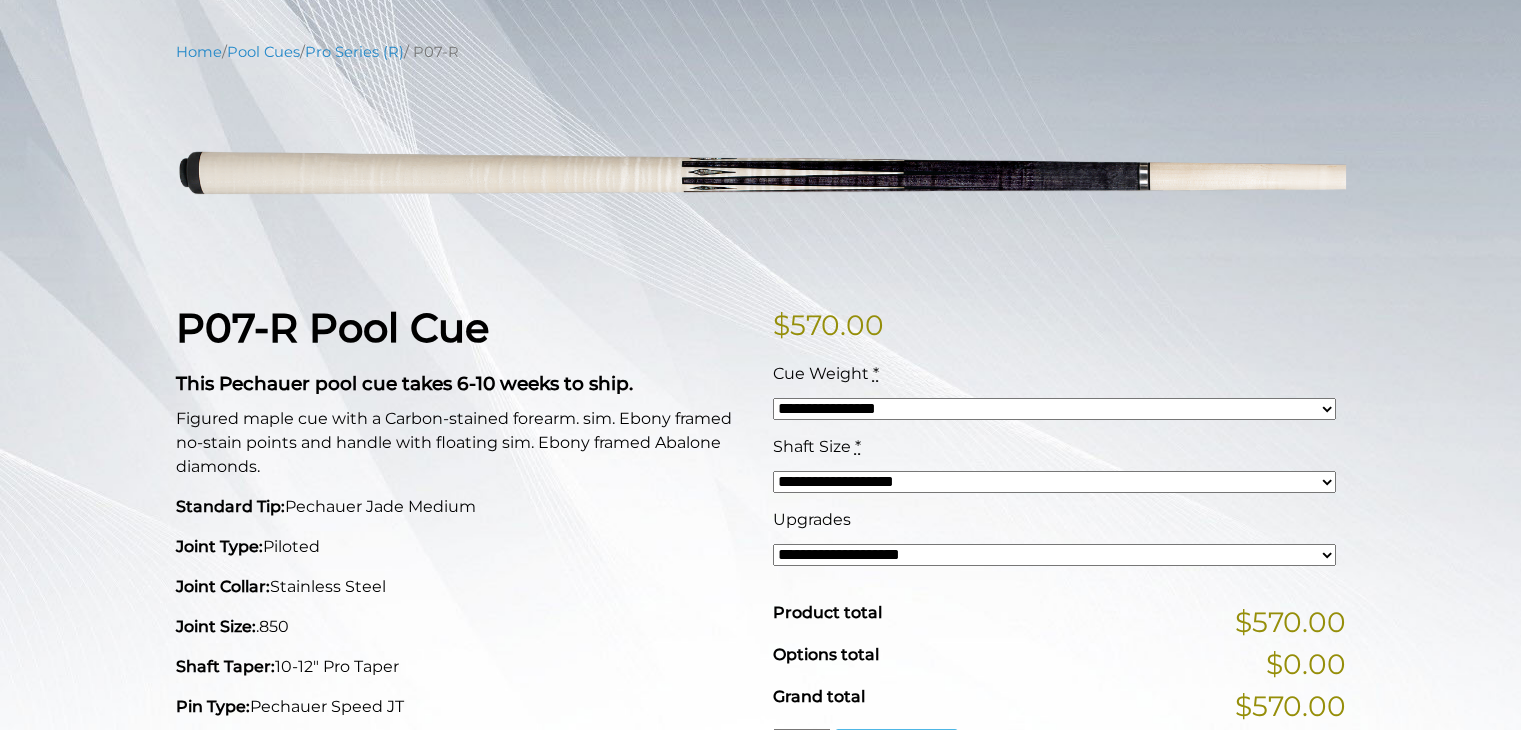 click on "**********" at bounding box center [1054, 555] 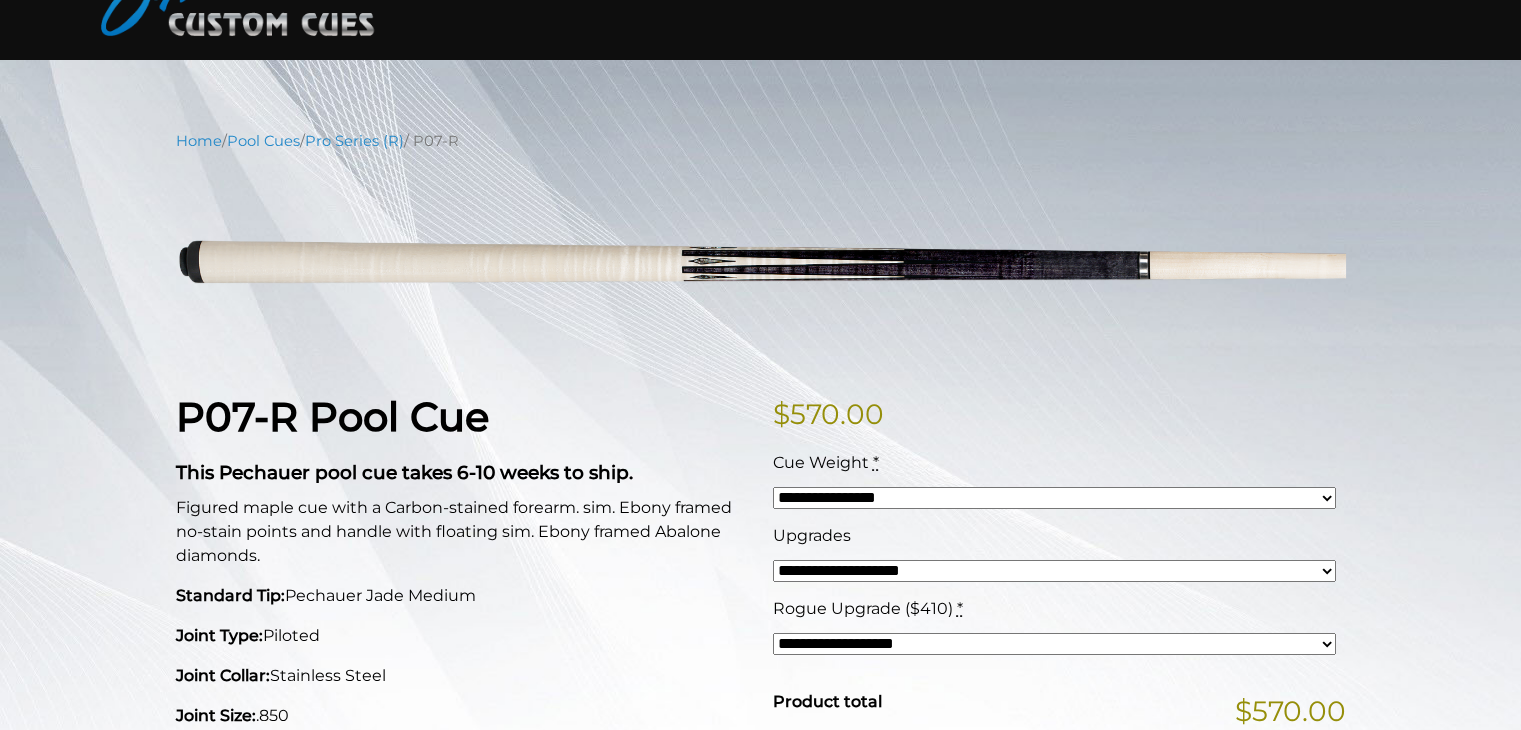 scroll, scrollTop: 136, scrollLeft: 0, axis: vertical 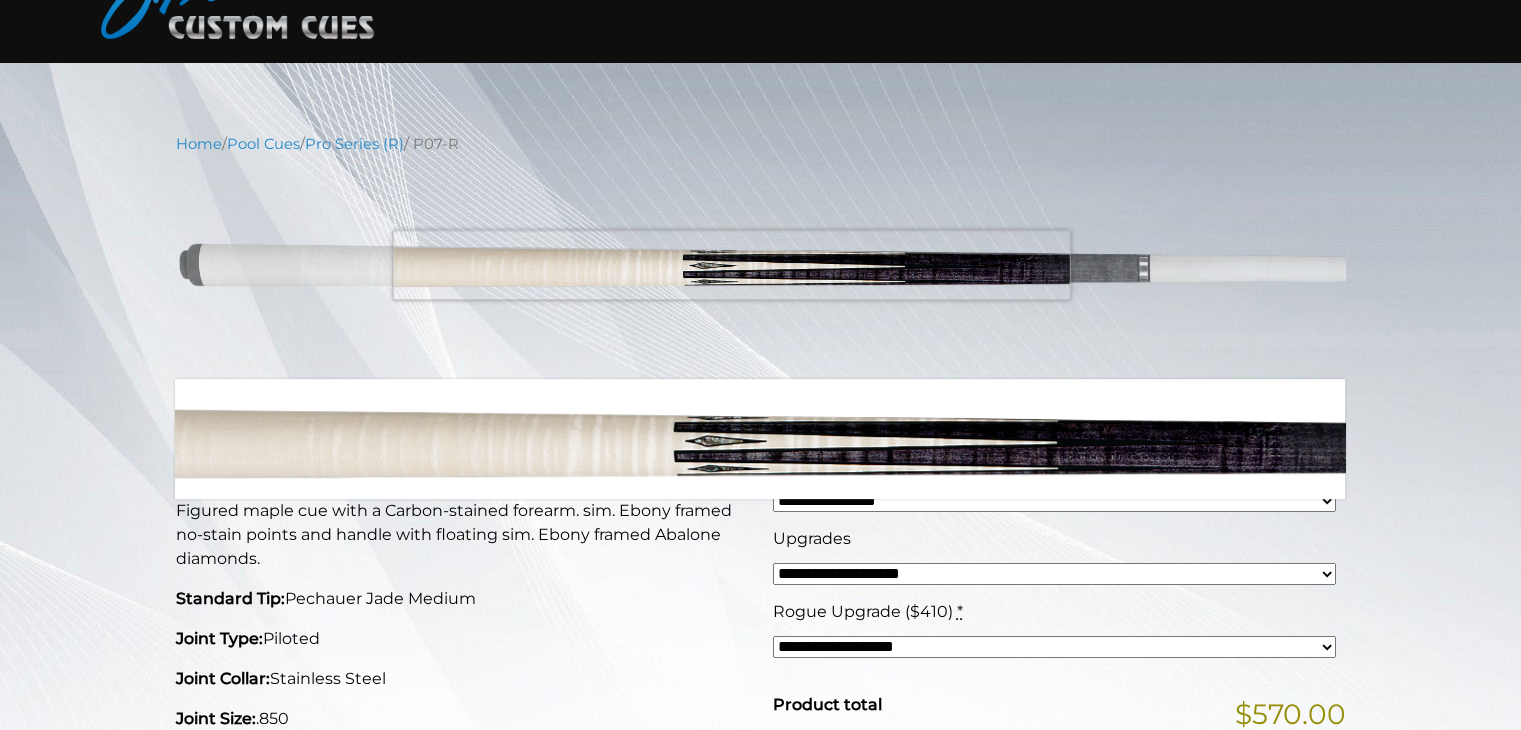 click at bounding box center [761, 267] 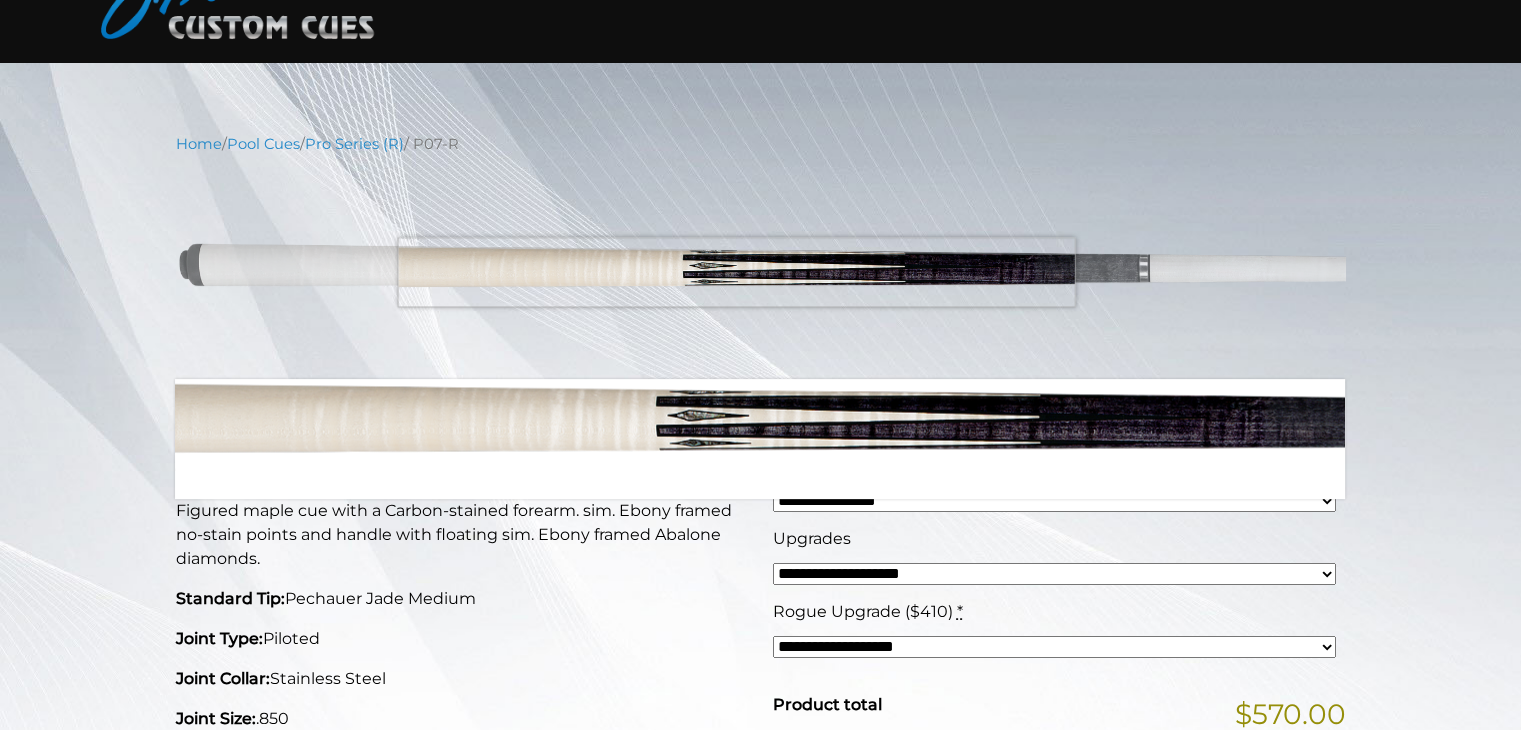 drag, startPoint x: 692, startPoint y: 254, endPoint x: 733, endPoint y: 268, distance: 43.32436 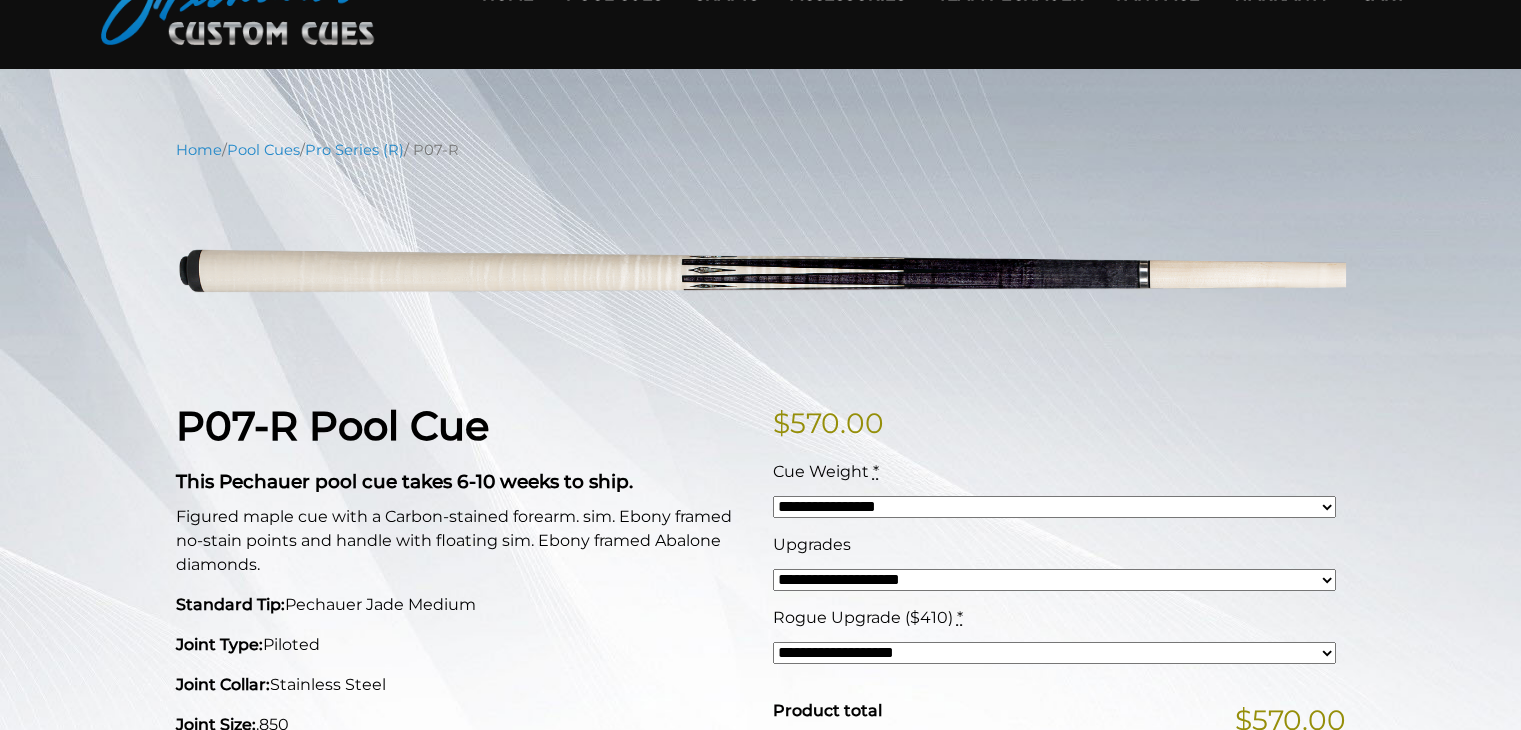 scroll, scrollTop: 0, scrollLeft: 0, axis: both 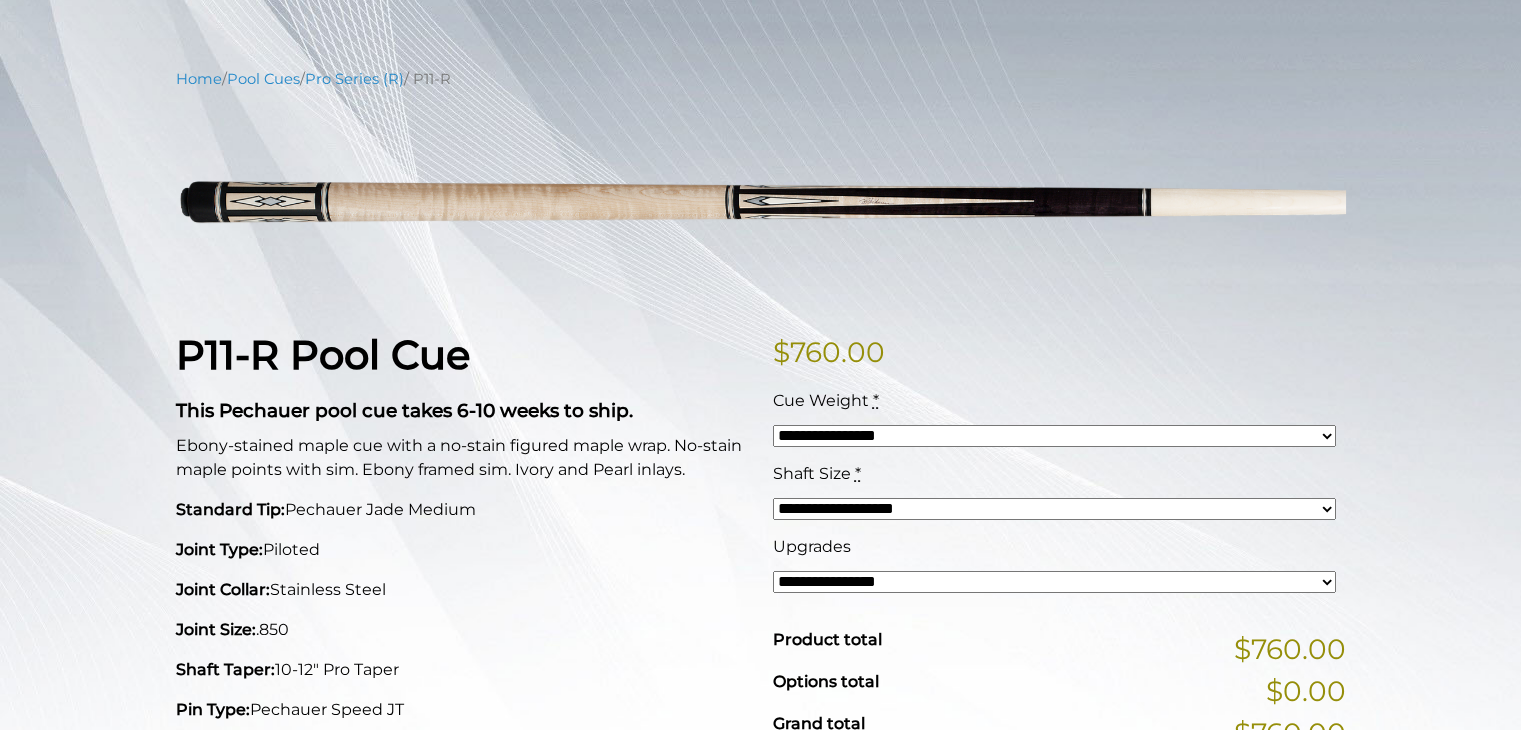 click on "**********" at bounding box center (1054, 582) 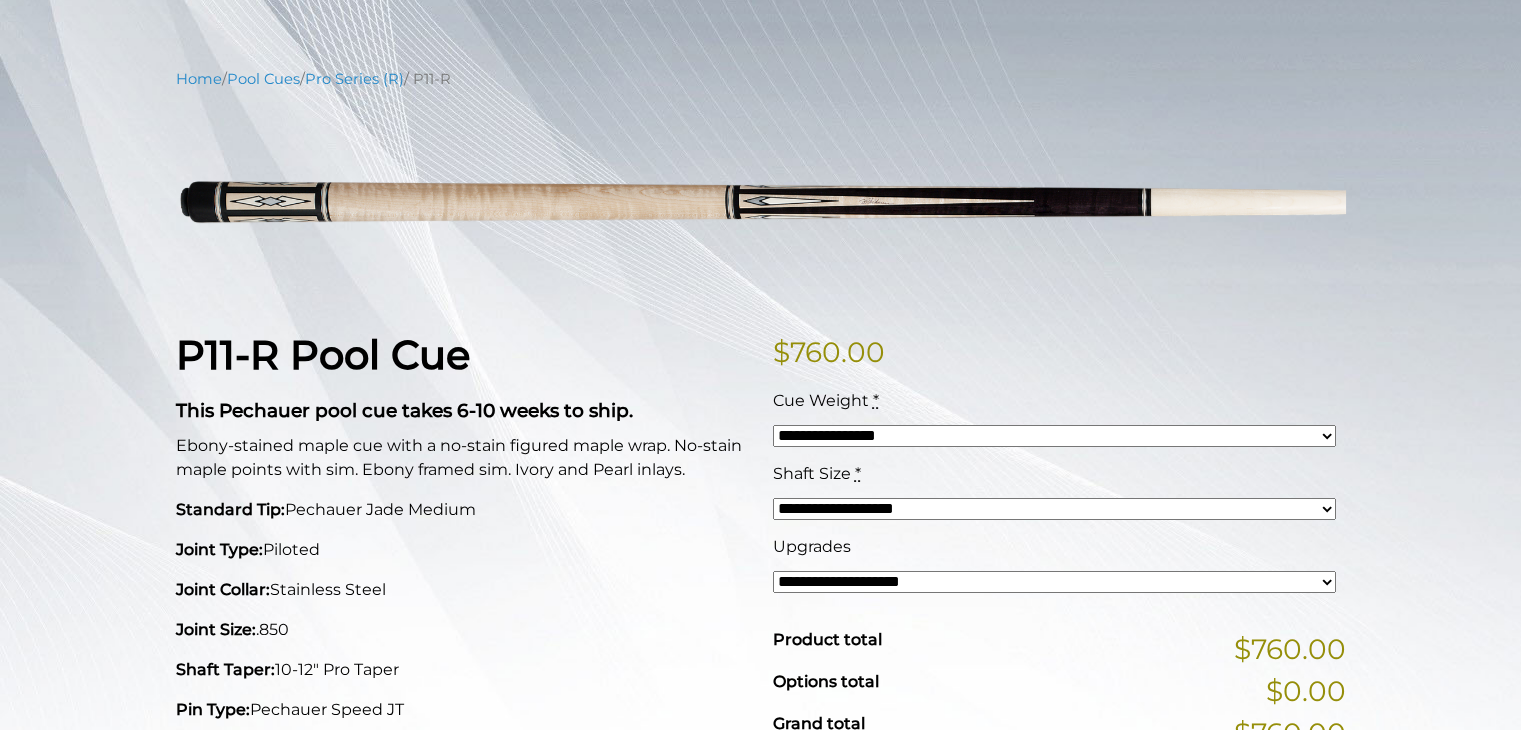 click on "**********" at bounding box center [1054, 582] 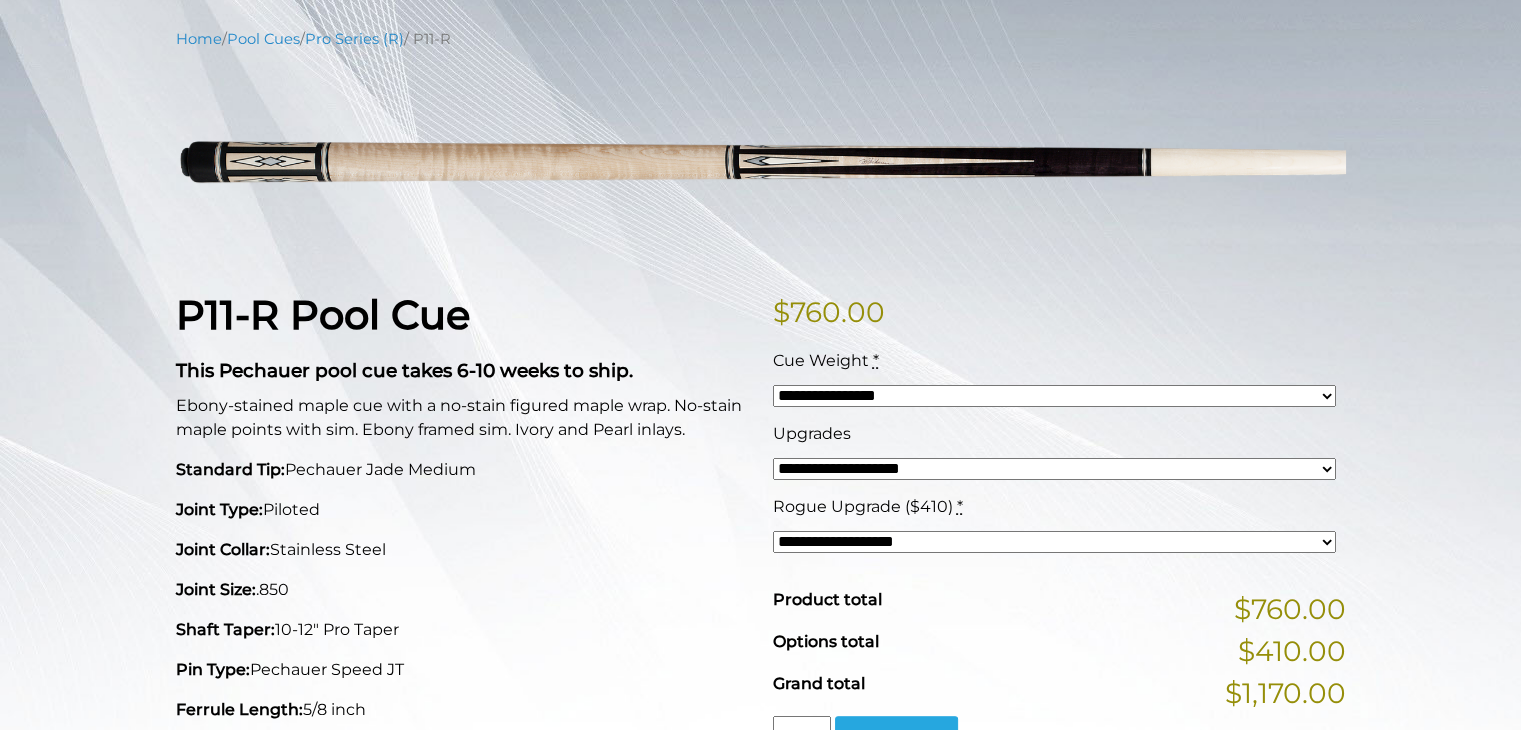scroll, scrollTop: 208, scrollLeft: 0, axis: vertical 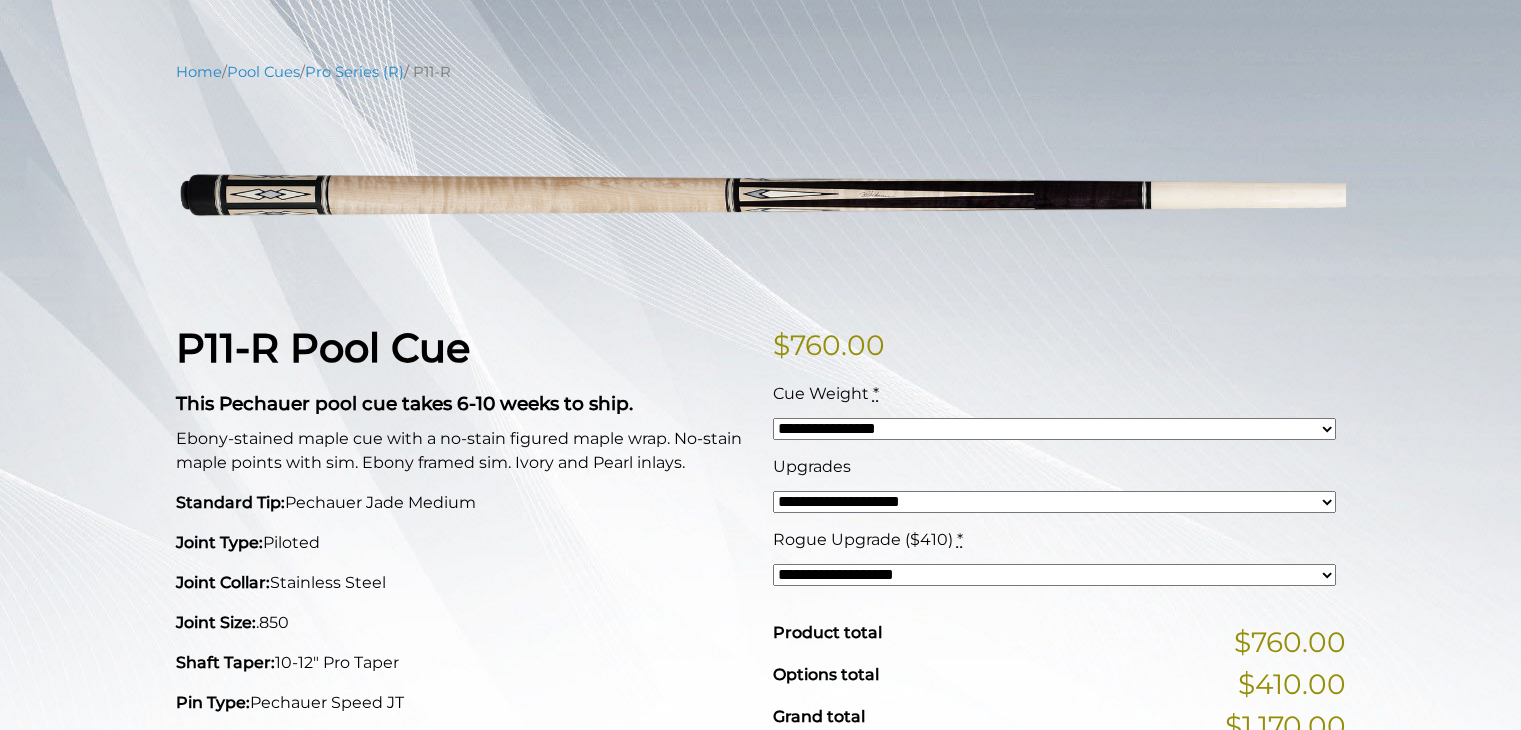 click on "**********" at bounding box center [1054, 575] 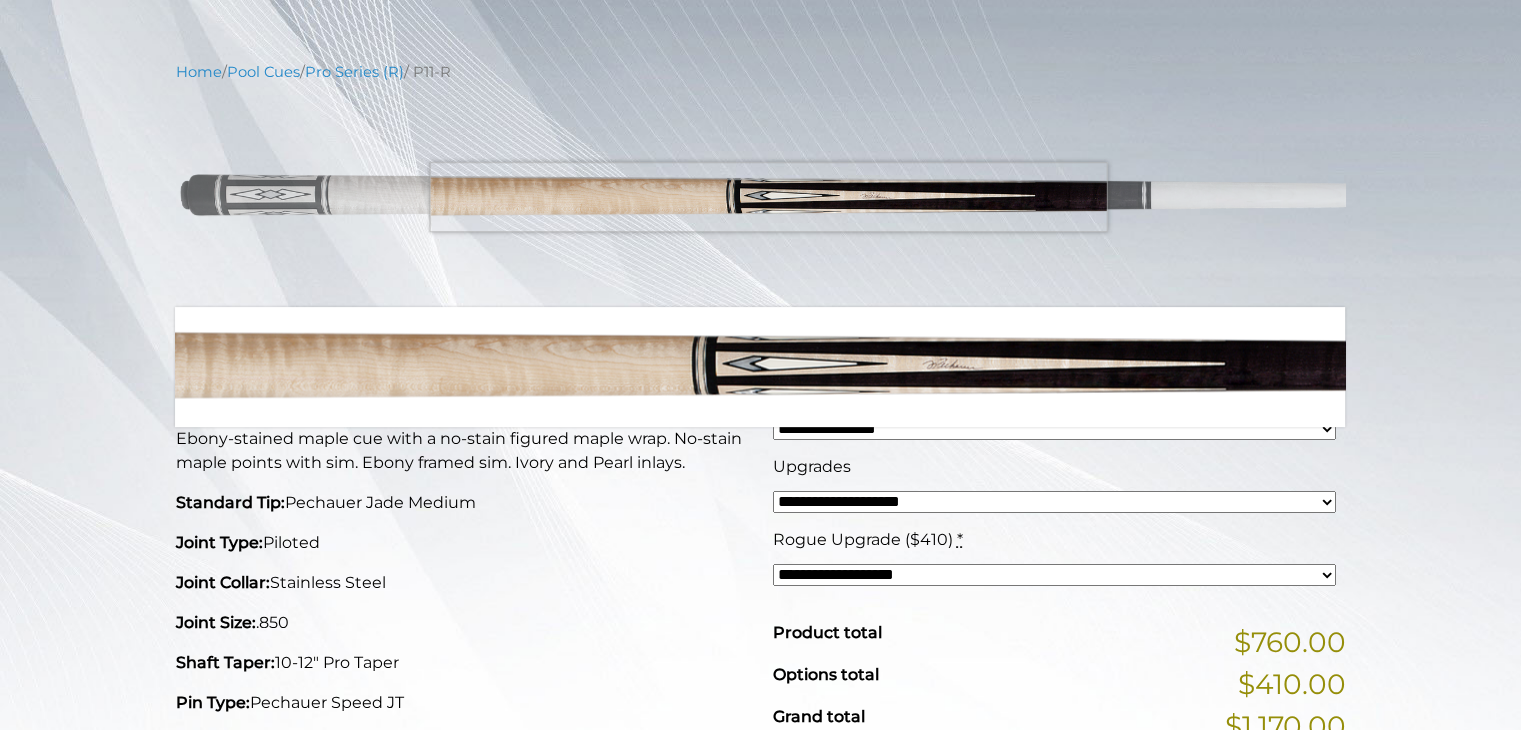 drag, startPoint x: 214, startPoint y: 194, endPoint x: 768, endPoint y: 196, distance: 554.0036 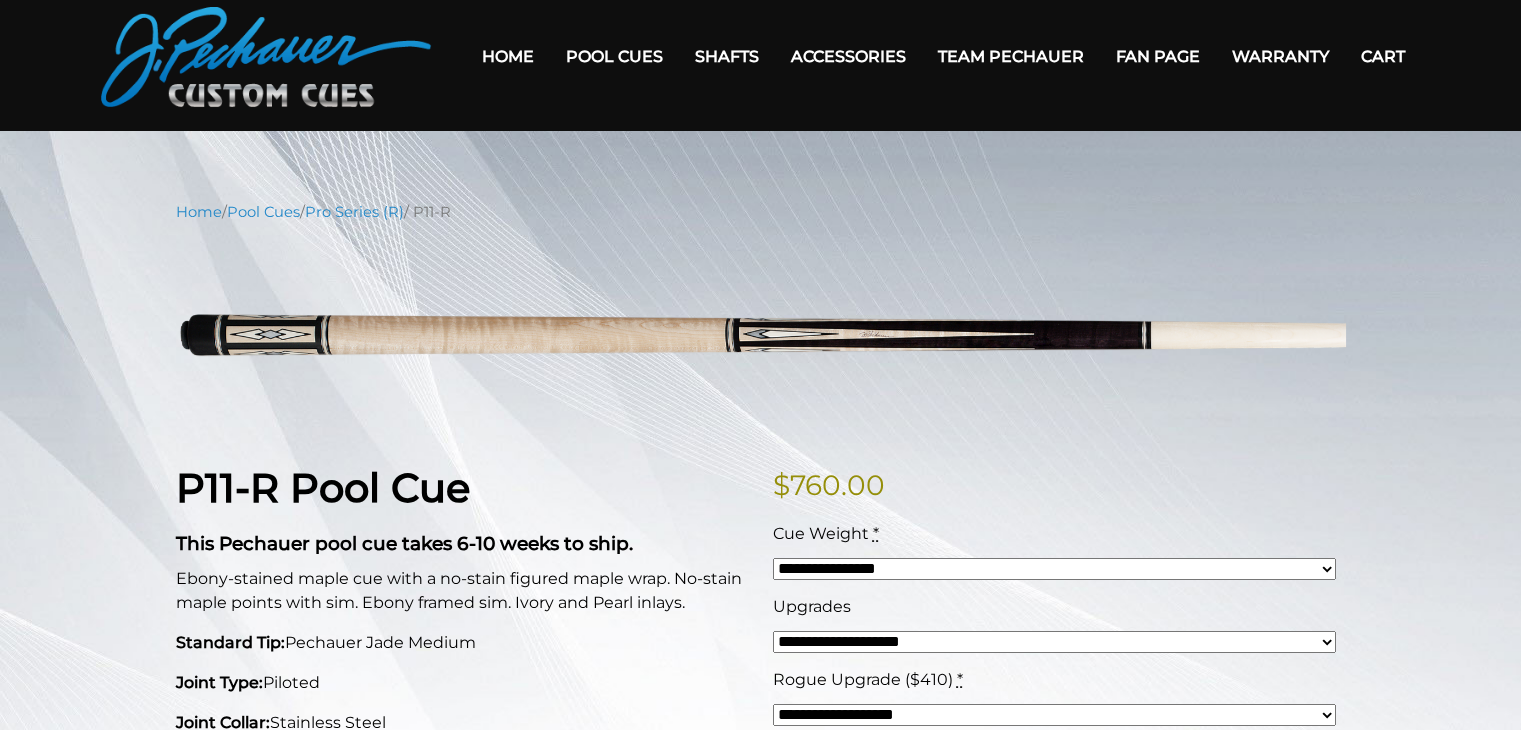 scroll, scrollTop: 0, scrollLeft: 0, axis: both 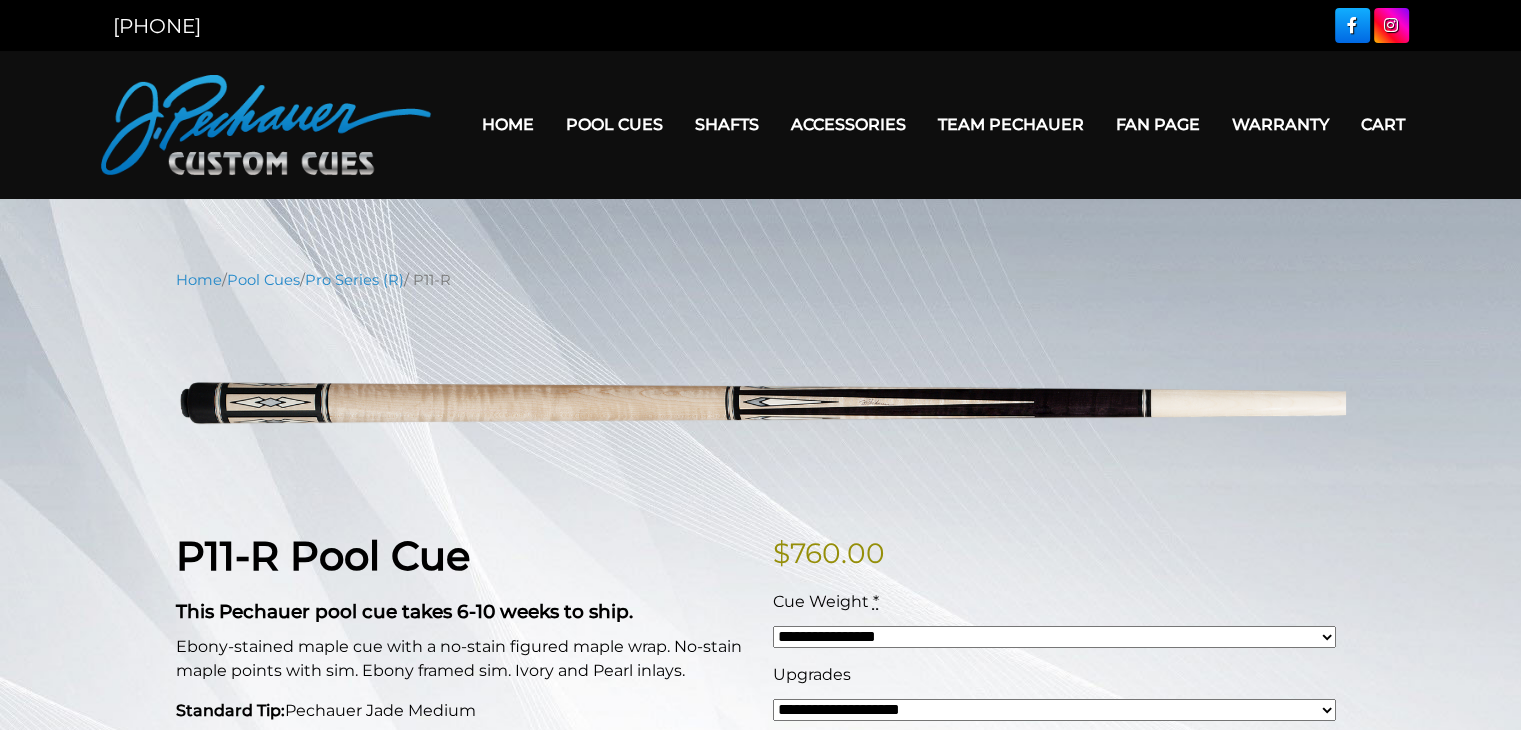 click at bounding box center (266, 125) 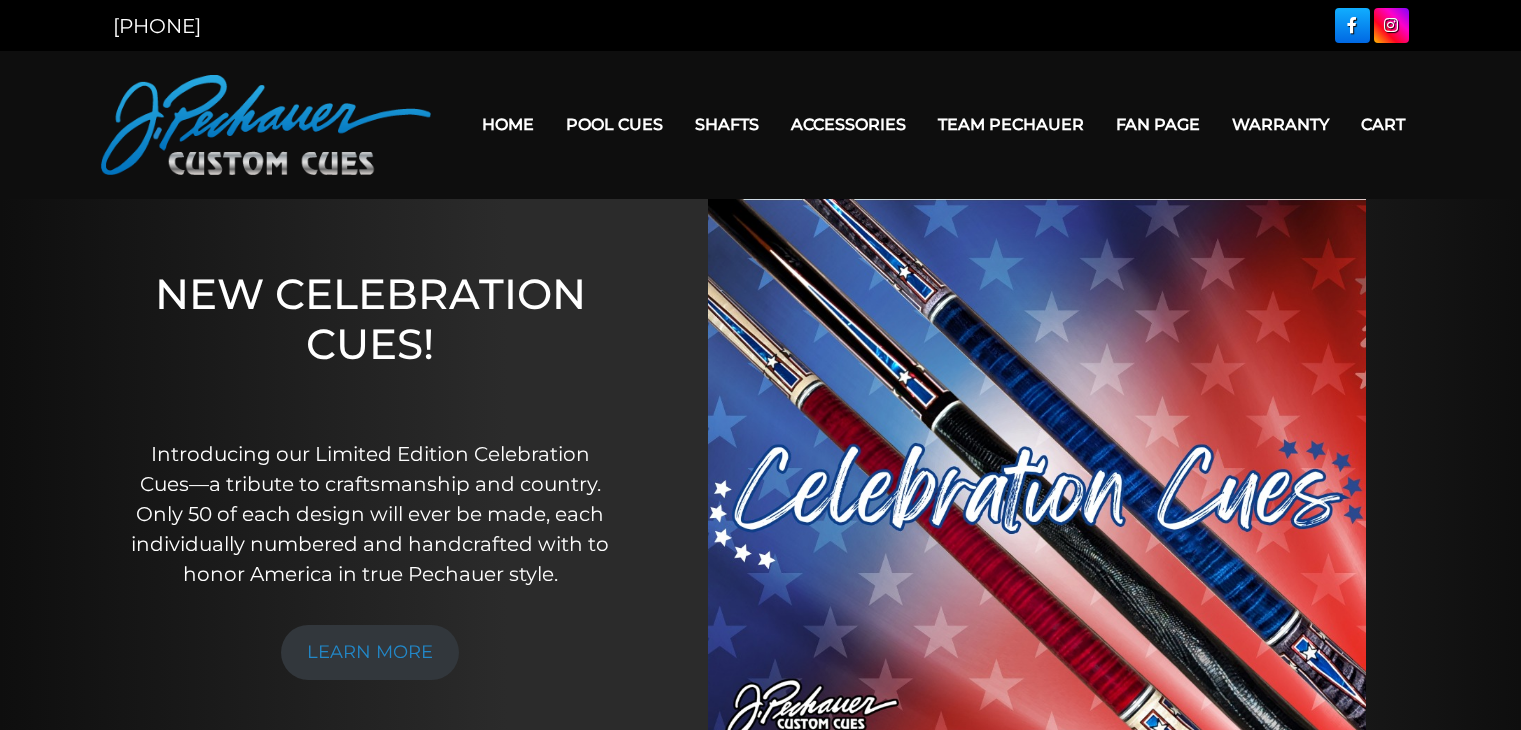 scroll, scrollTop: 0, scrollLeft: 0, axis: both 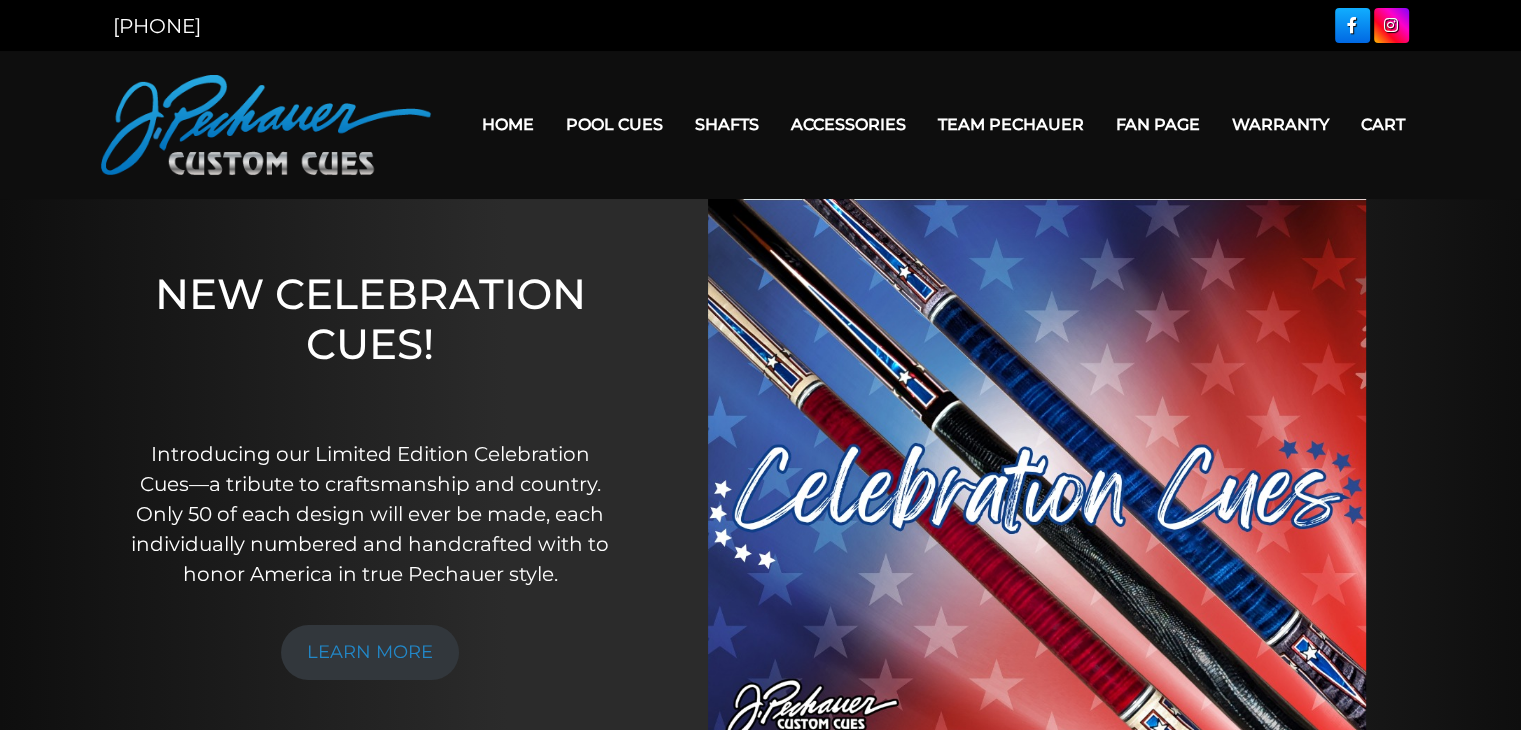 click on "Team Pechauer" at bounding box center (1011, 124) 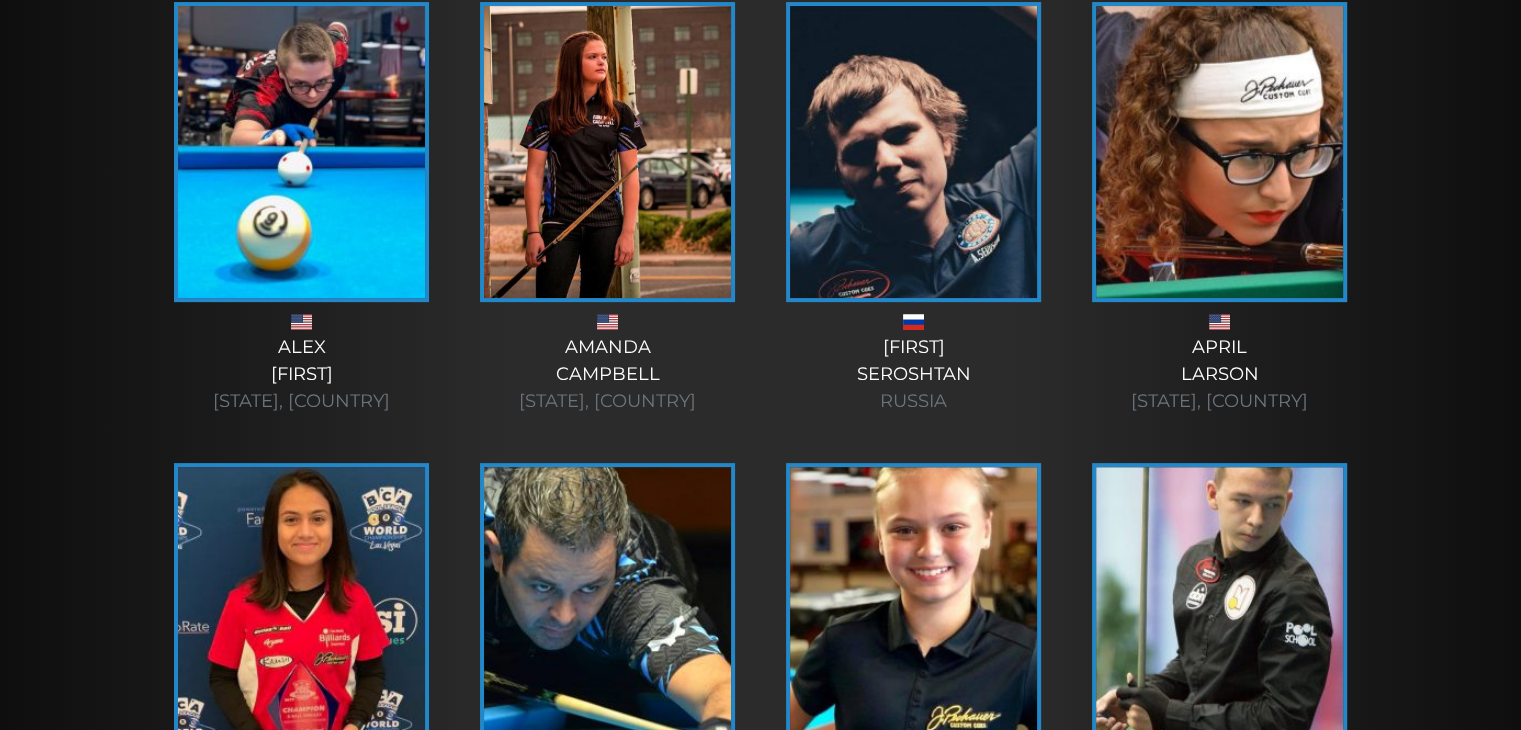 scroll, scrollTop: 602, scrollLeft: 0, axis: vertical 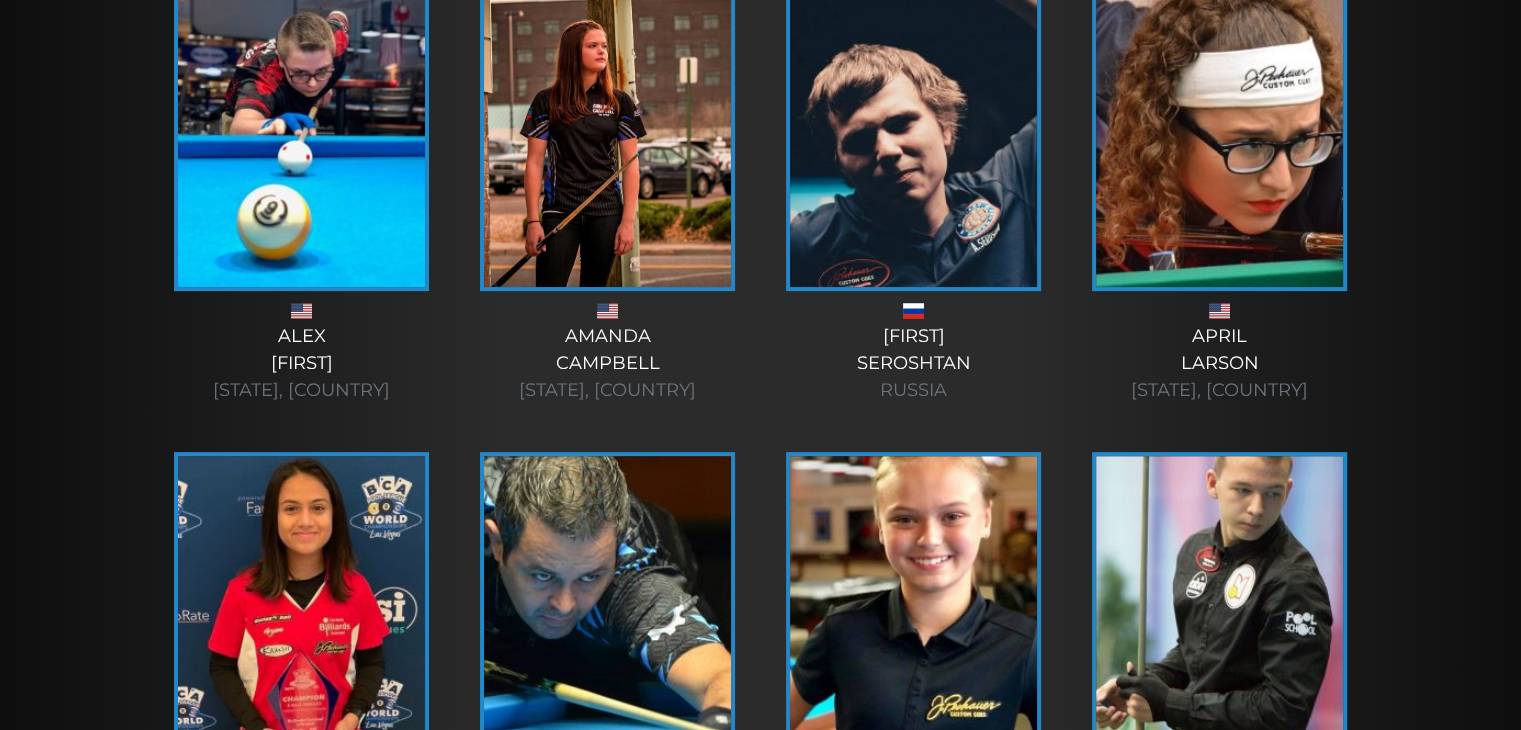 click at bounding box center [1219, 141] 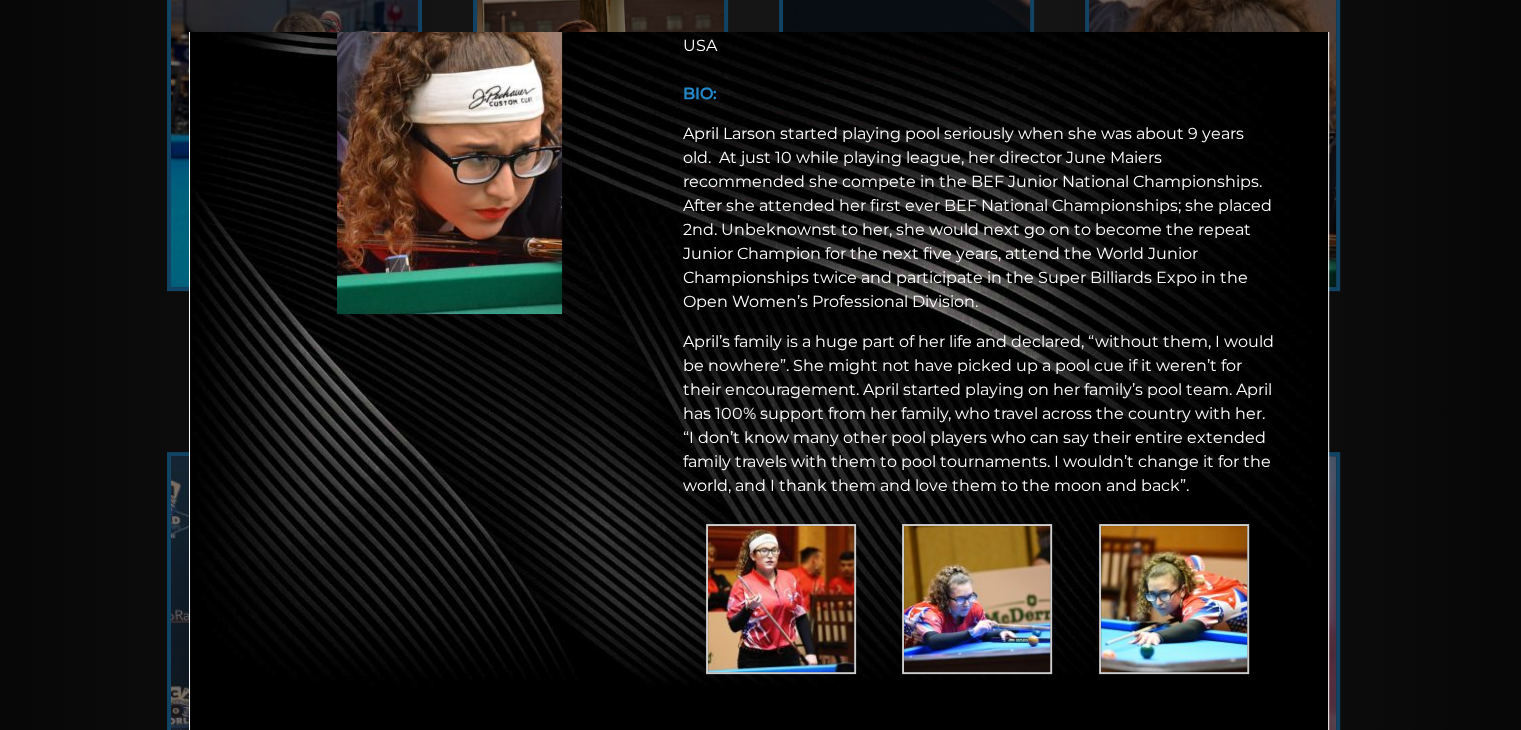 scroll, scrollTop: 189, scrollLeft: 0, axis: vertical 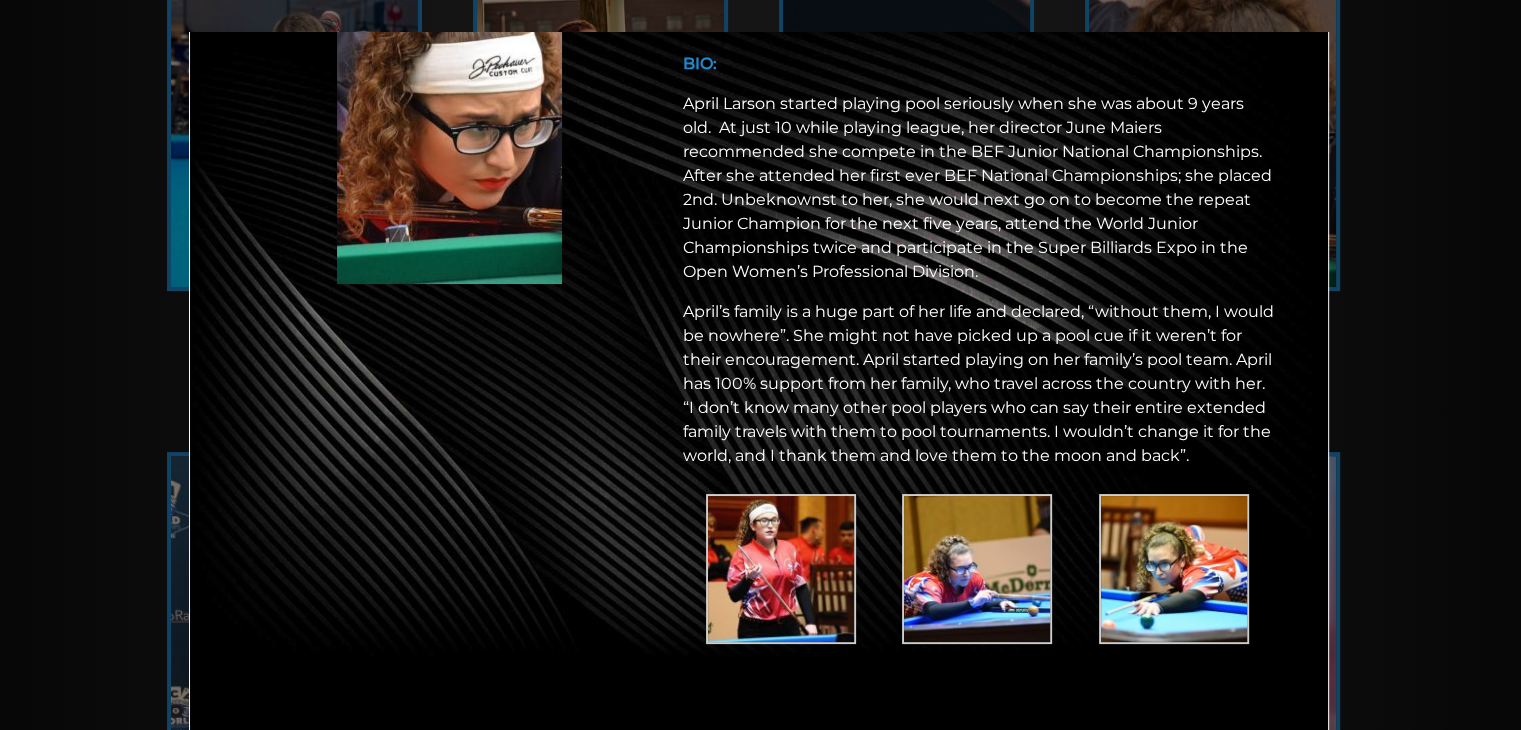 click at bounding box center (781, 569) 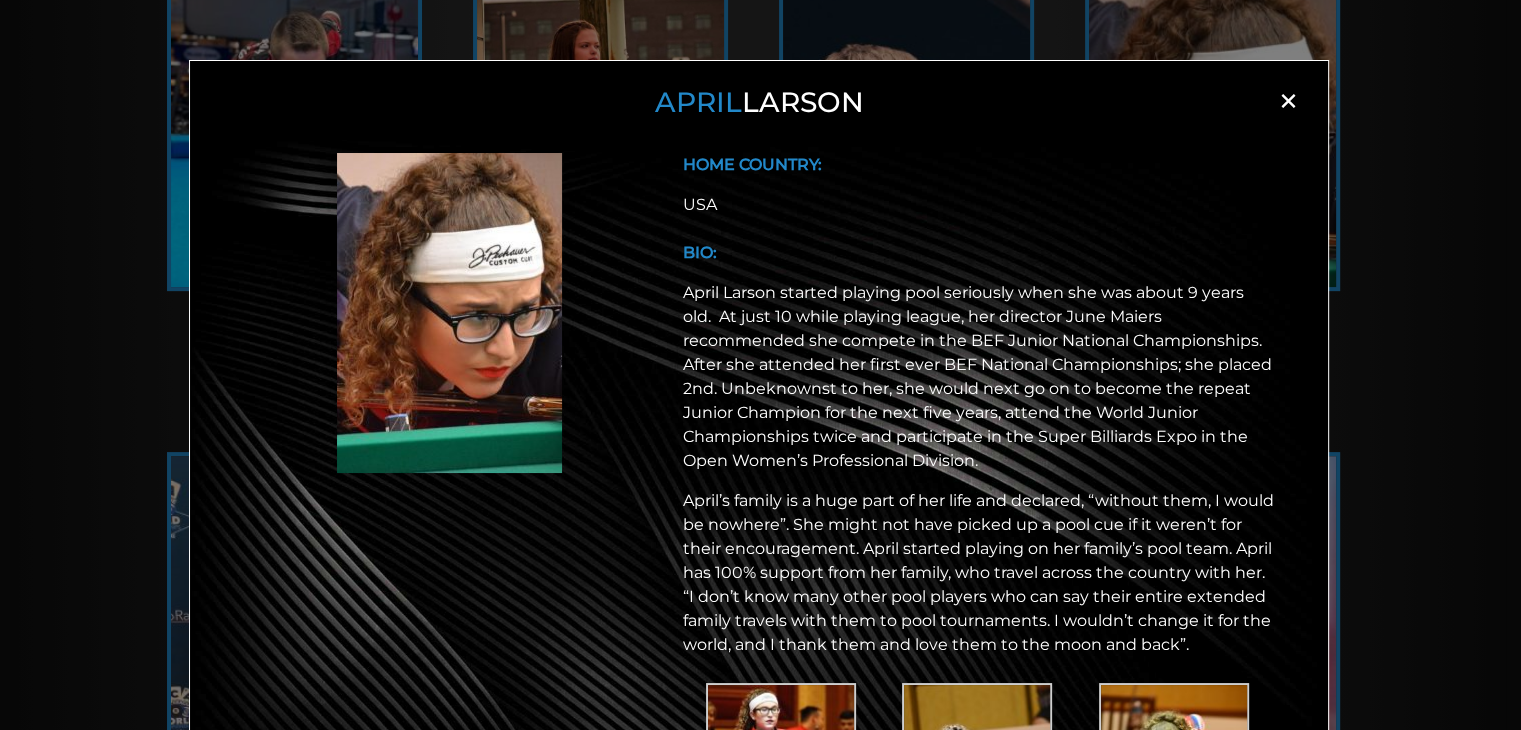 scroll, scrollTop: 0, scrollLeft: 0, axis: both 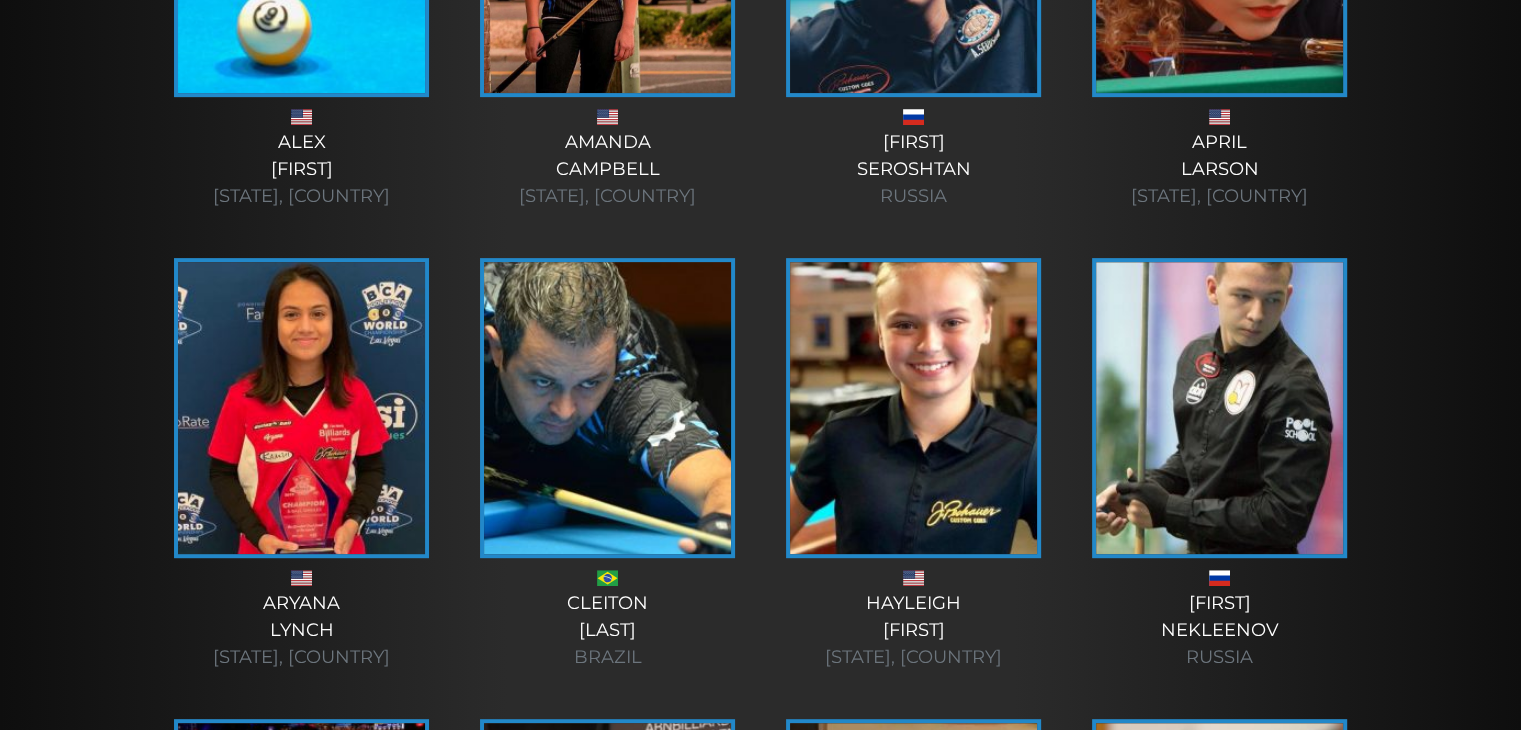 click at bounding box center (913, 408) 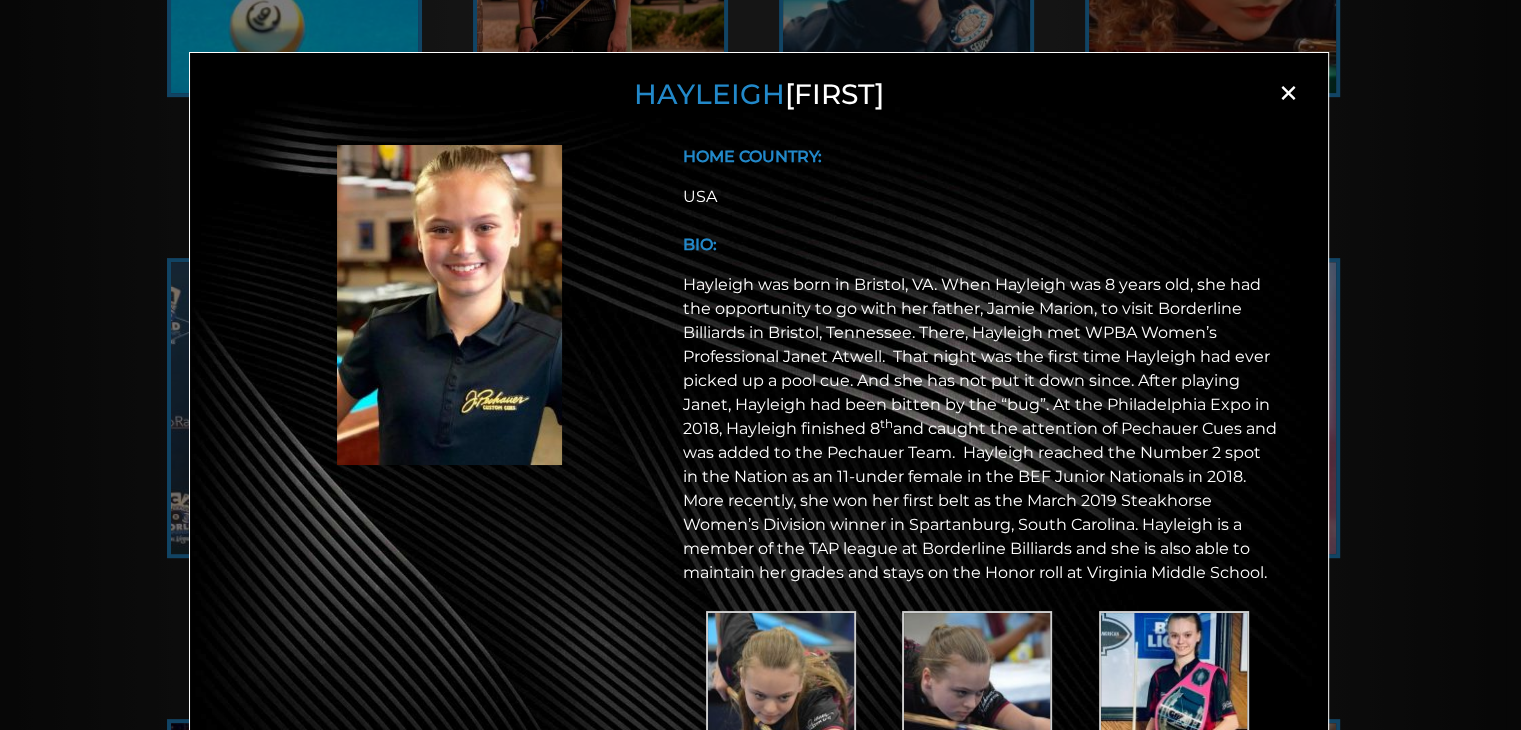 scroll, scrollTop: 6, scrollLeft: 0, axis: vertical 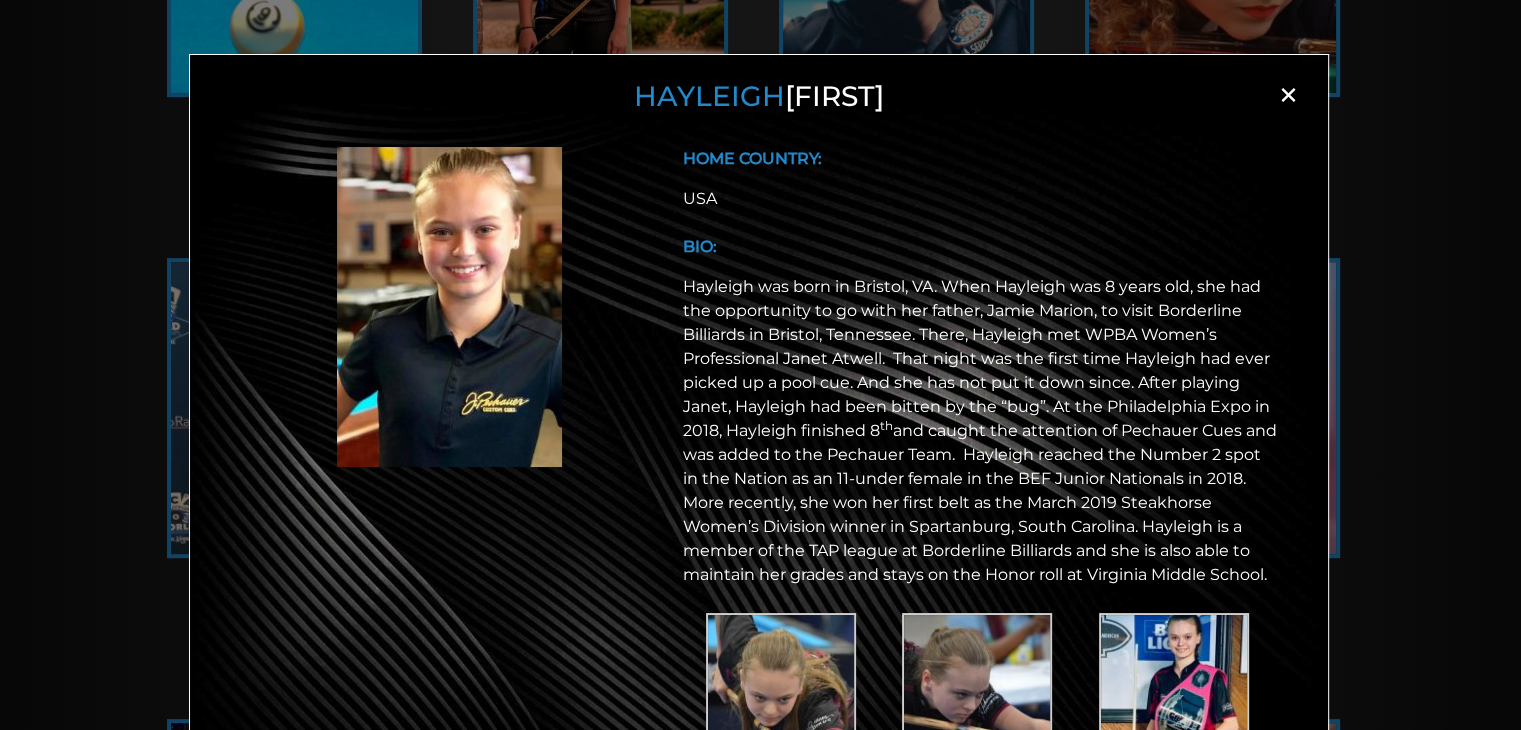 click on "×" at bounding box center [1288, 95] 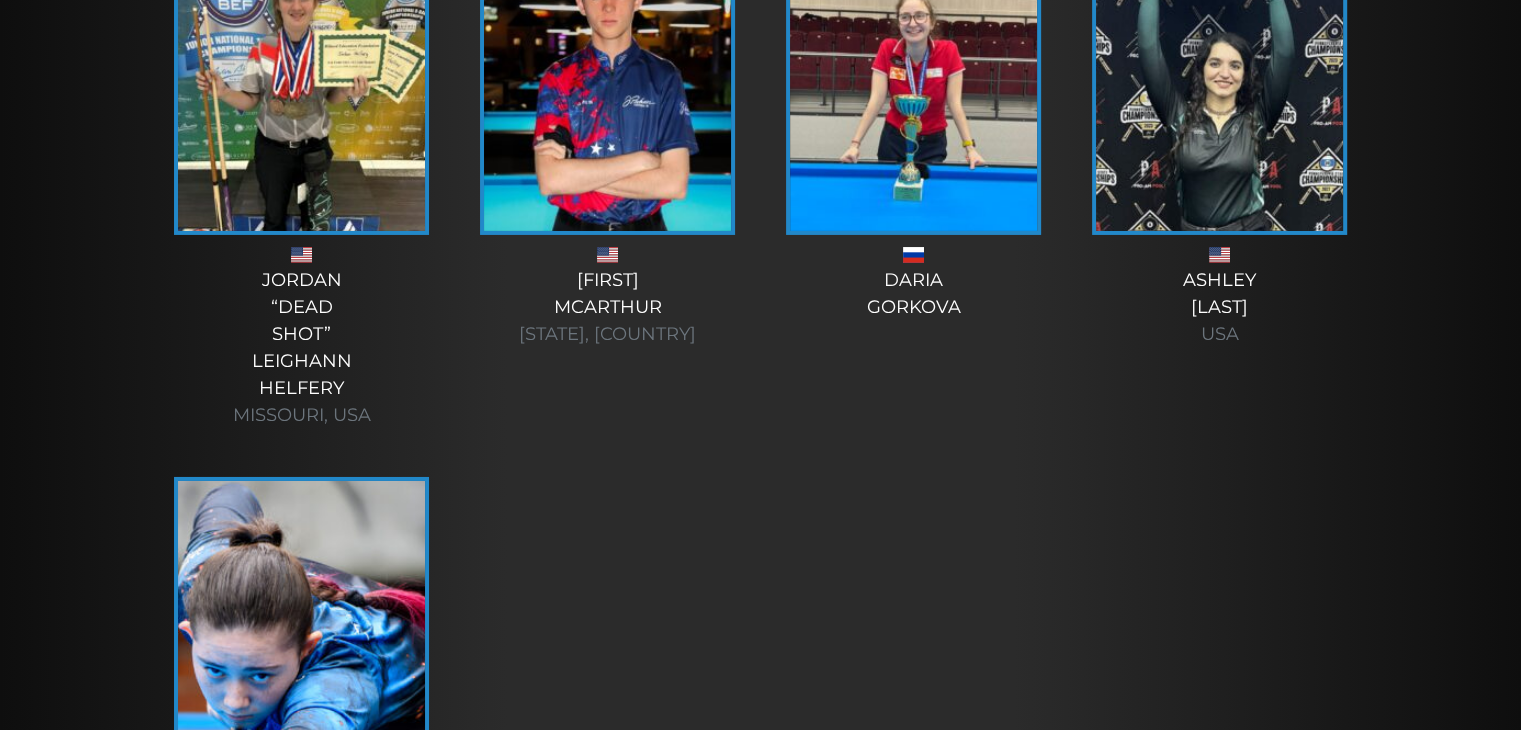 scroll, scrollTop: 6812, scrollLeft: 0, axis: vertical 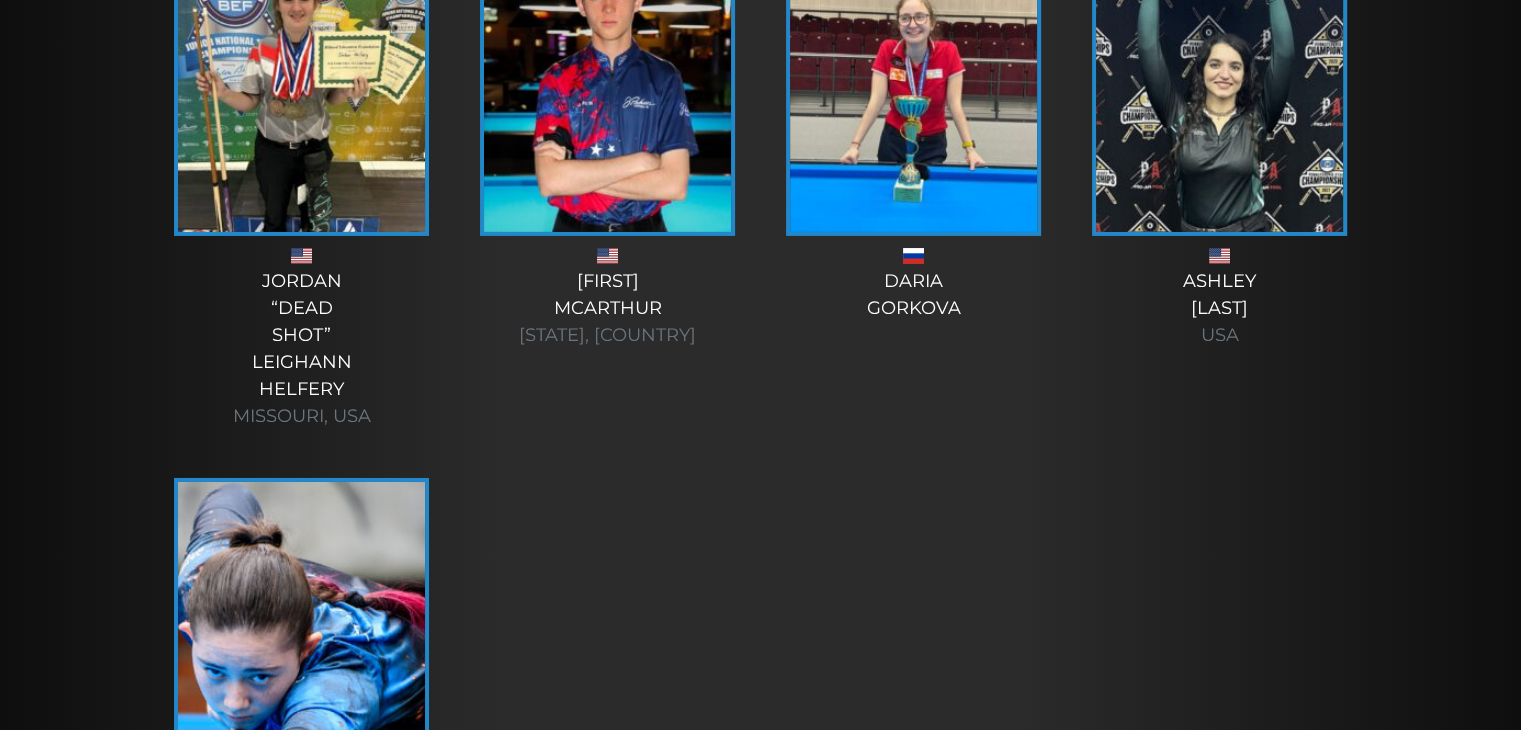 click at bounding box center [1219, 86] 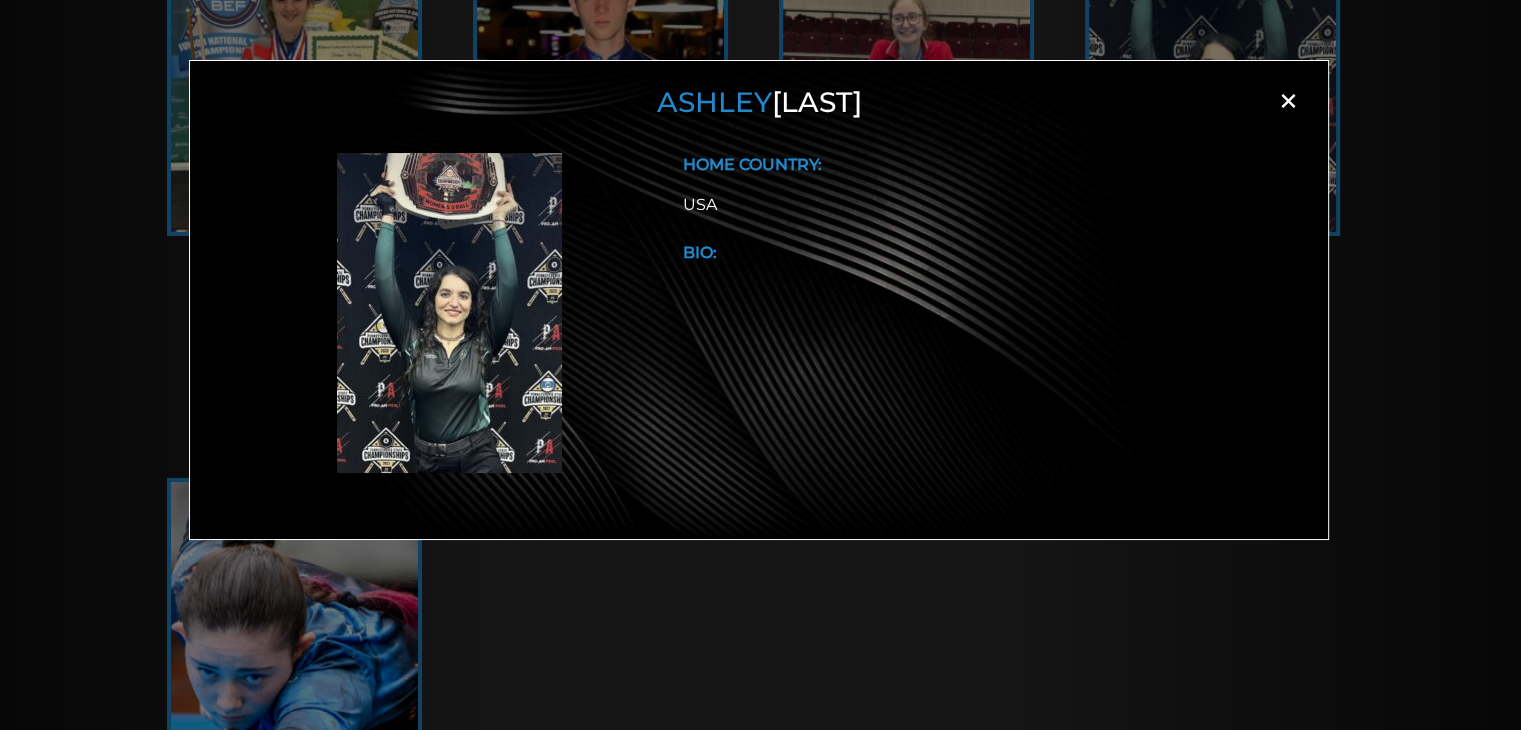 click on "×" at bounding box center (1288, 101) 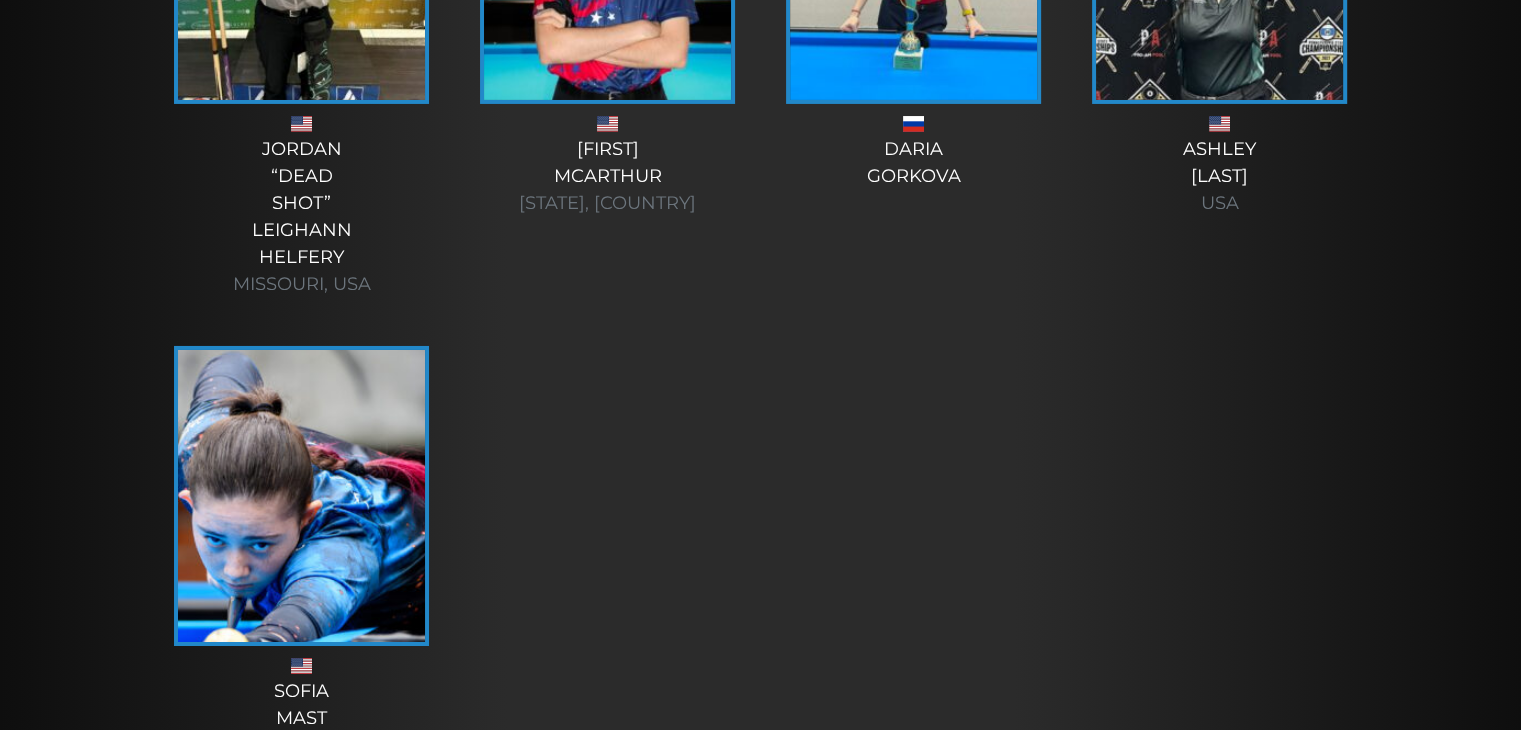 scroll, scrollTop: 6951, scrollLeft: 0, axis: vertical 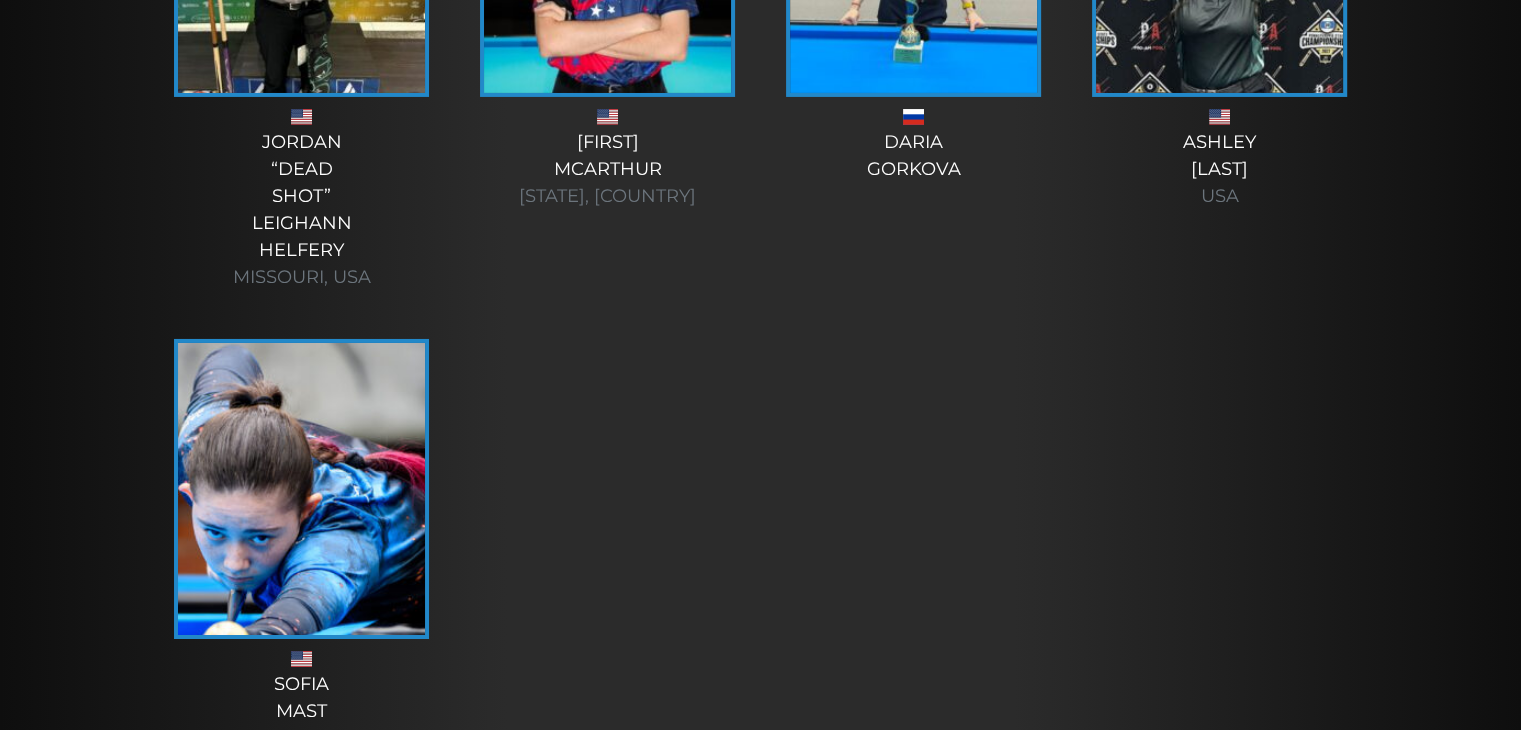click at bounding box center (301, 489) 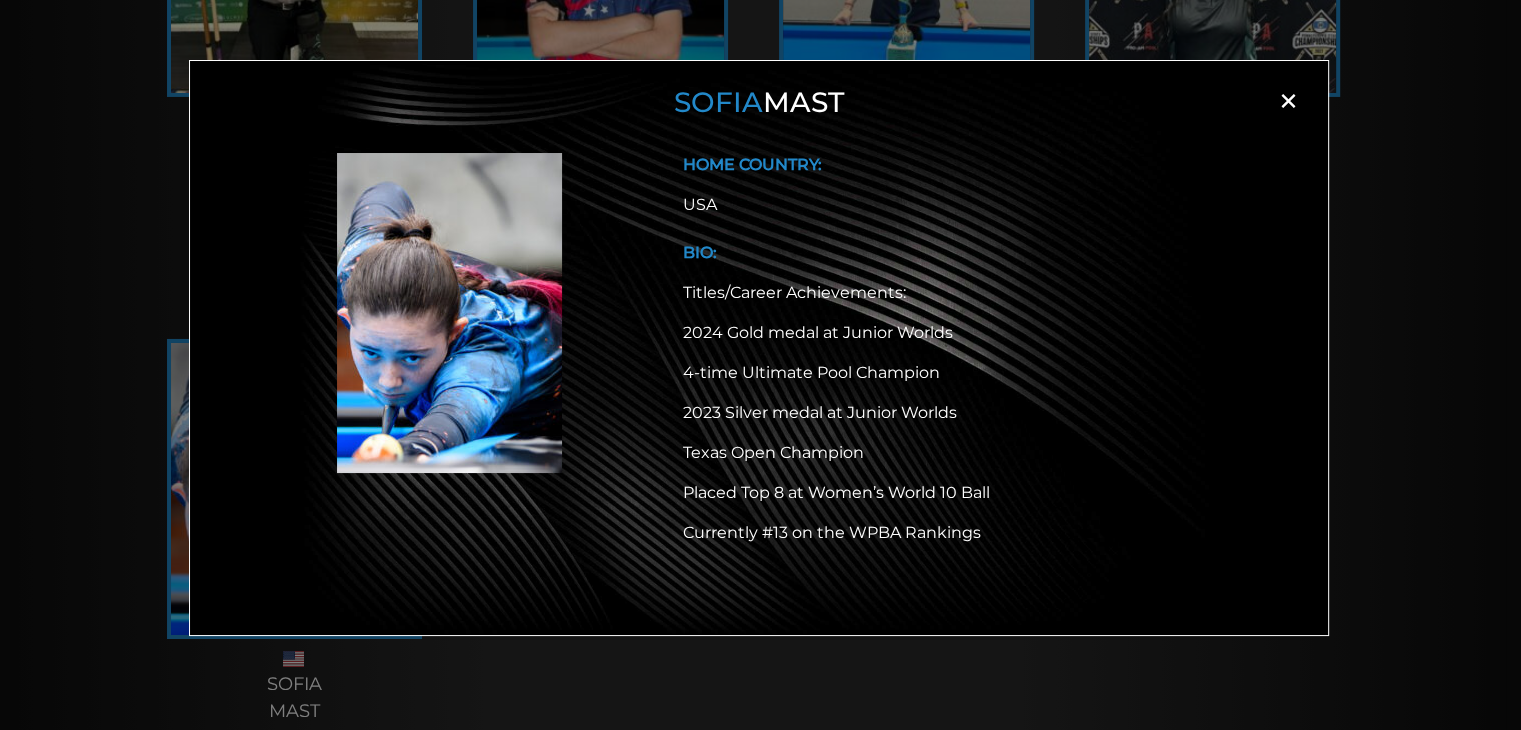 click on "×" at bounding box center [1288, 101] 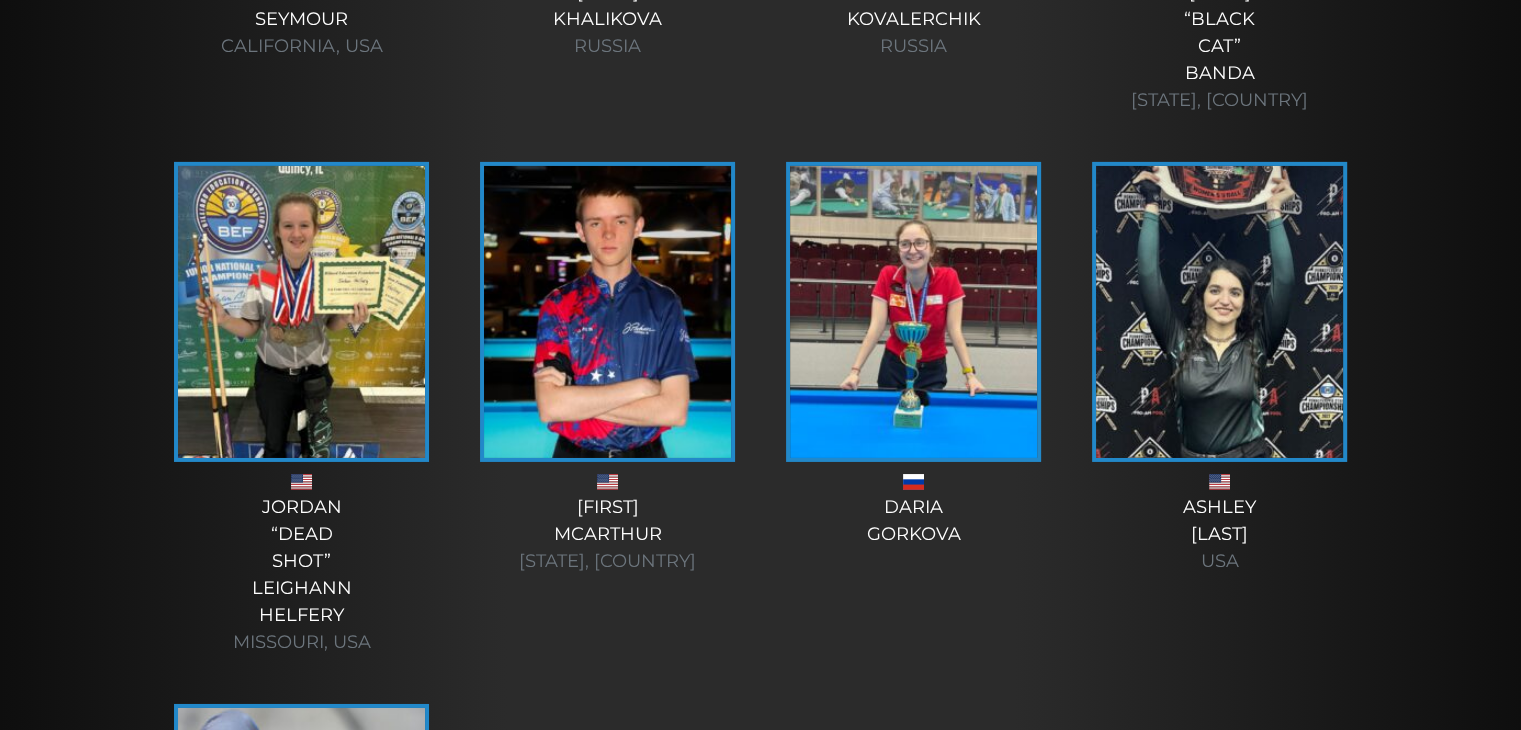 scroll, scrollTop: 6581, scrollLeft: 0, axis: vertical 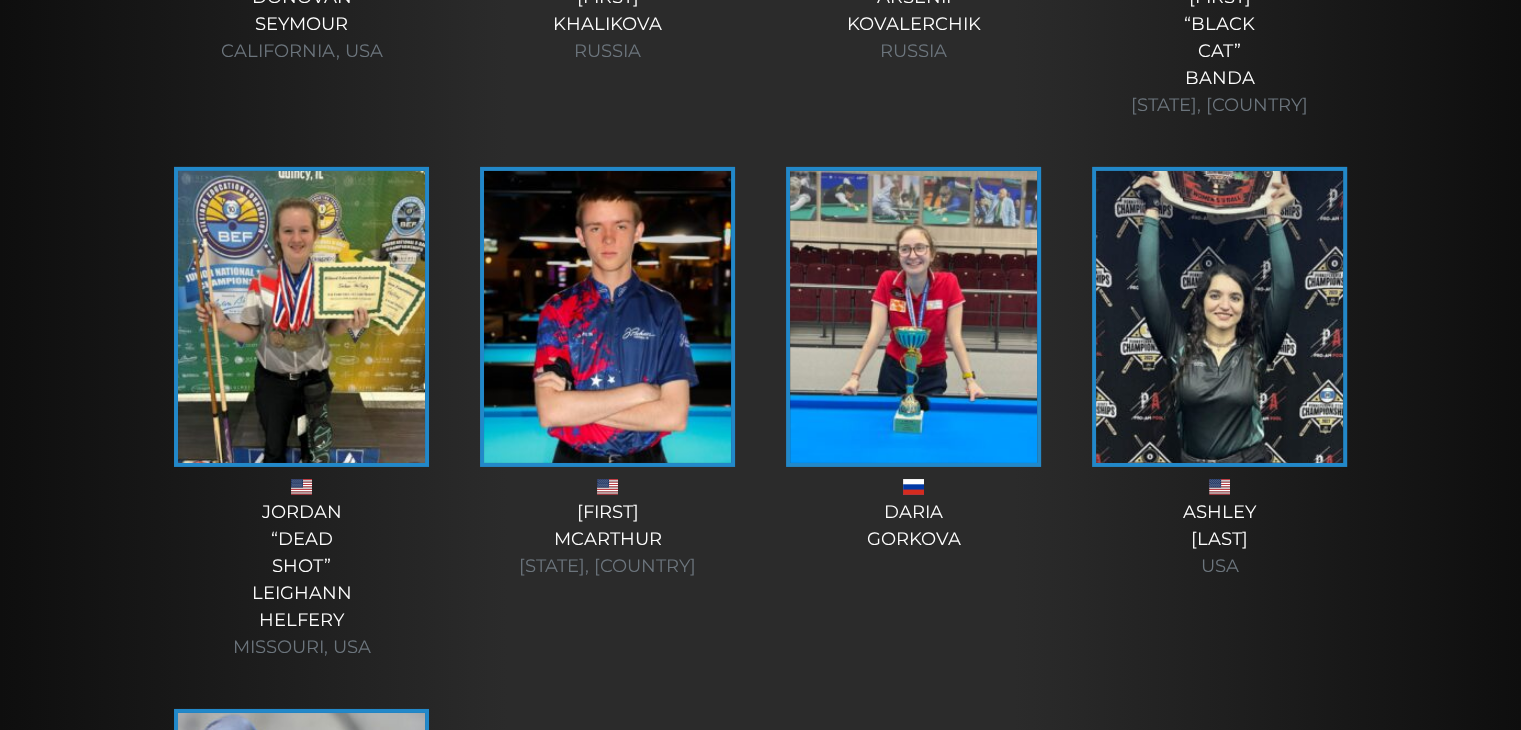 click at bounding box center [301, 317] 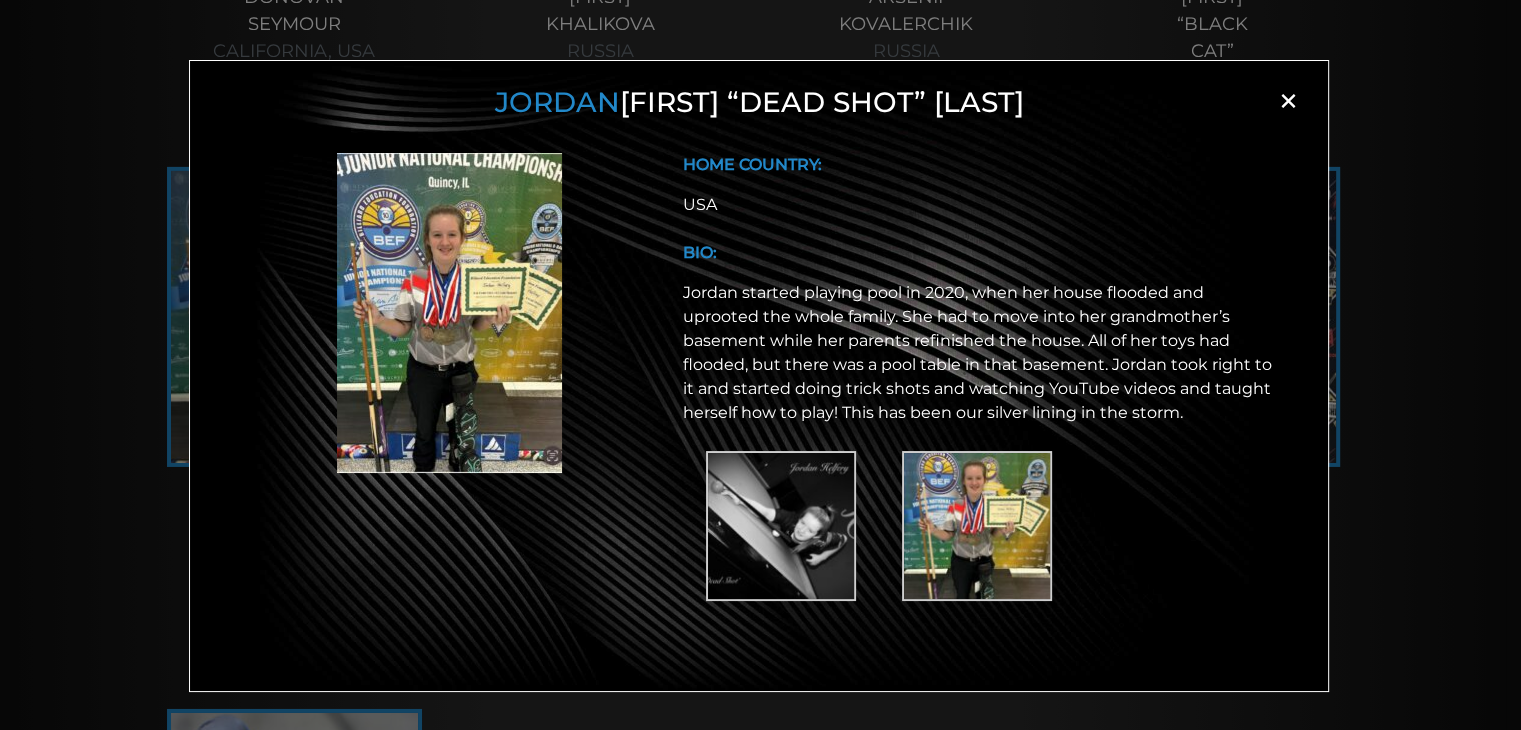 click at bounding box center (781, 526) 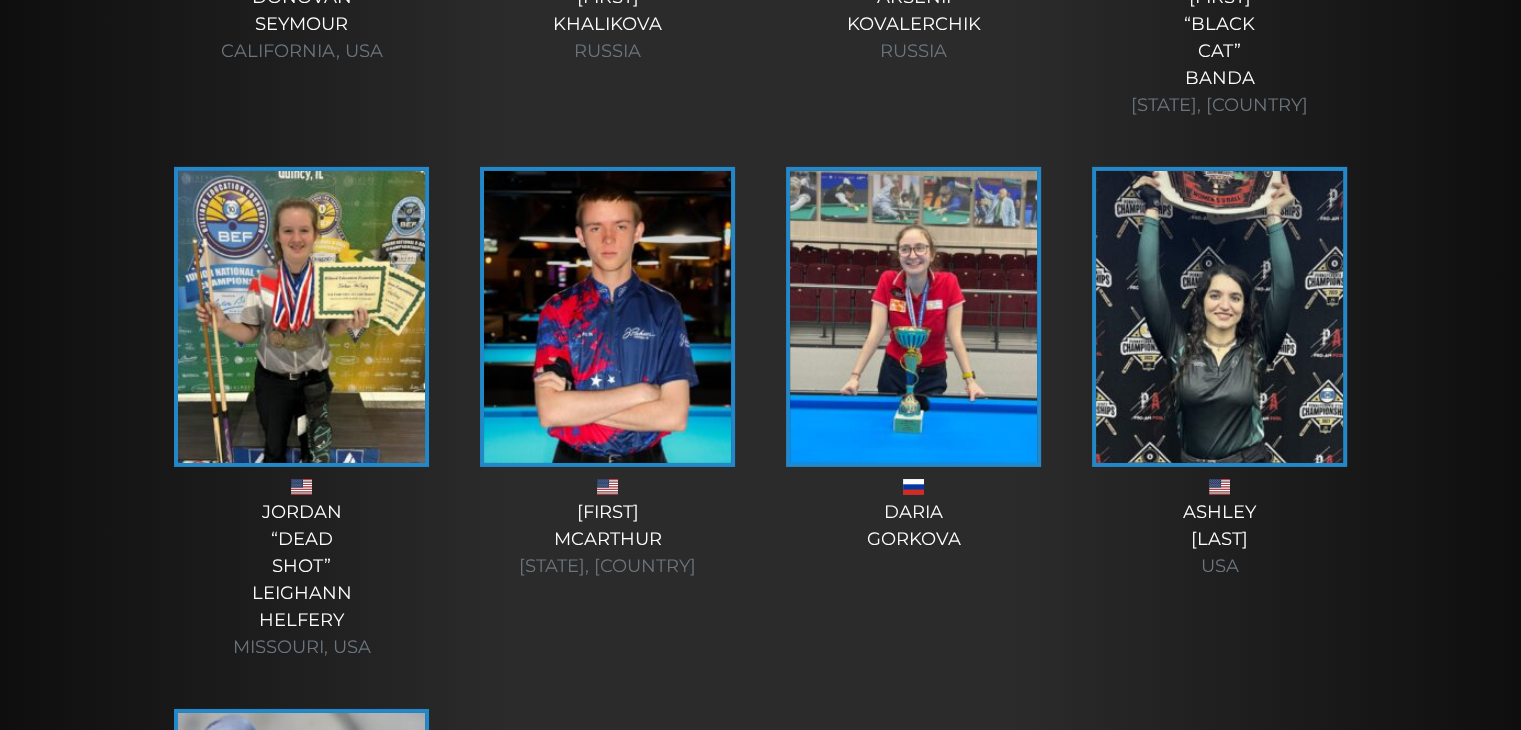 click at bounding box center (607, 317) 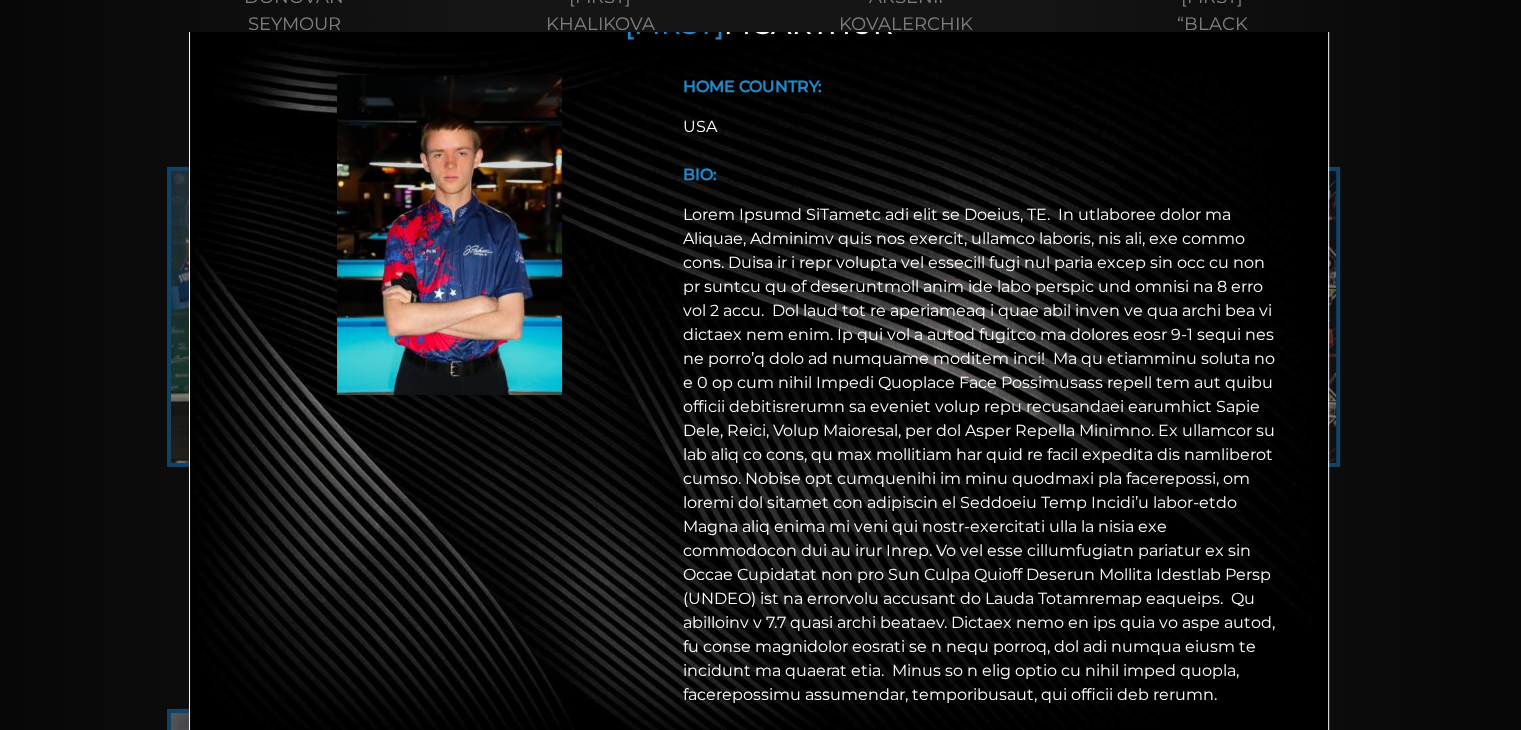 scroll, scrollTop: 0, scrollLeft: 0, axis: both 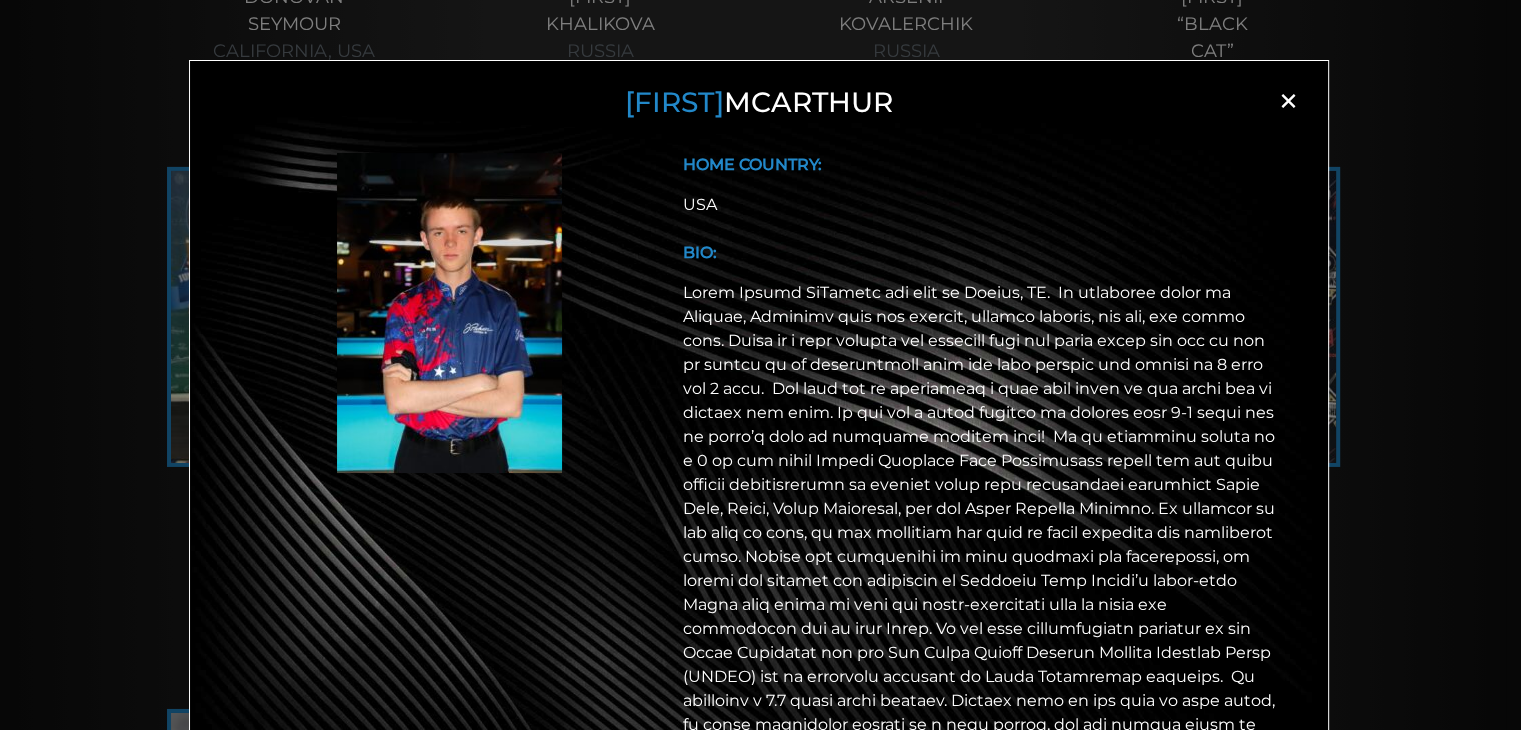 click on "×" at bounding box center (1288, 101) 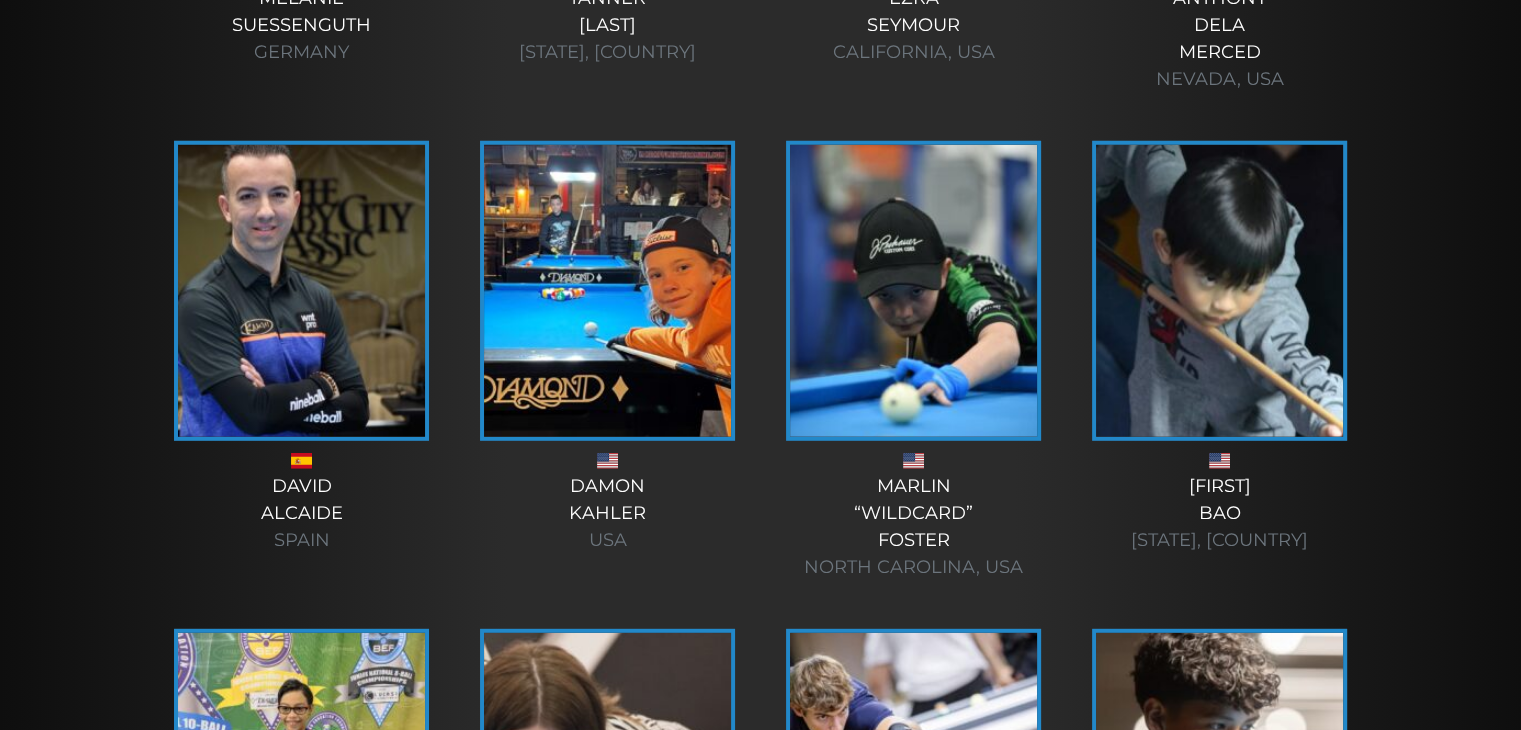 scroll, scrollTop: 5597, scrollLeft: 0, axis: vertical 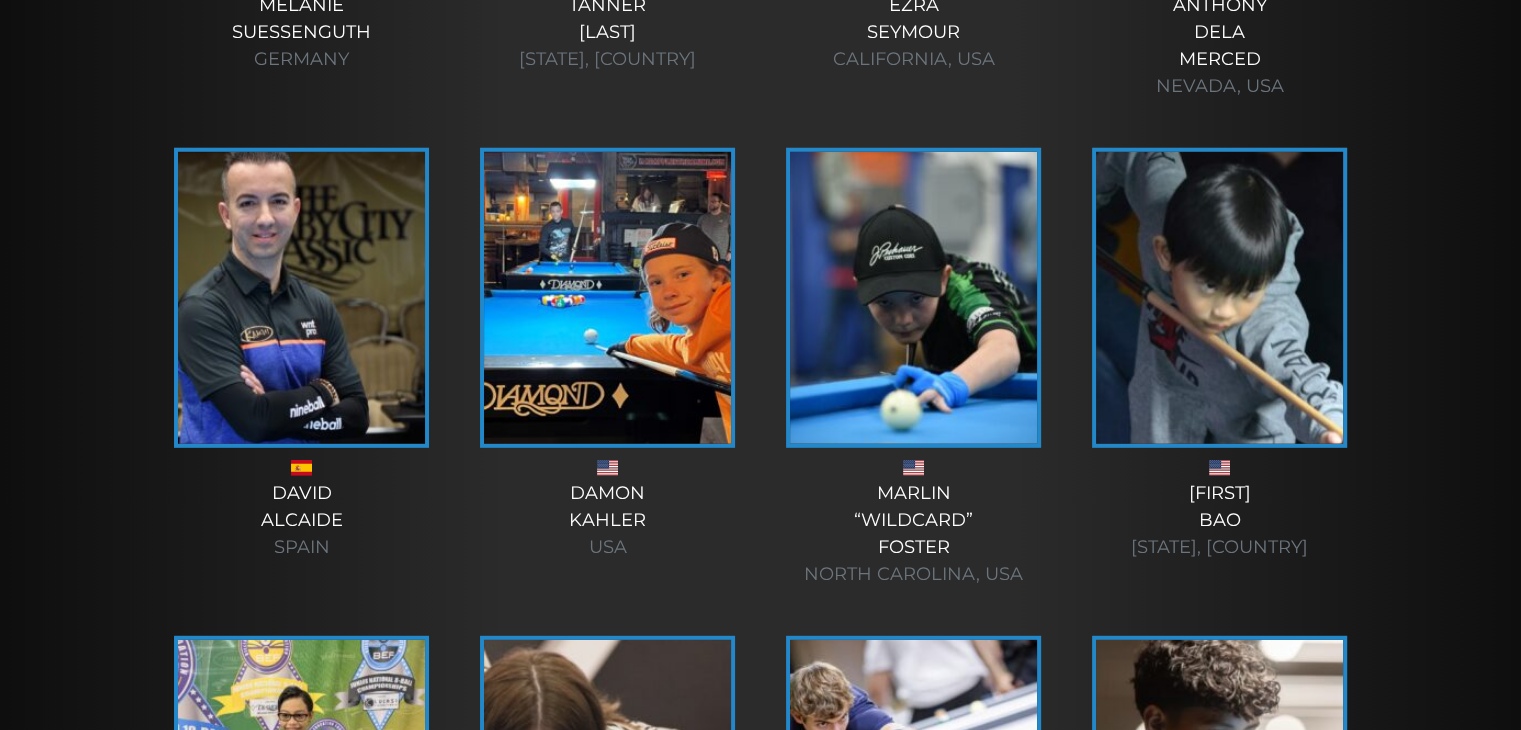 click at bounding box center [607, 298] 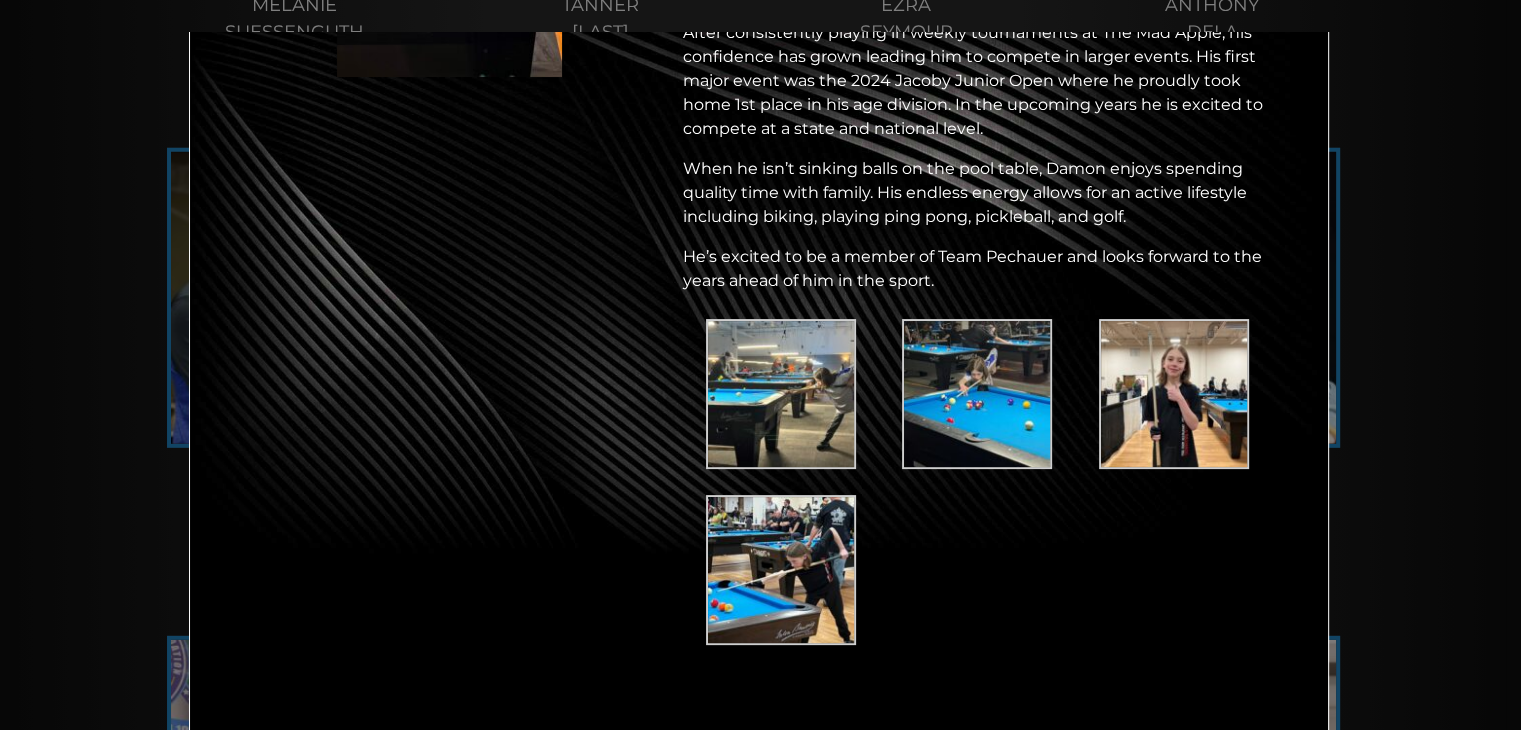 scroll, scrollTop: 397, scrollLeft: 0, axis: vertical 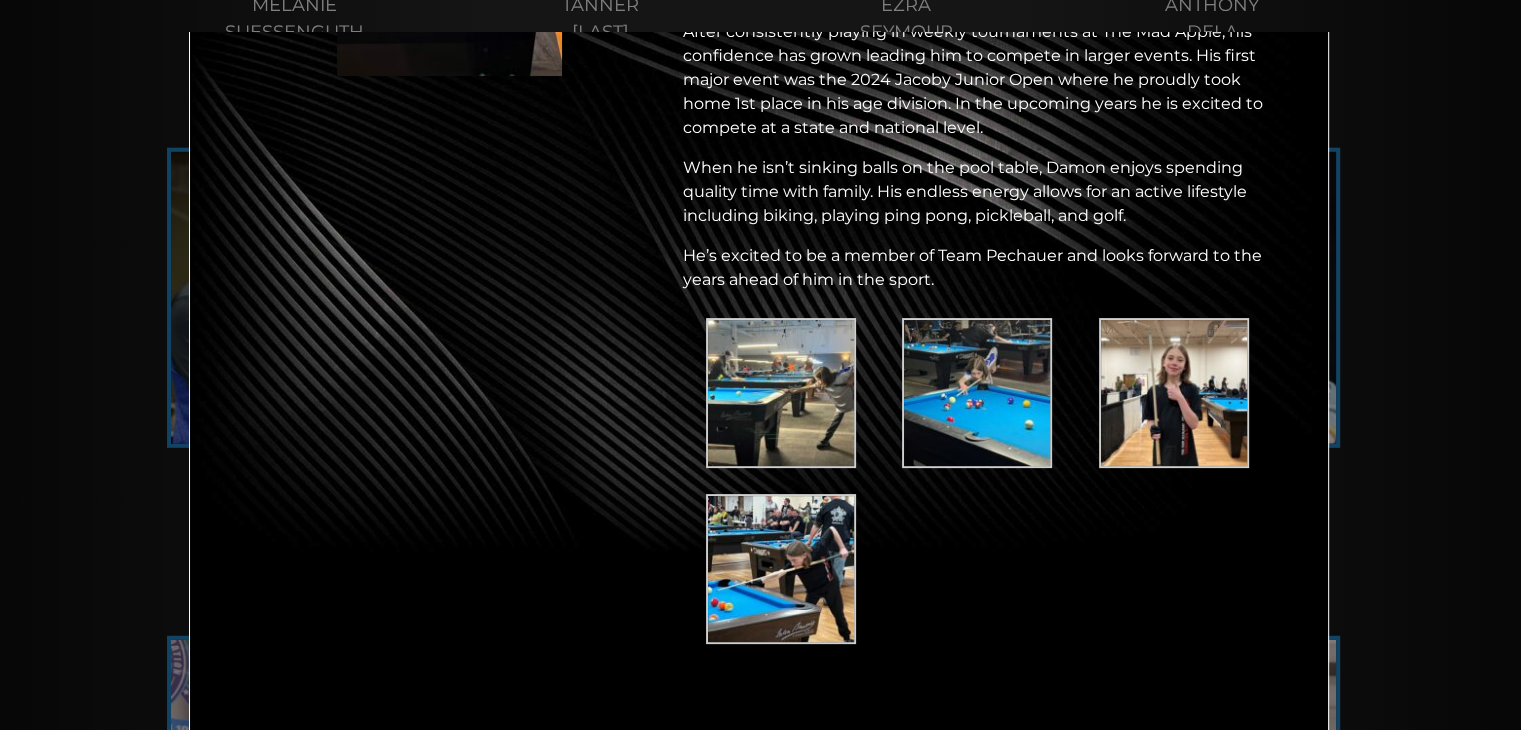 click at bounding box center [781, 393] 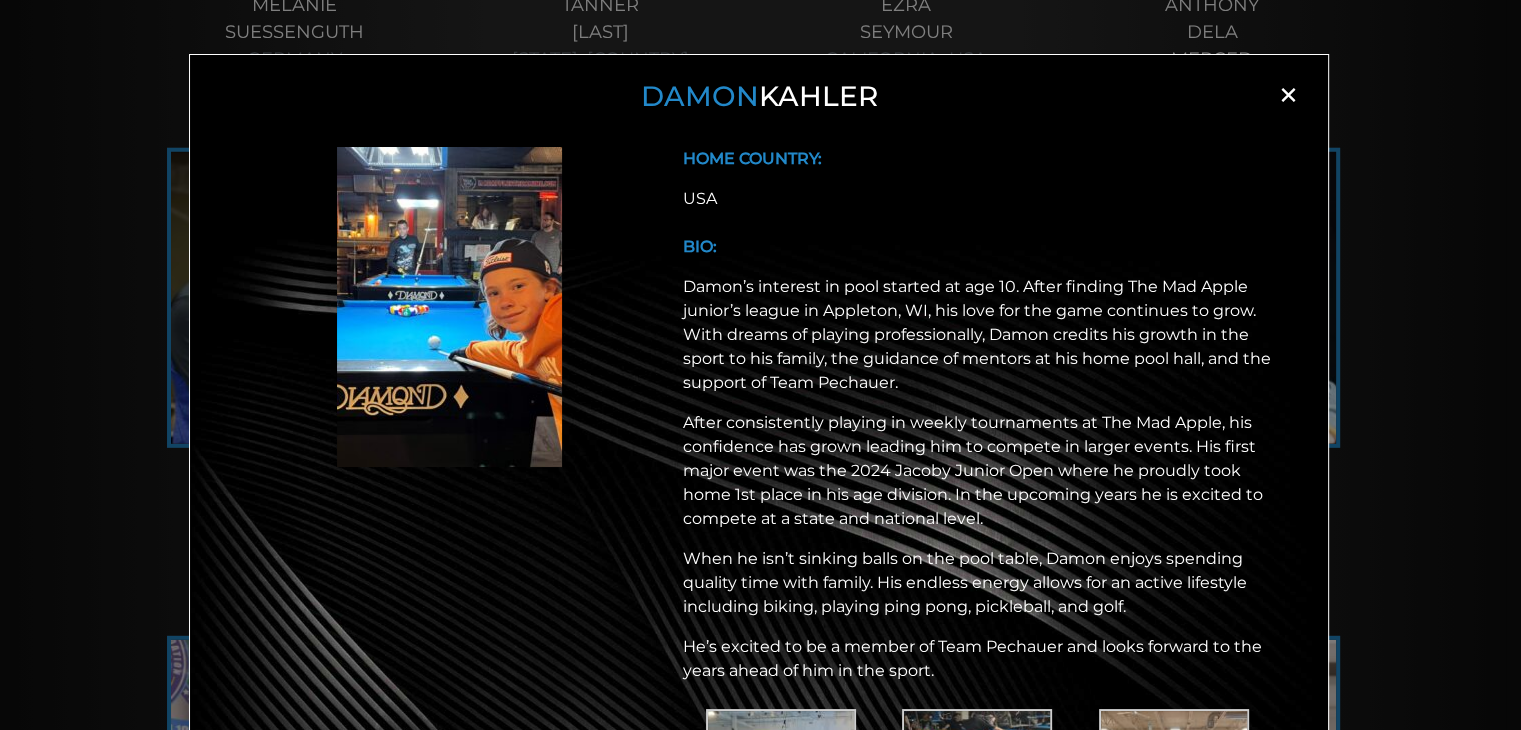 scroll, scrollTop: 1, scrollLeft: 0, axis: vertical 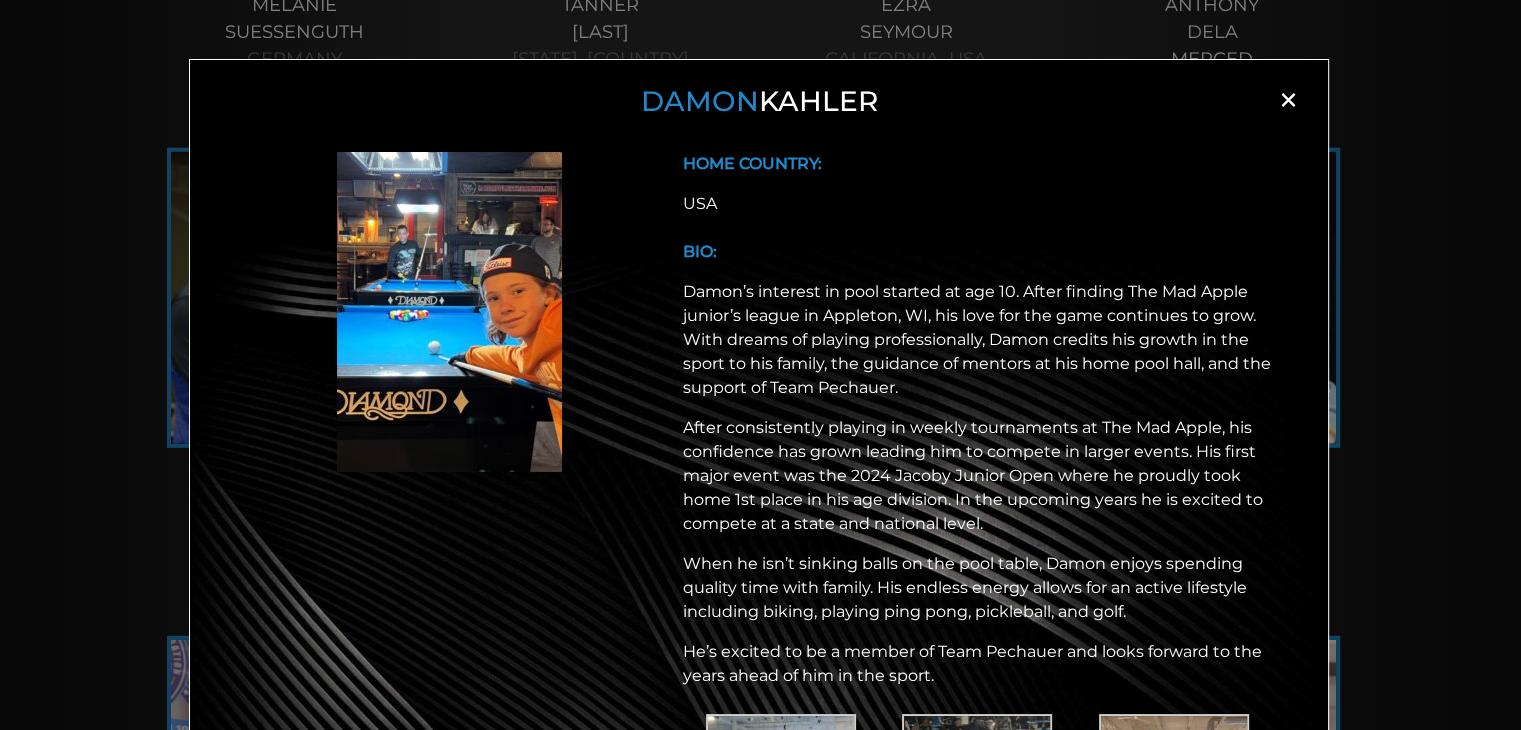click on "×" at bounding box center (1288, 100) 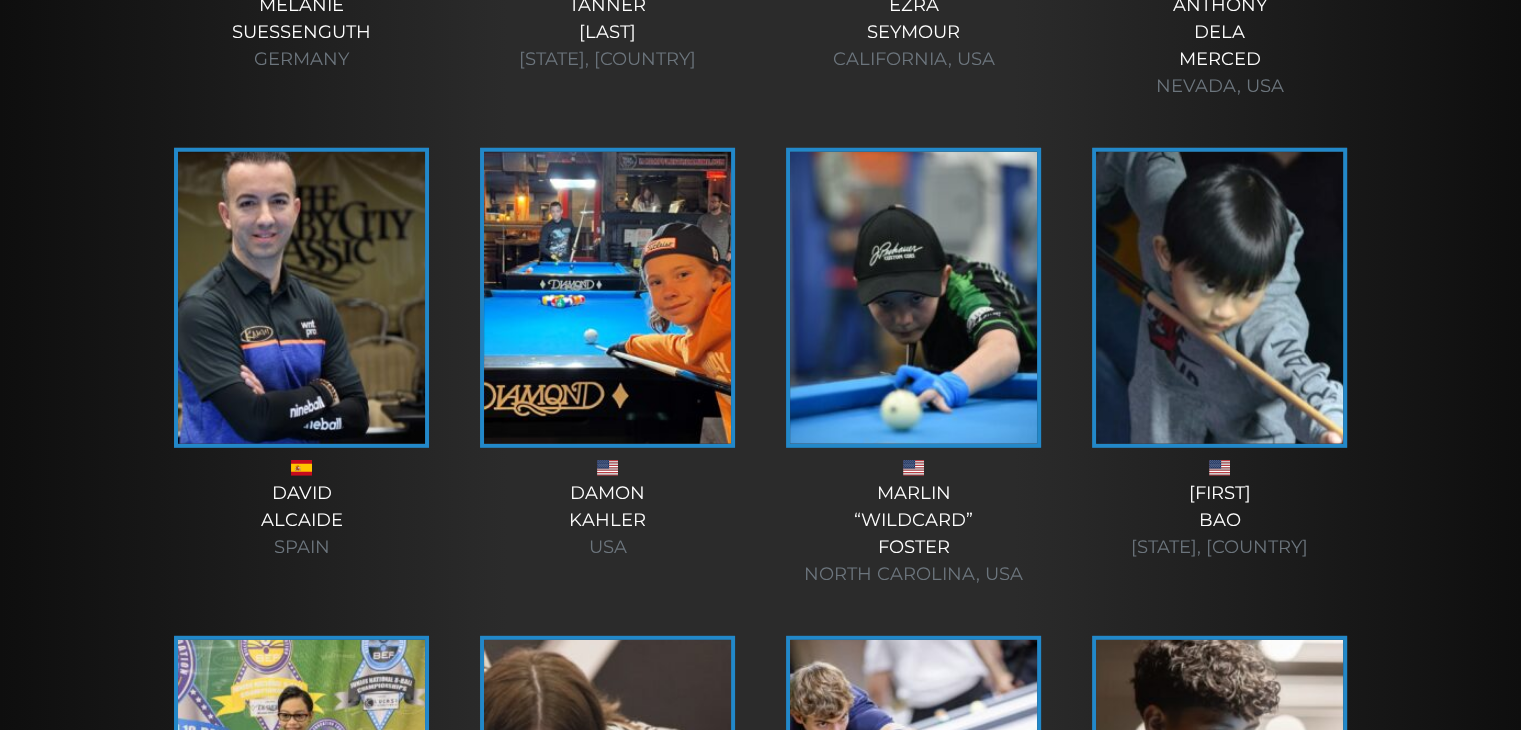 click at bounding box center [301, 298] 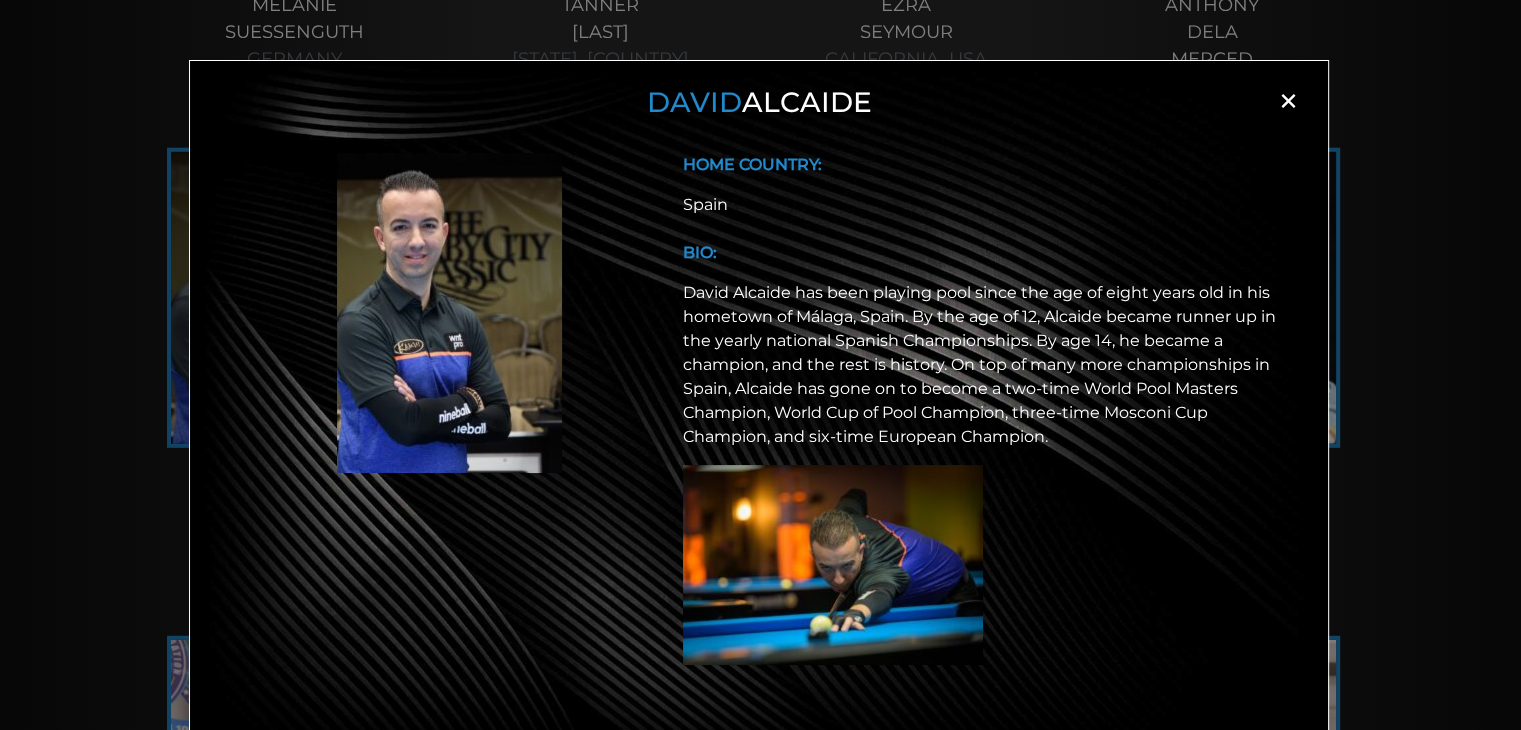 click on "×" at bounding box center [1288, 101] 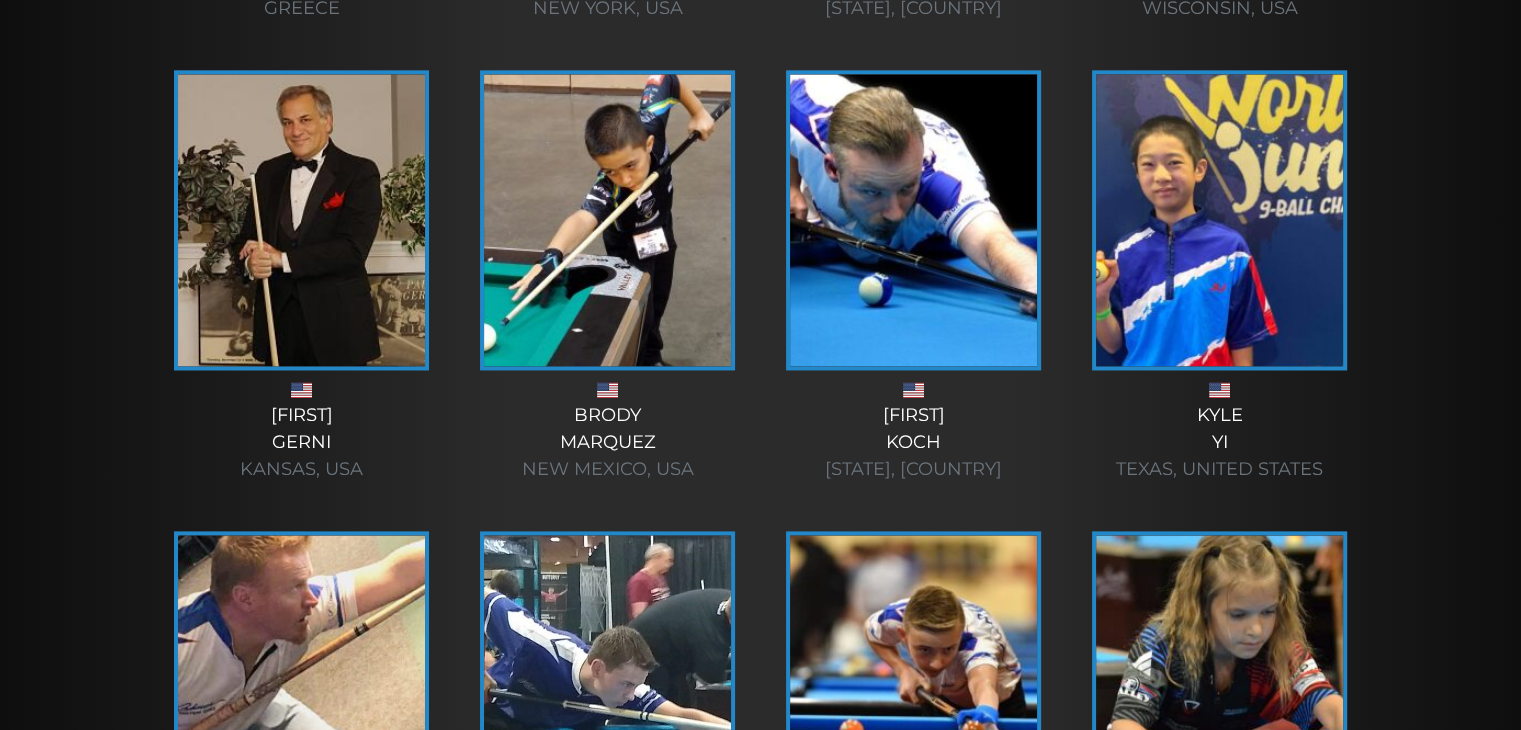 scroll, scrollTop: 2826, scrollLeft: 0, axis: vertical 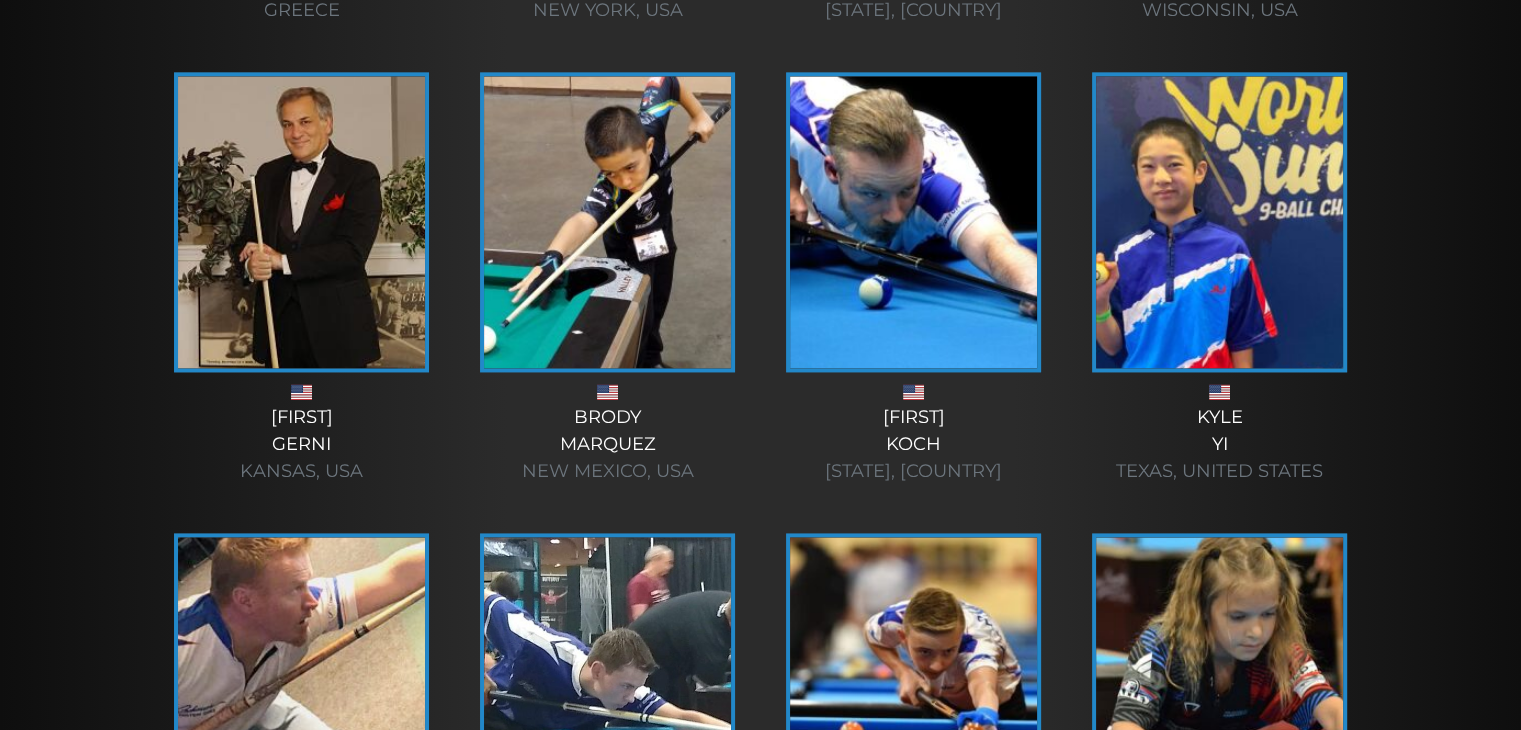 click at bounding box center [913, 222] 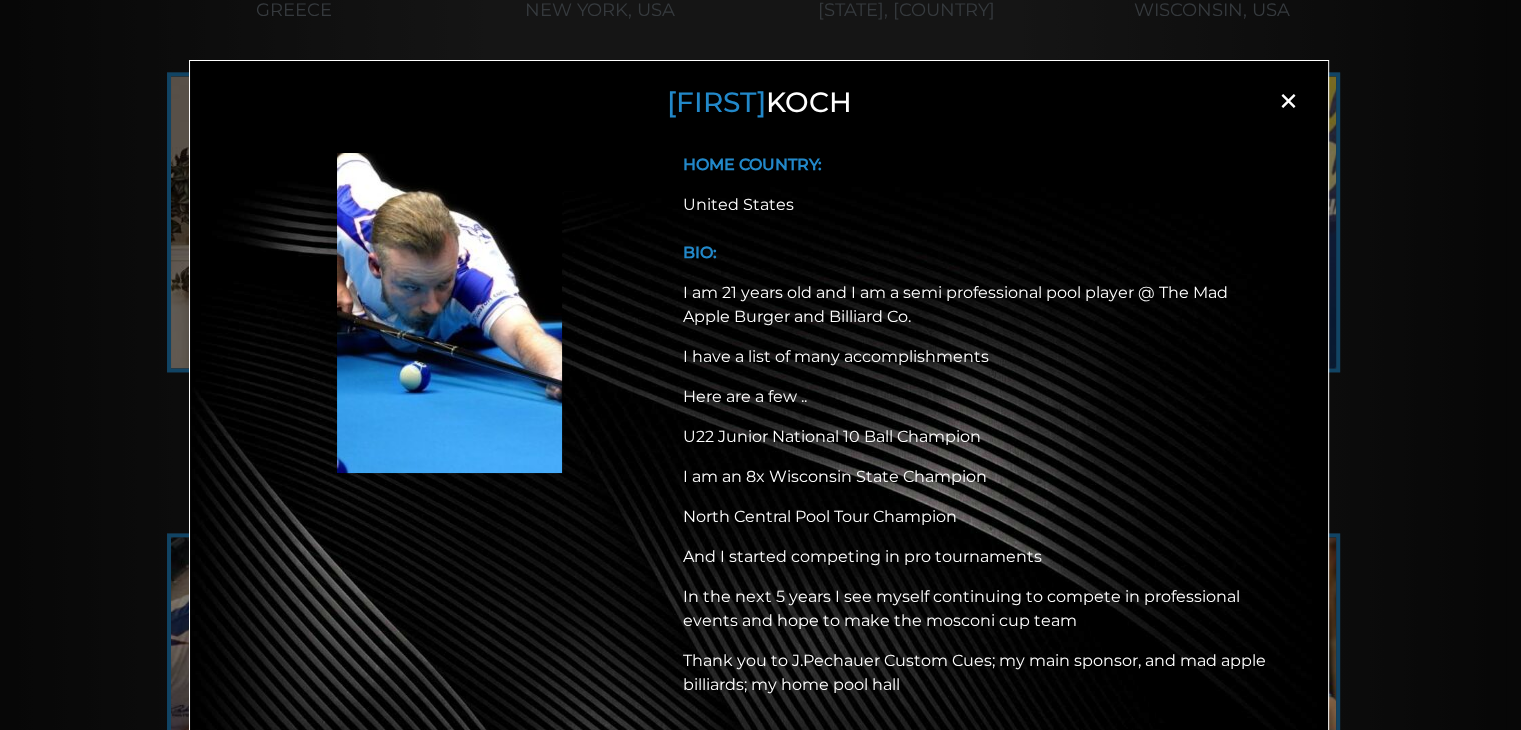 scroll, scrollTop: 0, scrollLeft: 0, axis: both 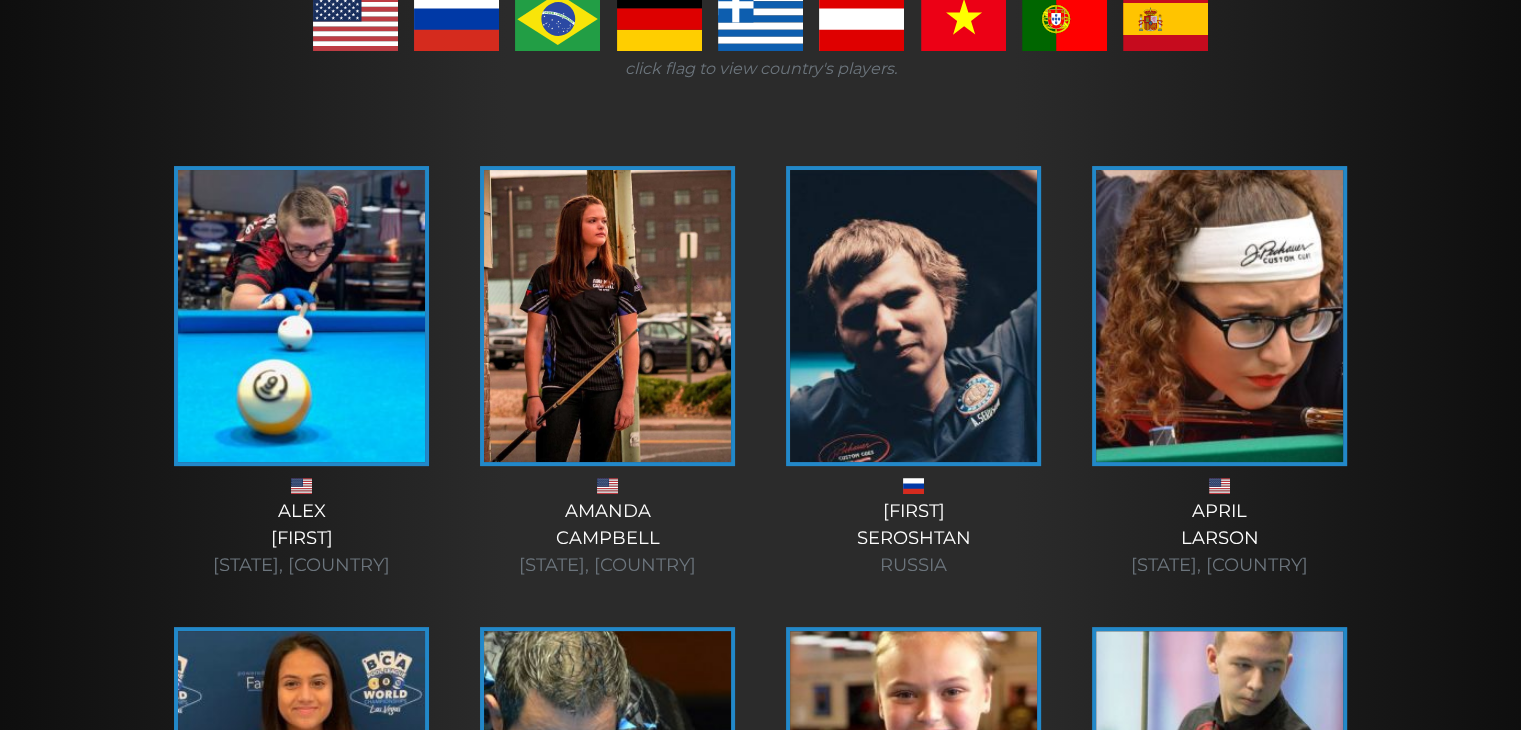 click at bounding box center (1219, 316) 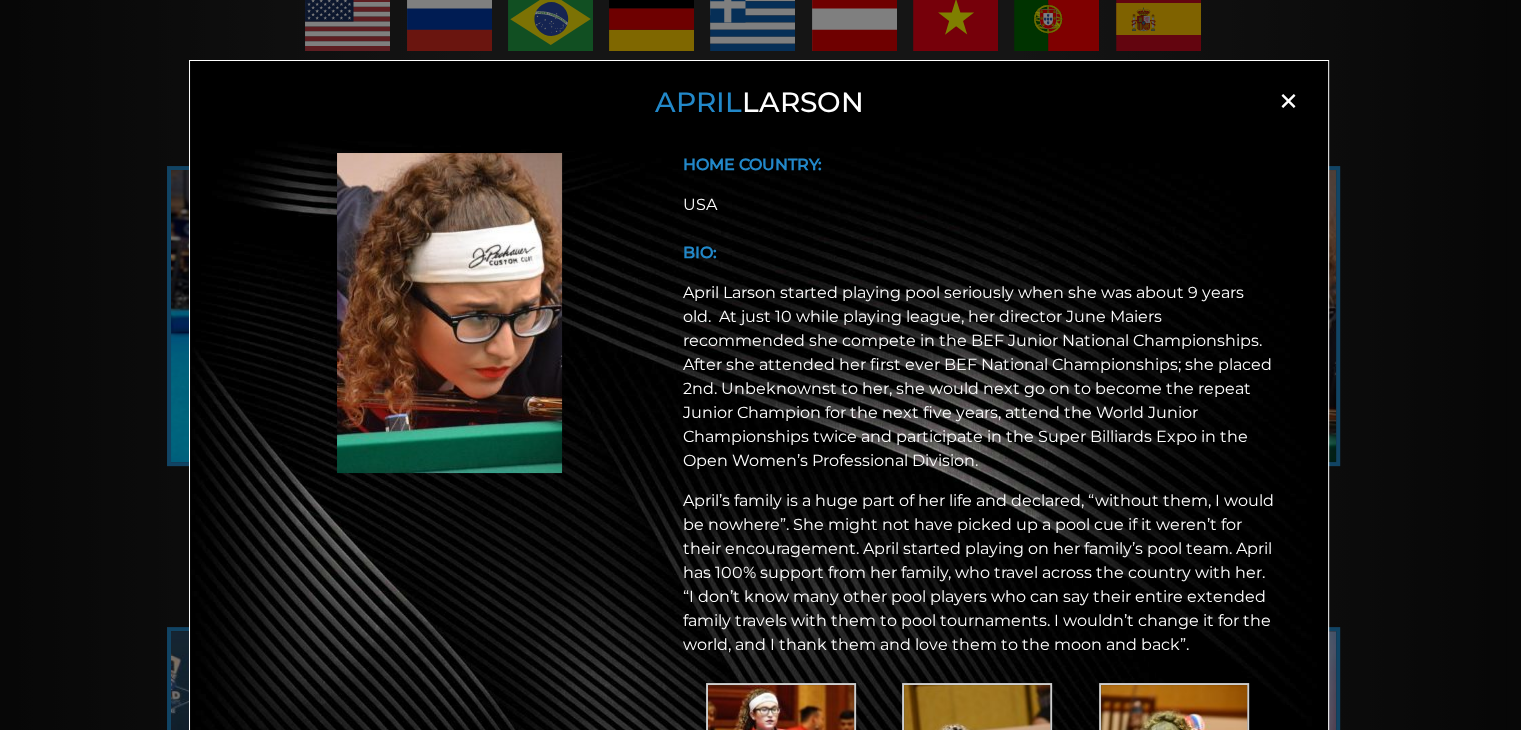 click on "×" at bounding box center [1288, 101] 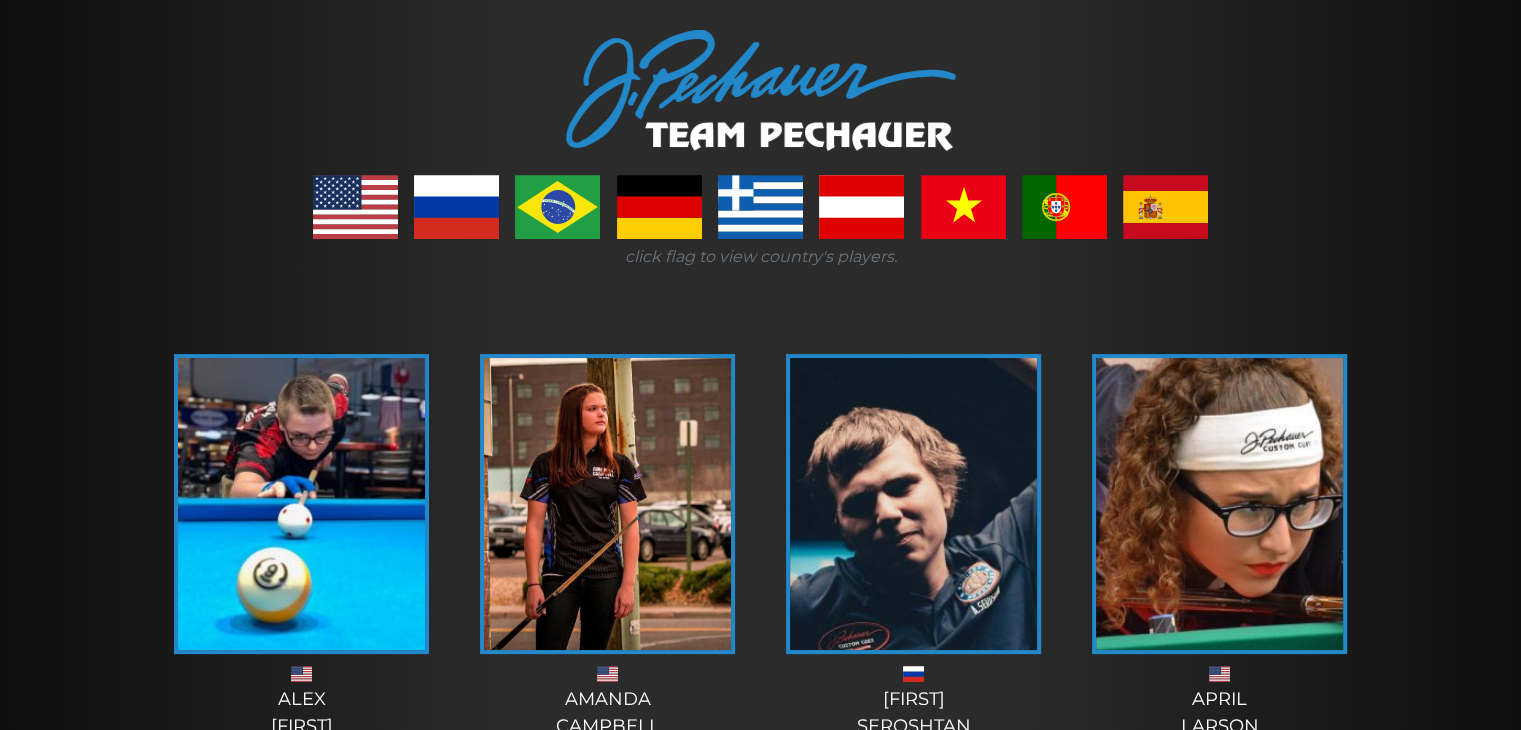 scroll, scrollTop: 231, scrollLeft: 0, axis: vertical 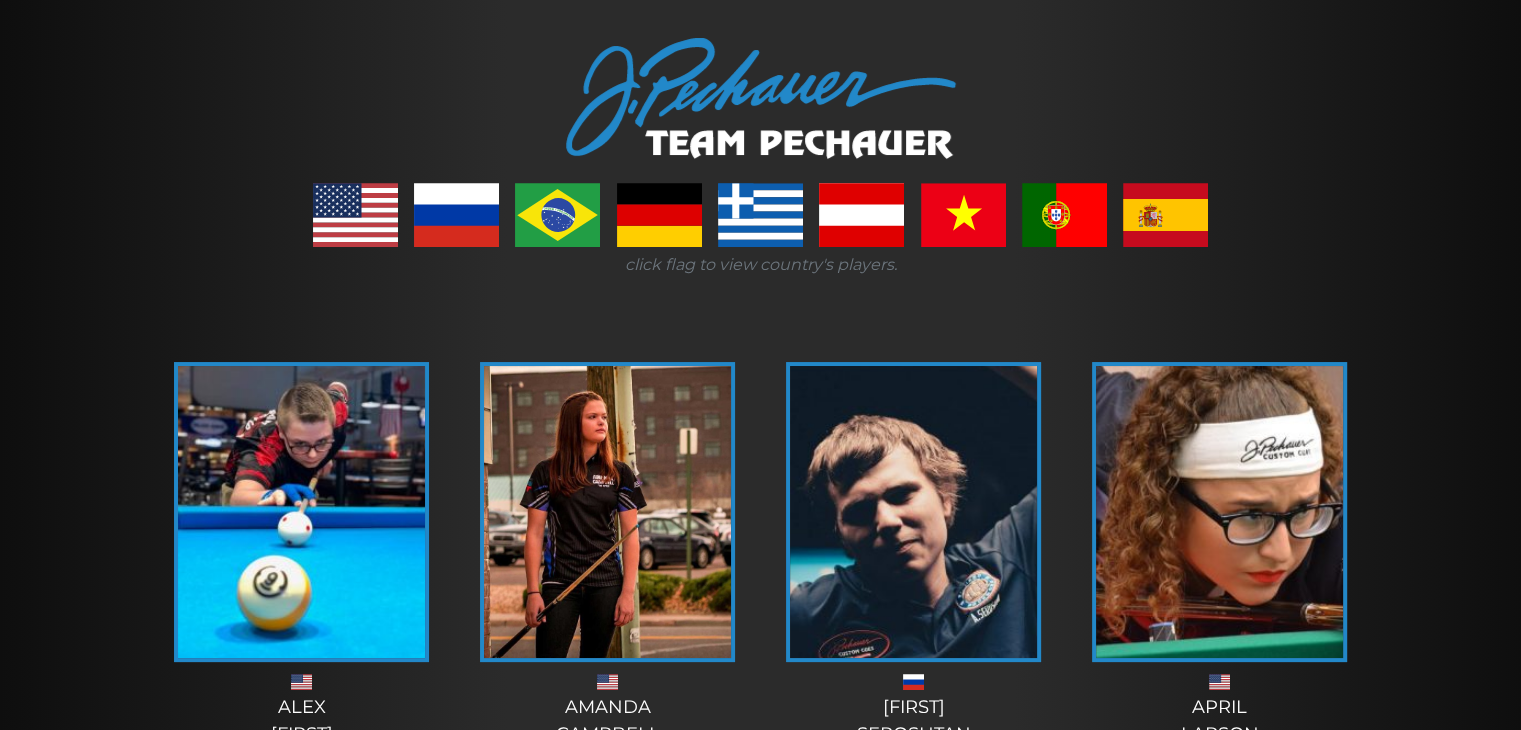 click at bounding box center (355, 215) 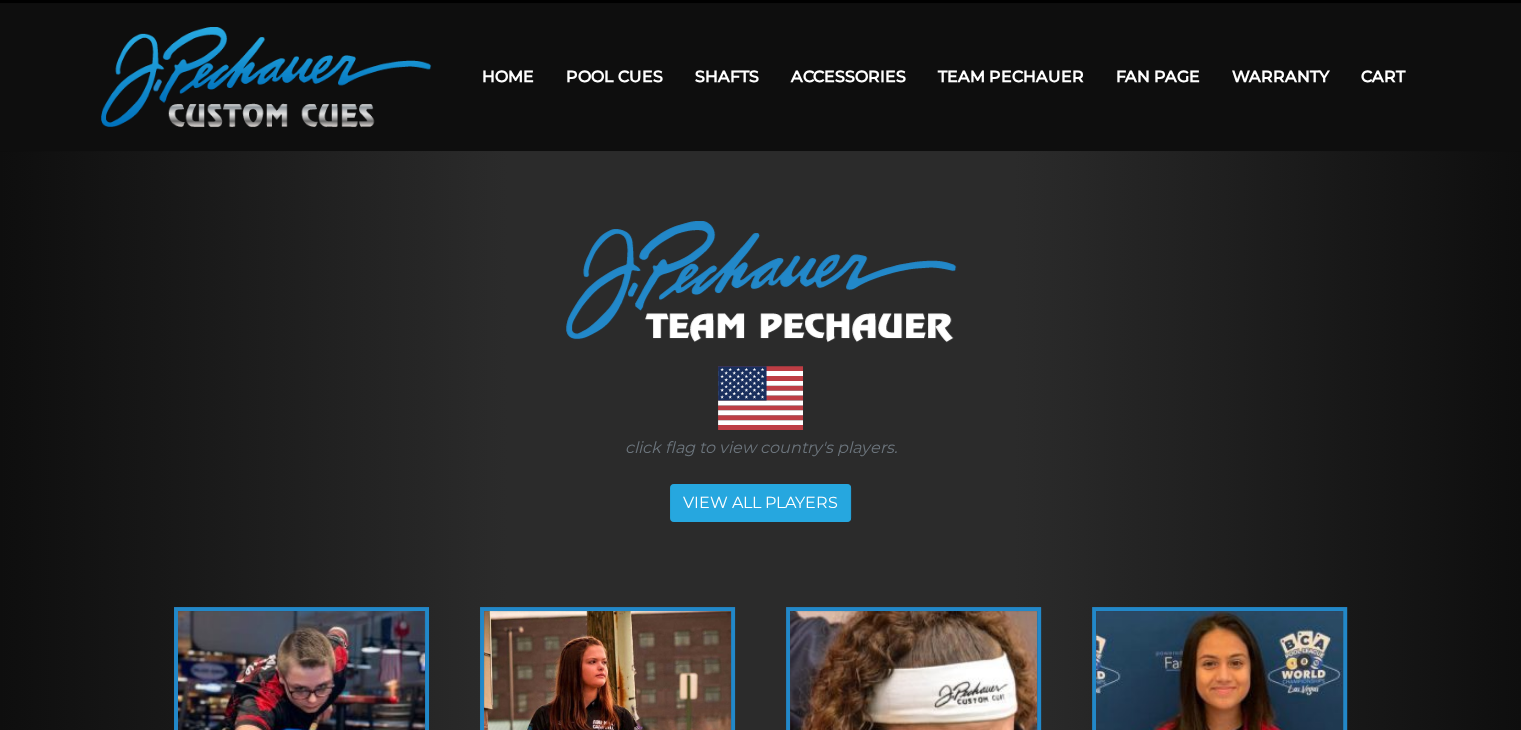 scroll, scrollTop: 0, scrollLeft: 0, axis: both 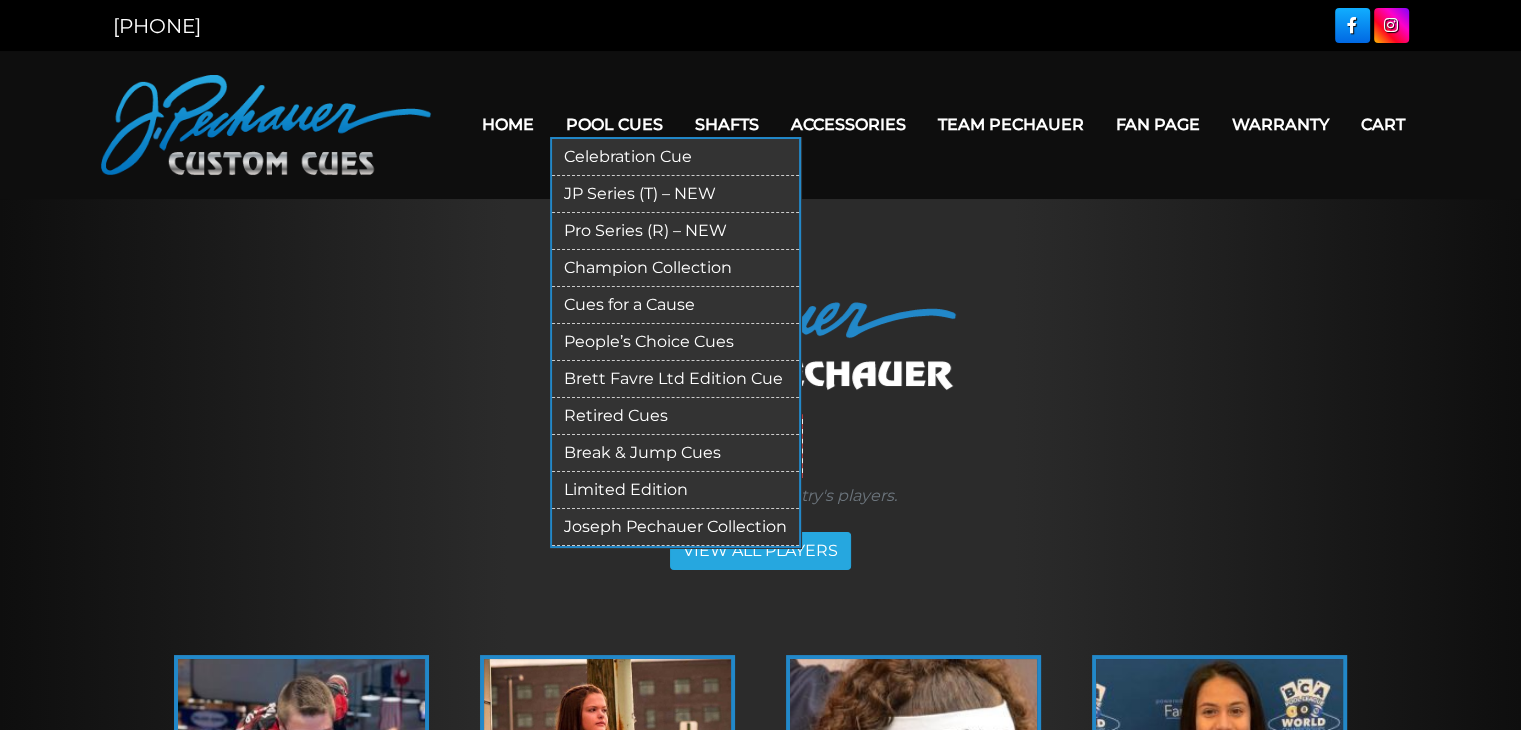 click on "Pro Series (R) – NEW" at bounding box center (675, 231) 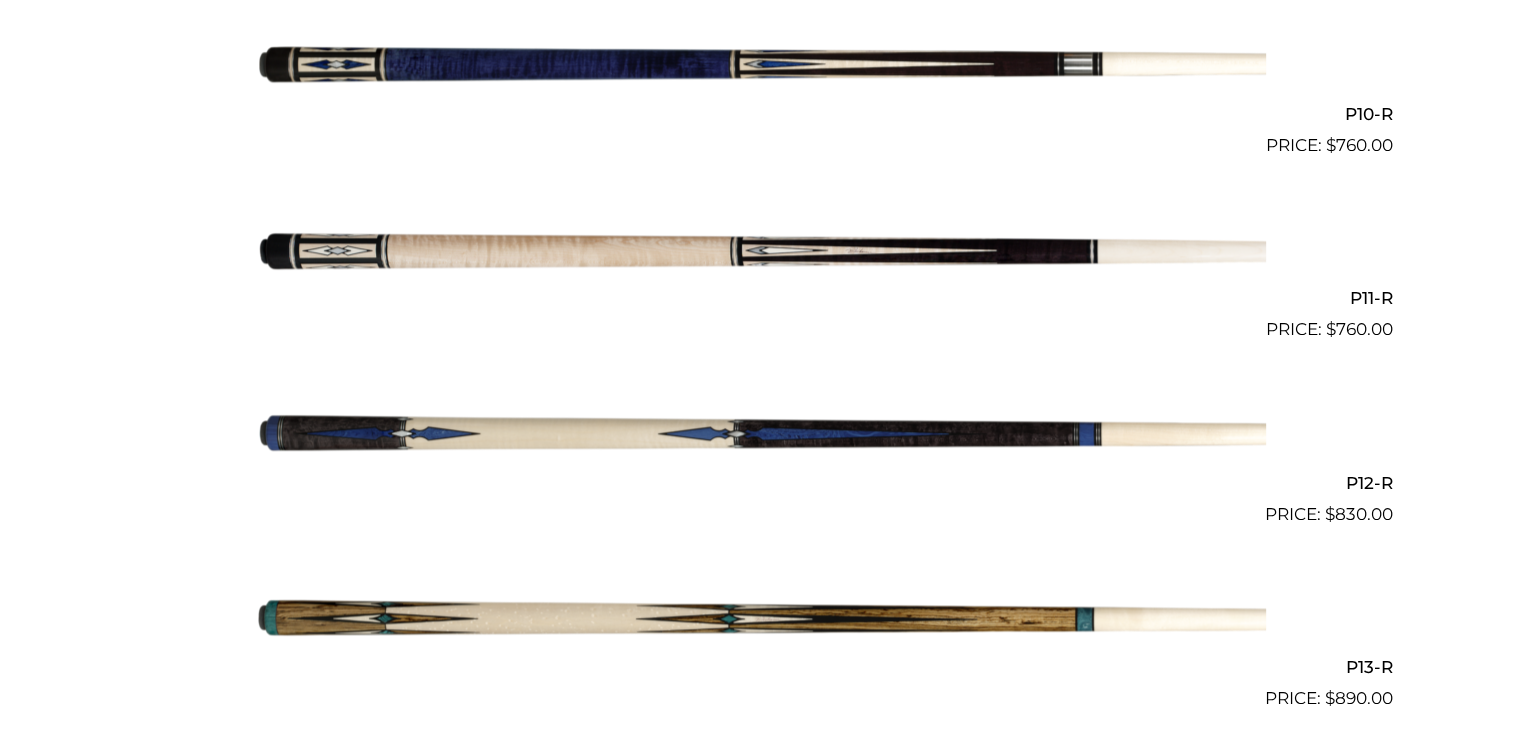 scroll, scrollTop: 2324, scrollLeft: 0, axis: vertical 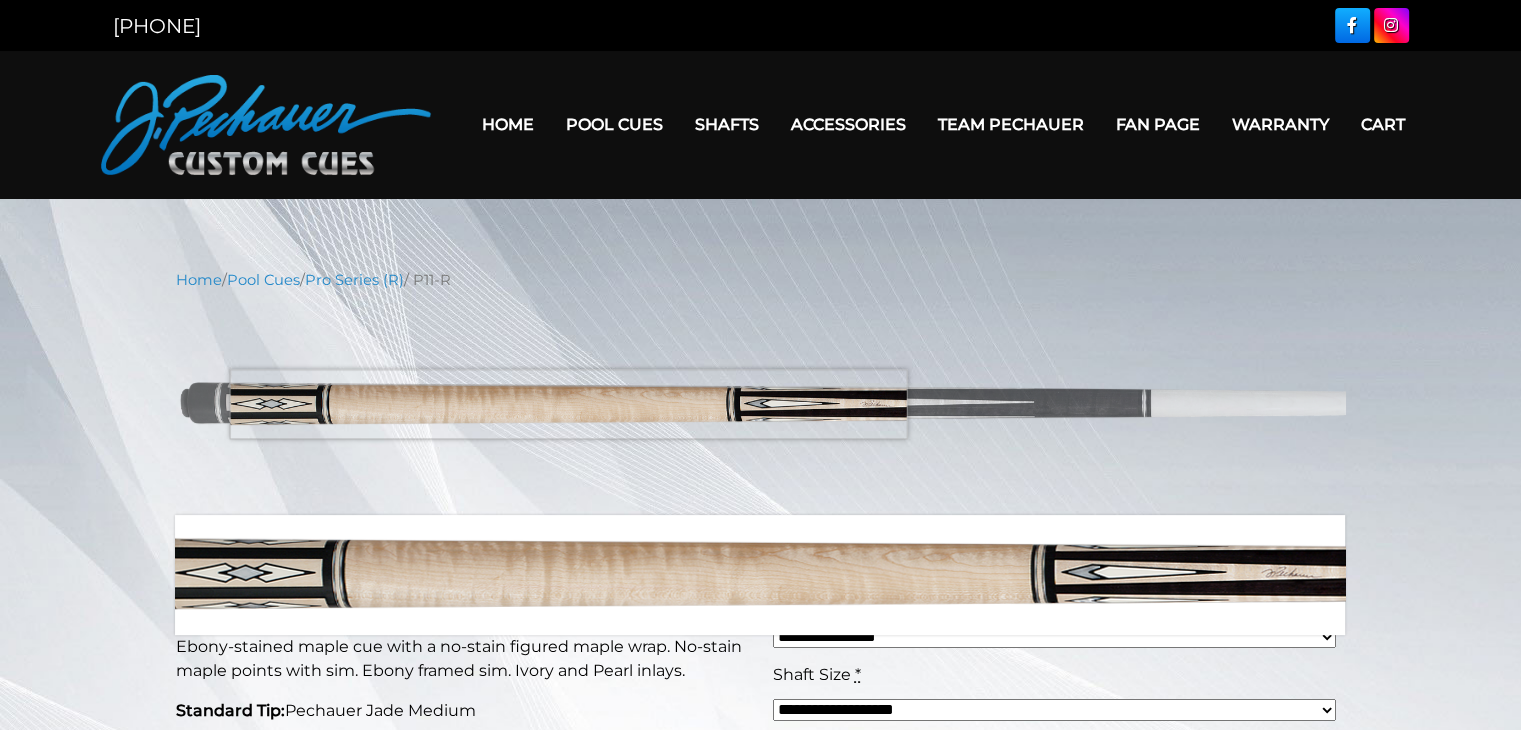 click at bounding box center (761, 403) 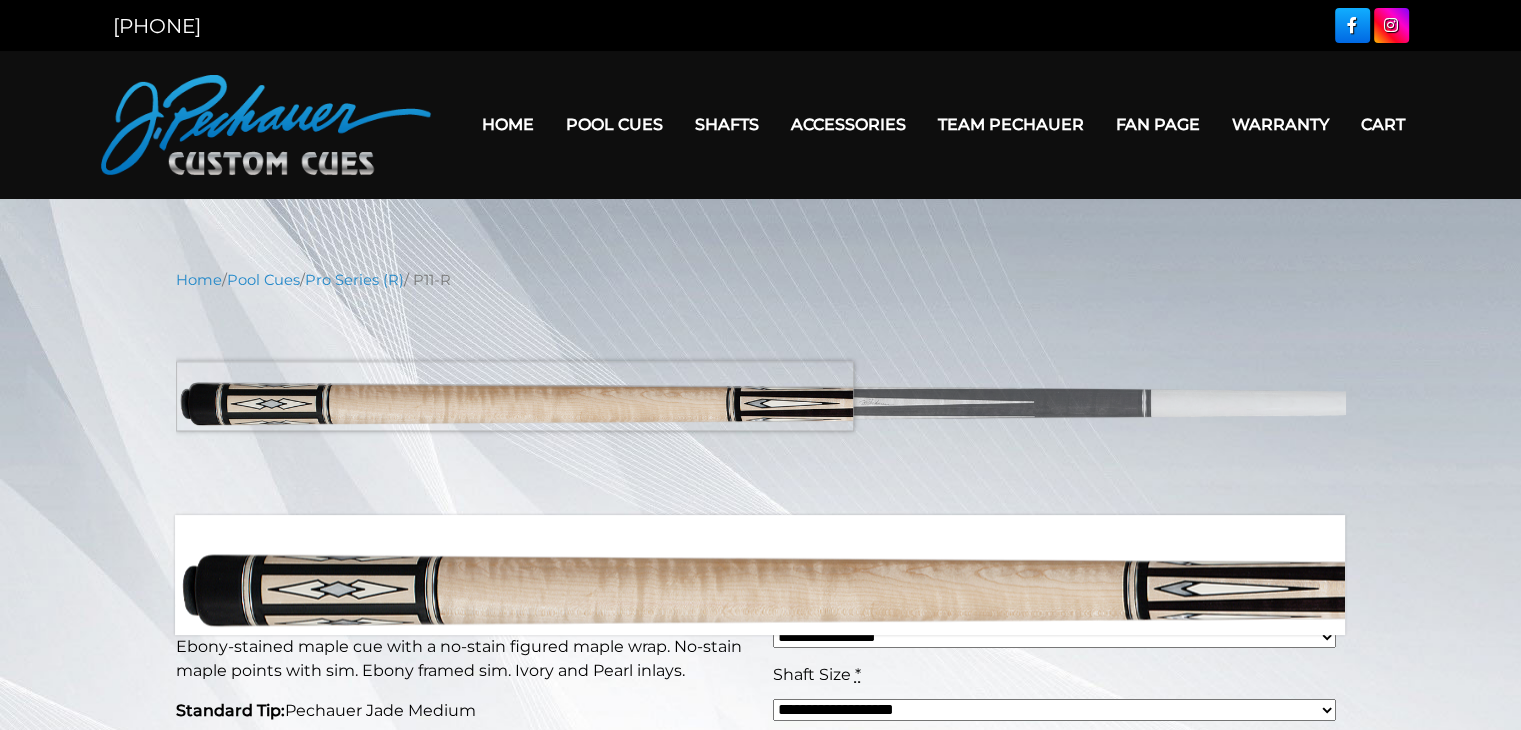 drag, startPoint x: 182, startPoint y: 309, endPoint x: 238, endPoint y: 411, distance: 116.3615 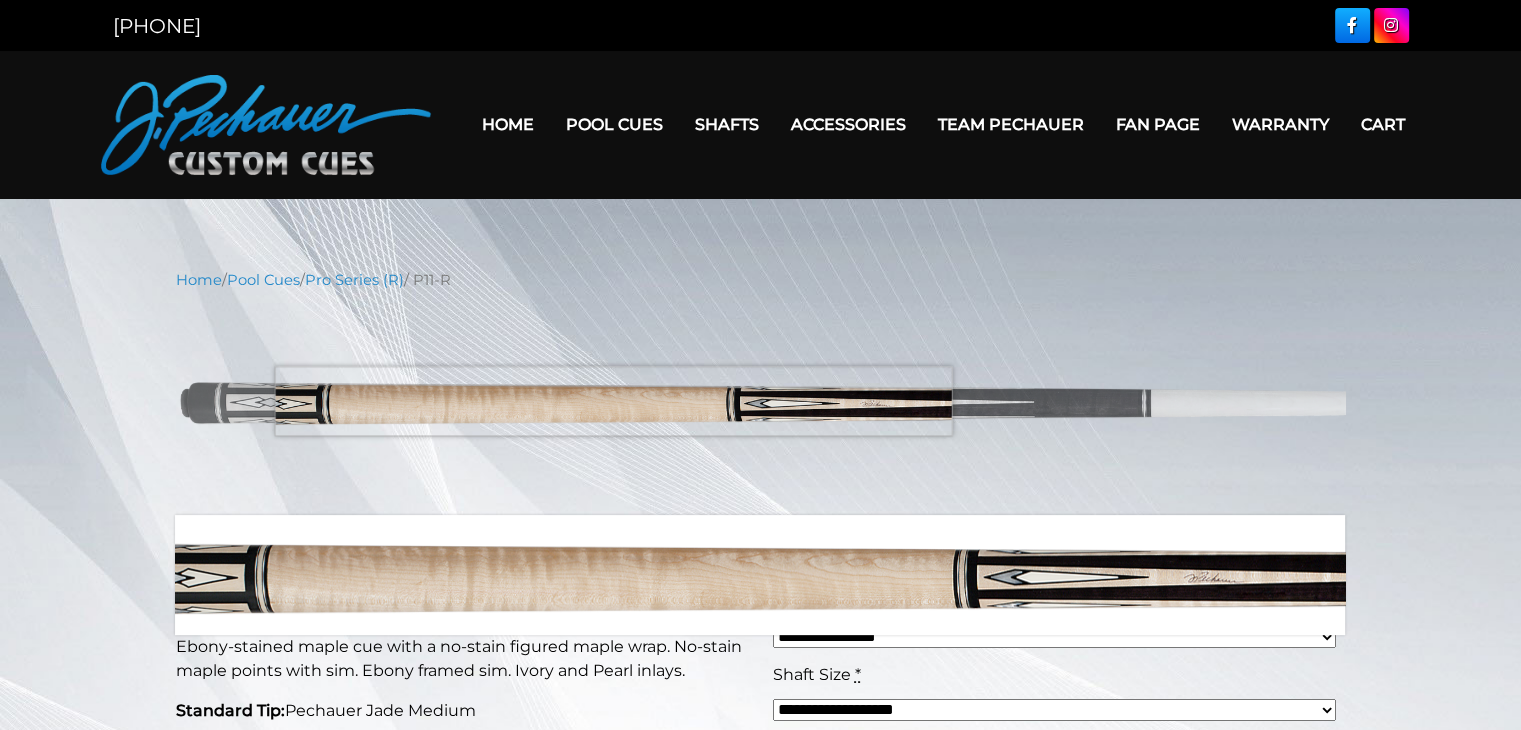 click at bounding box center (761, 403) 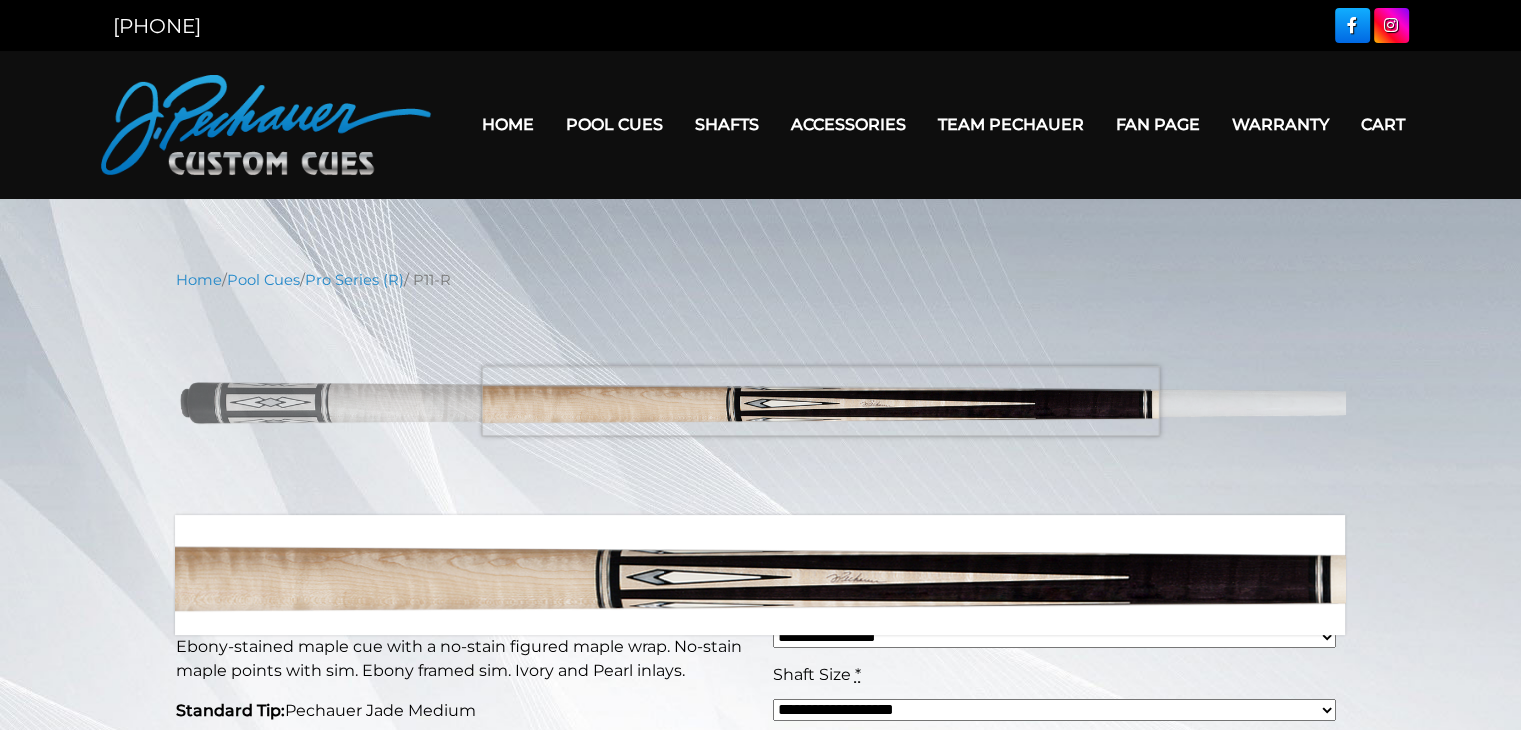 drag, startPoint x: 331, startPoint y: 407, endPoint x: 820, endPoint y: 401, distance: 489.0368 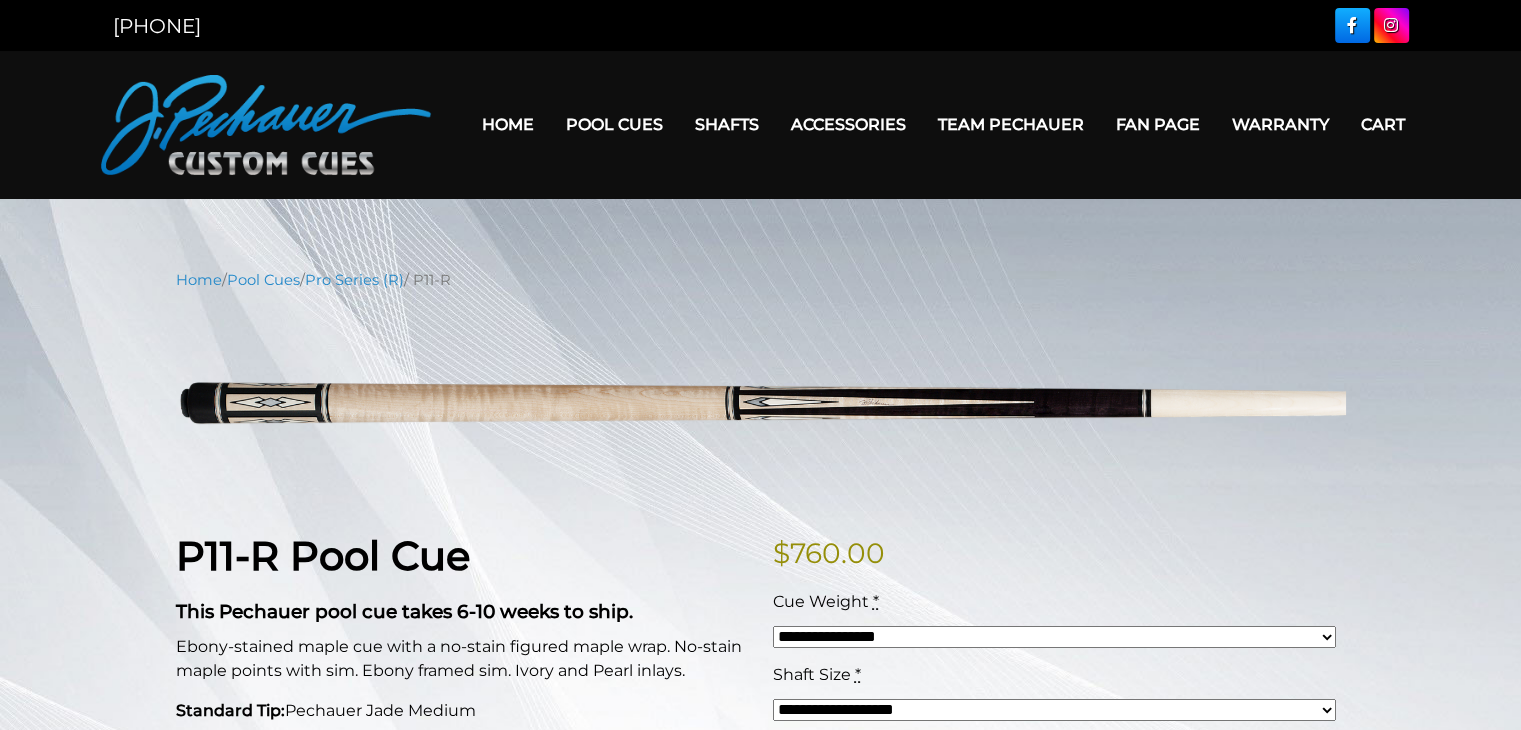 click on "Fan Page" at bounding box center (1158, 124) 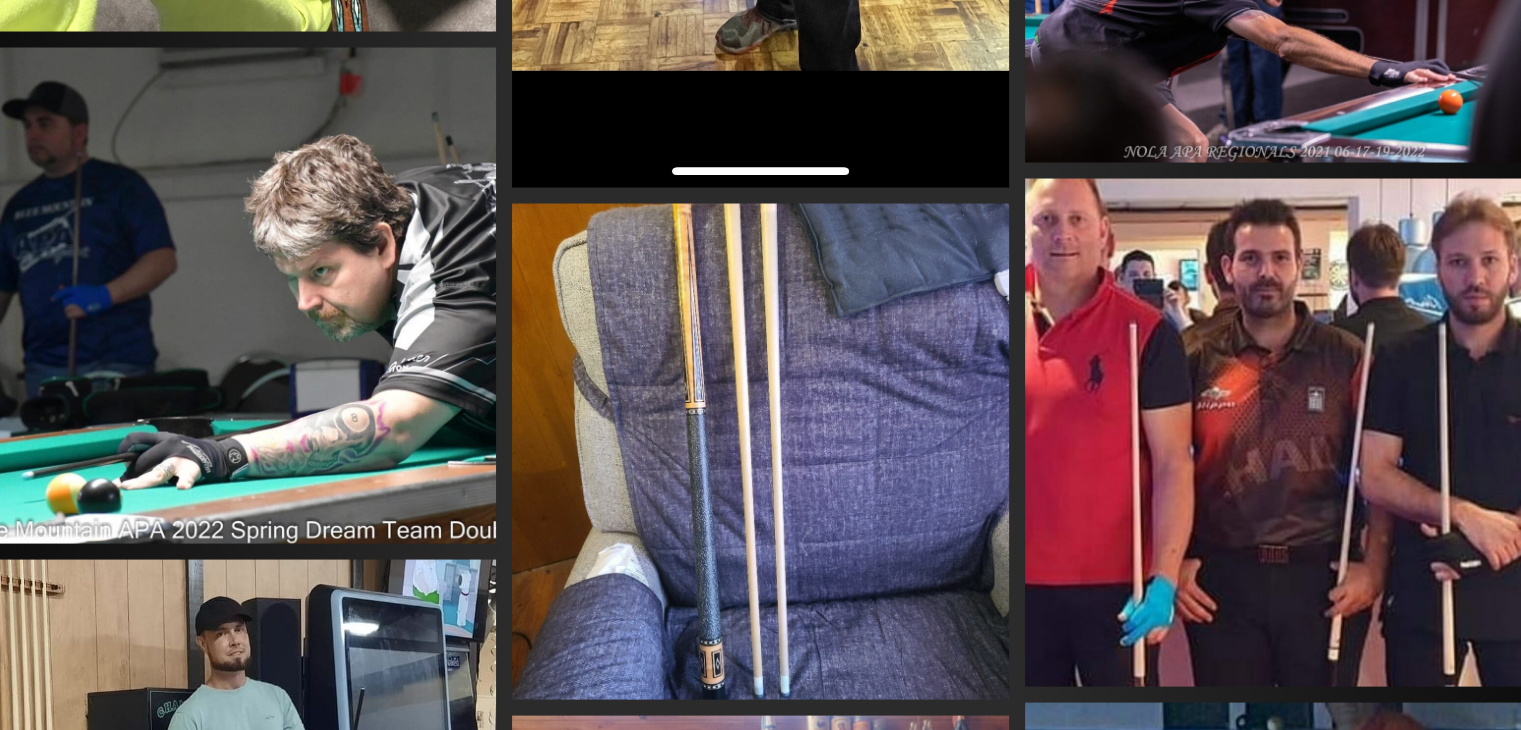 scroll, scrollTop: 3852, scrollLeft: 0, axis: vertical 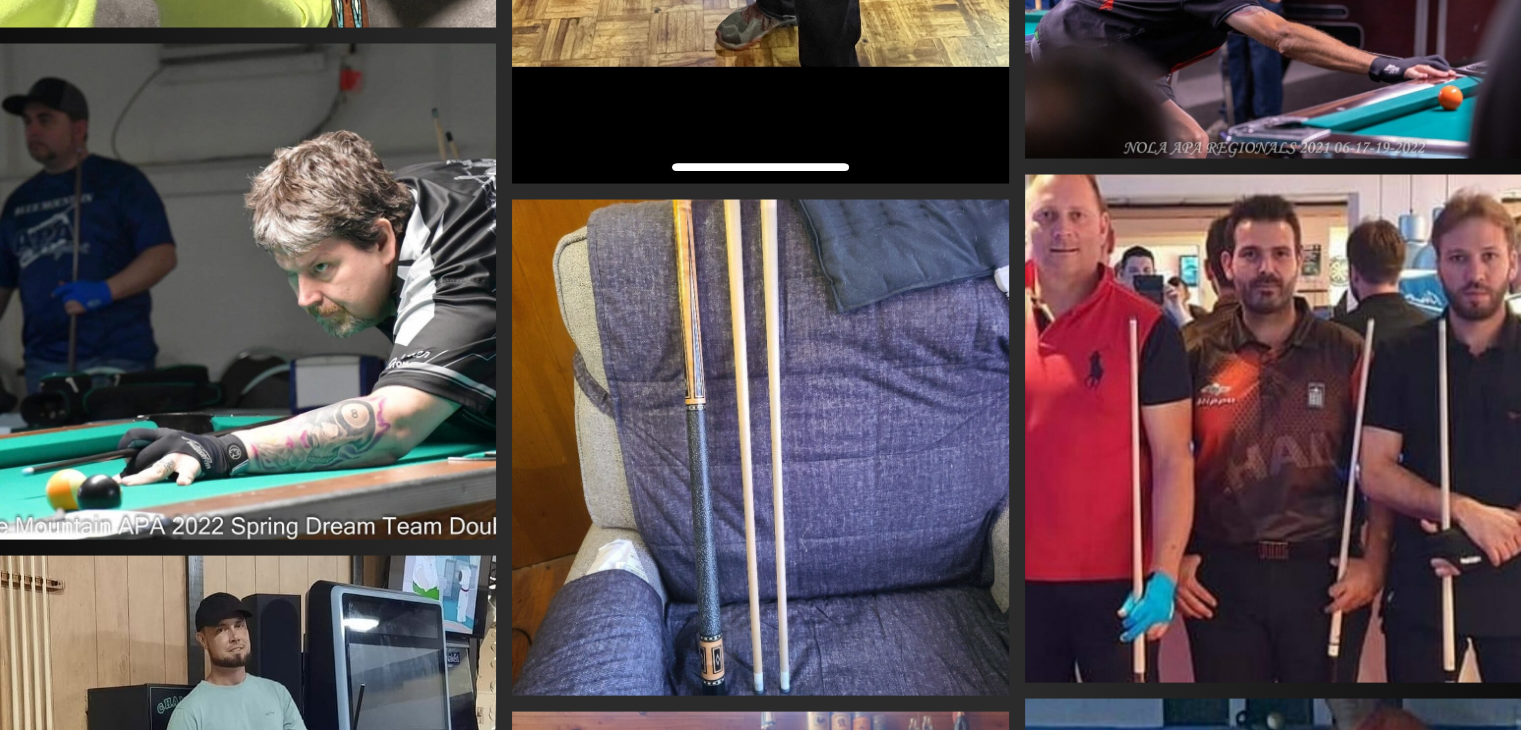 drag, startPoint x: 0, startPoint y: 605, endPoint x: 367, endPoint y: 375, distance: 433.11545 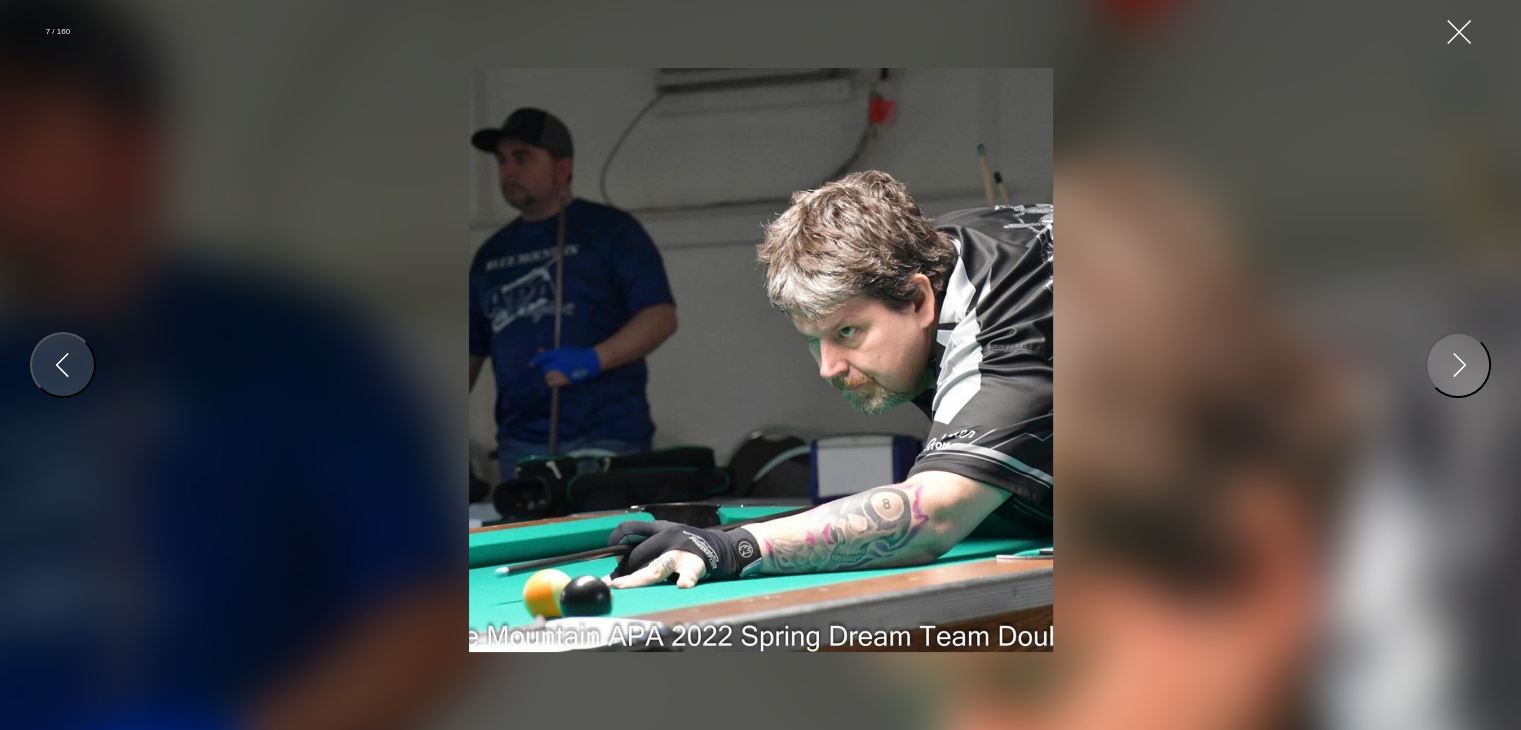 scroll, scrollTop: 2069, scrollLeft: 0, axis: vertical 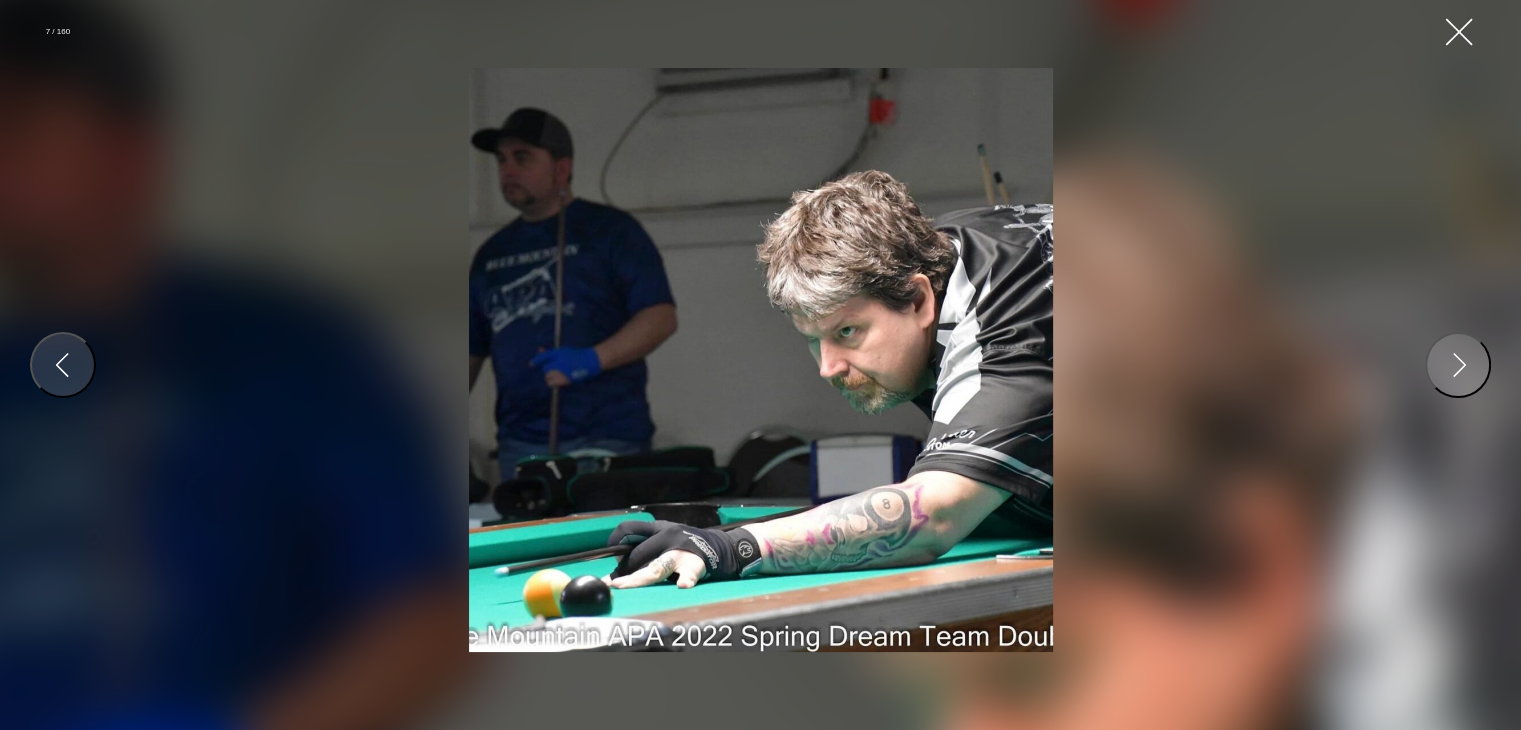 click at bounding box center (1459, 32) 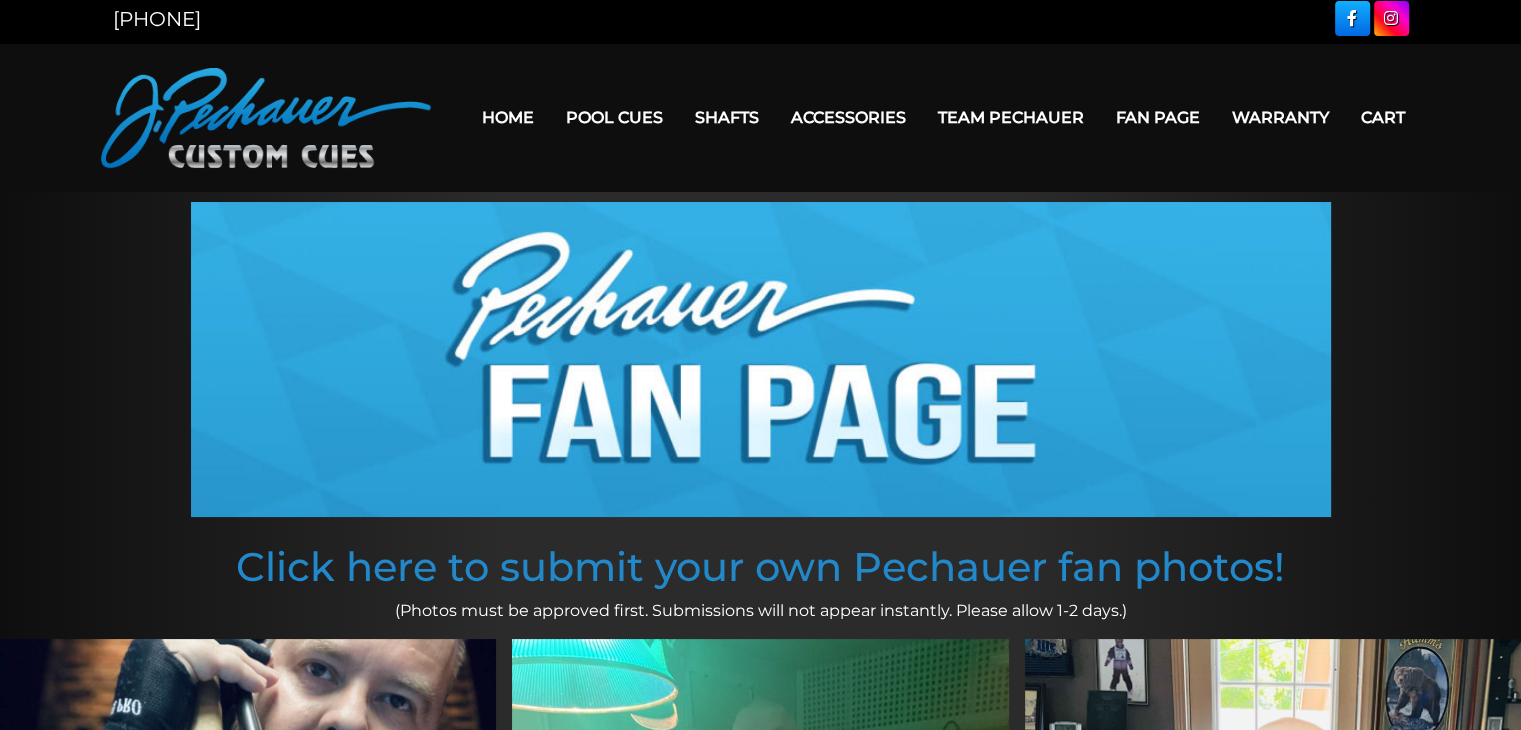scroll, scrollTop: 0, scrollLeft: 0, axis: both 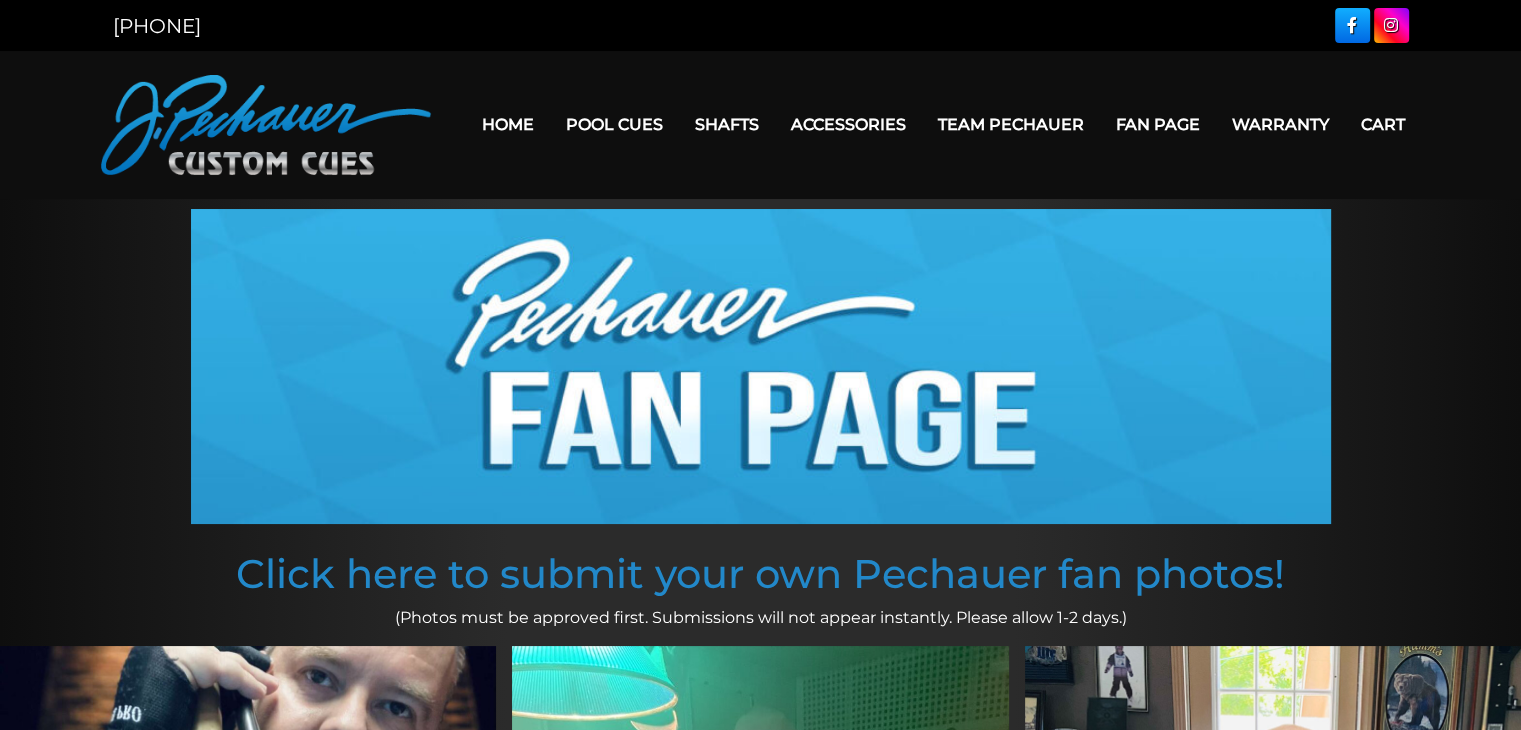 click on "Team Pechauer" at bounding box center [1011, 124] 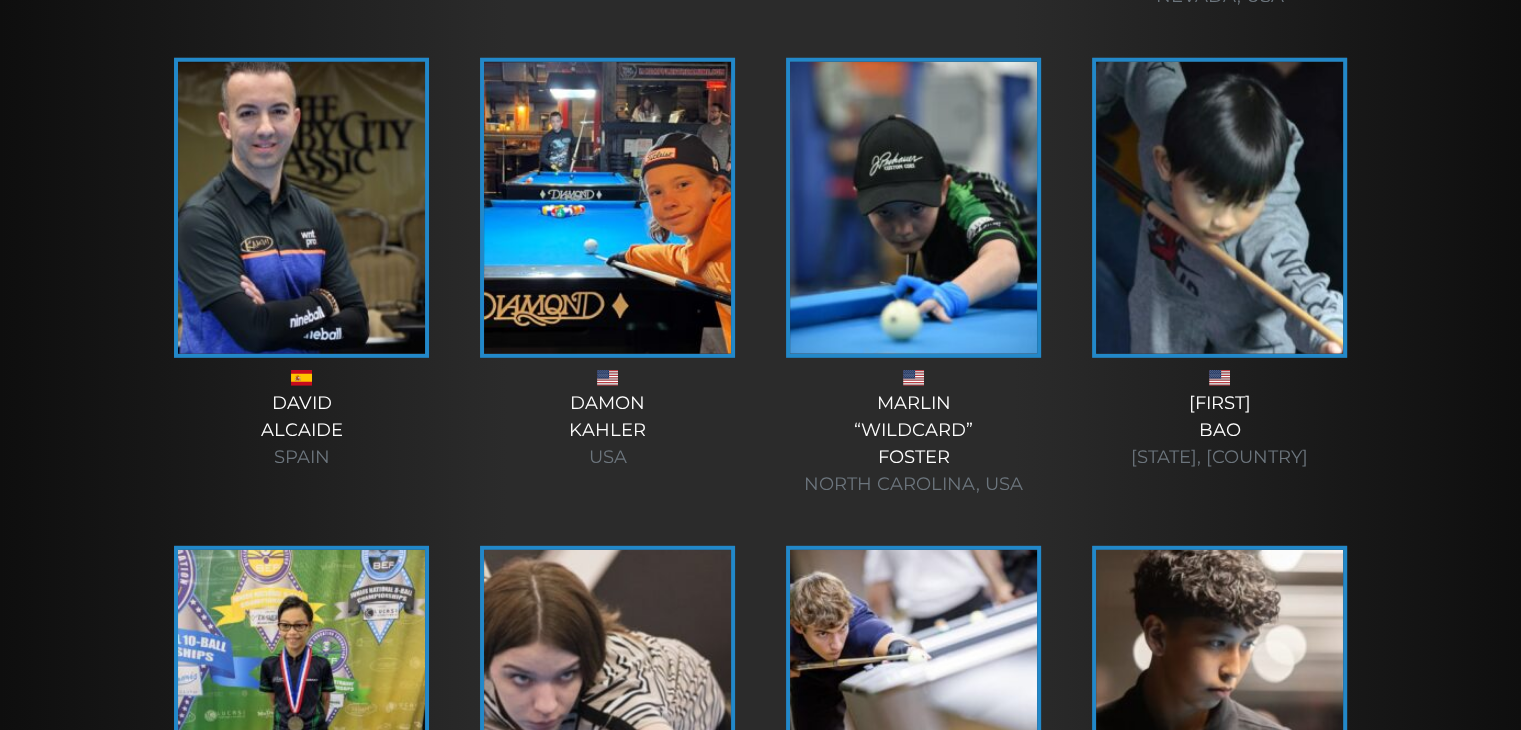 scroll, scrollTop: 5691, scrollLeft: 0, axis: vertical 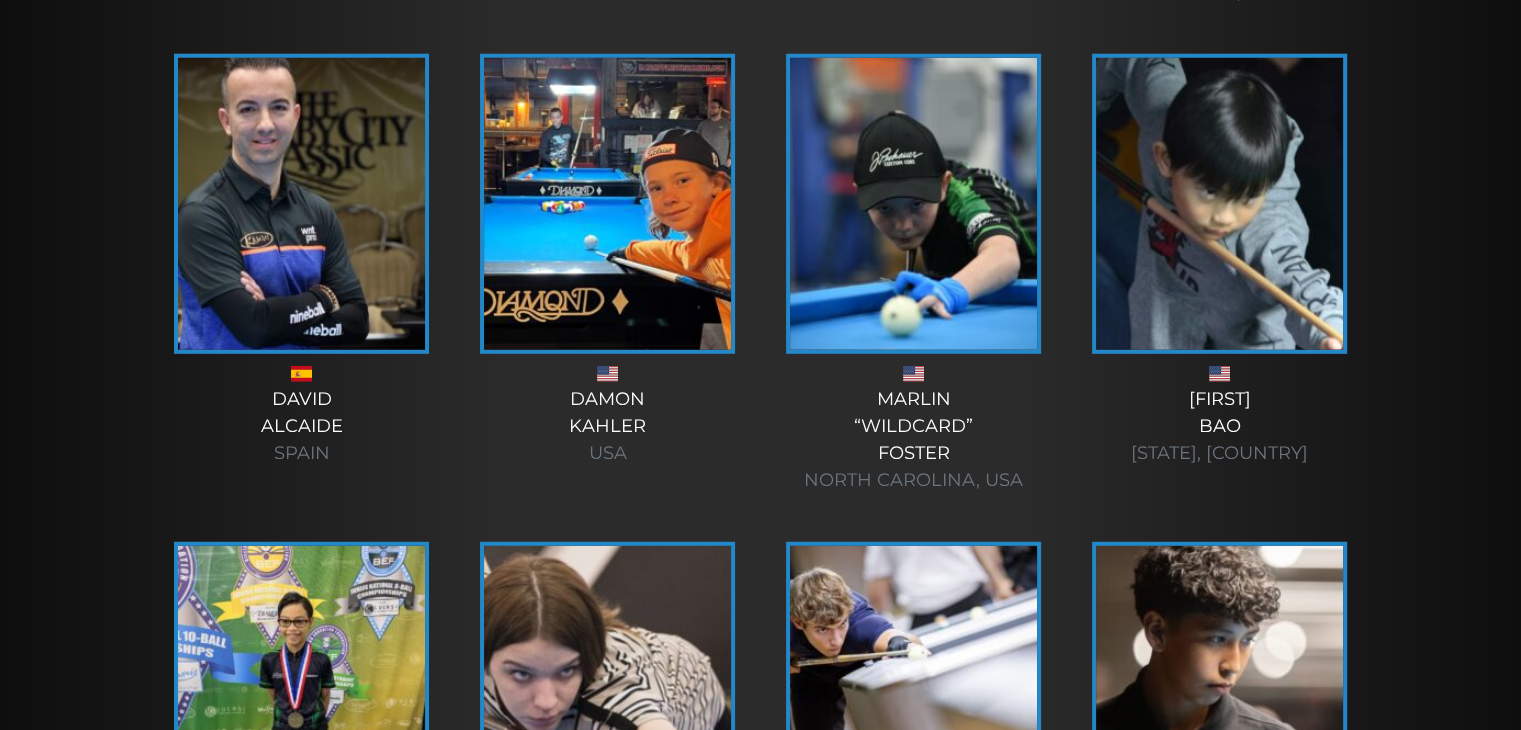 click at bounding box center [607, 204] 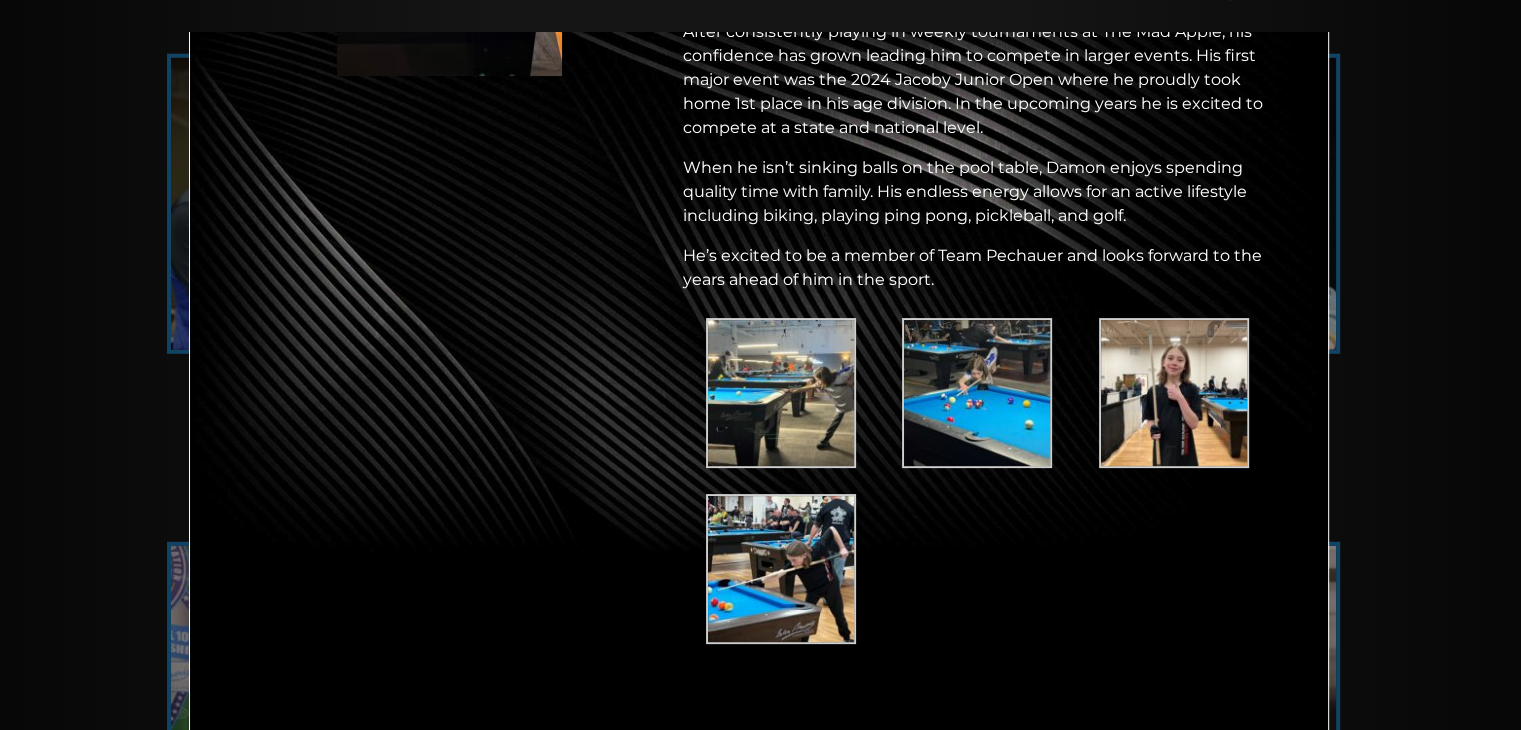 scroll, scrollTop: 397, scrollLeft: 0, axis: vertical 